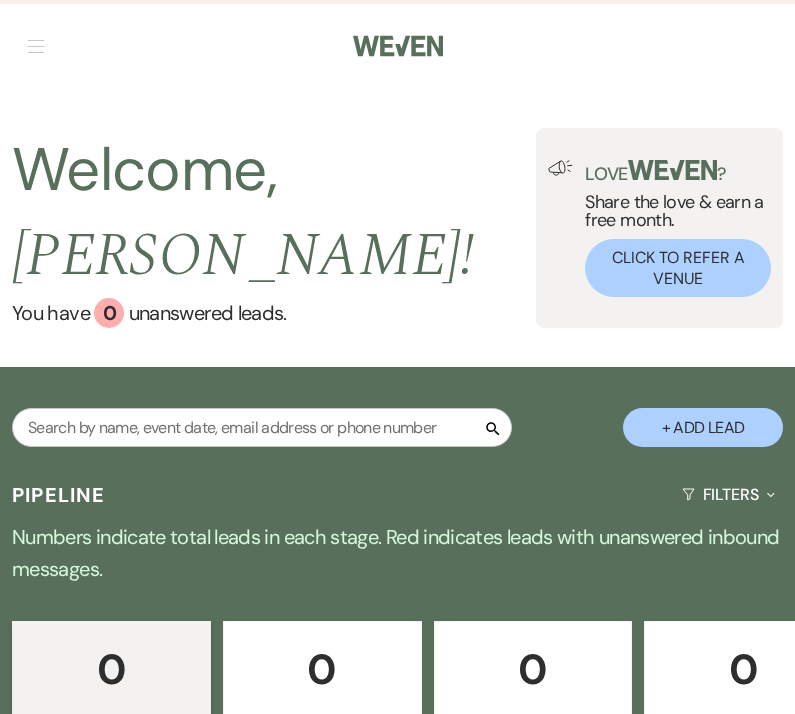 scroll, scrollTop: 0, scrollLeft: 0, axis: both 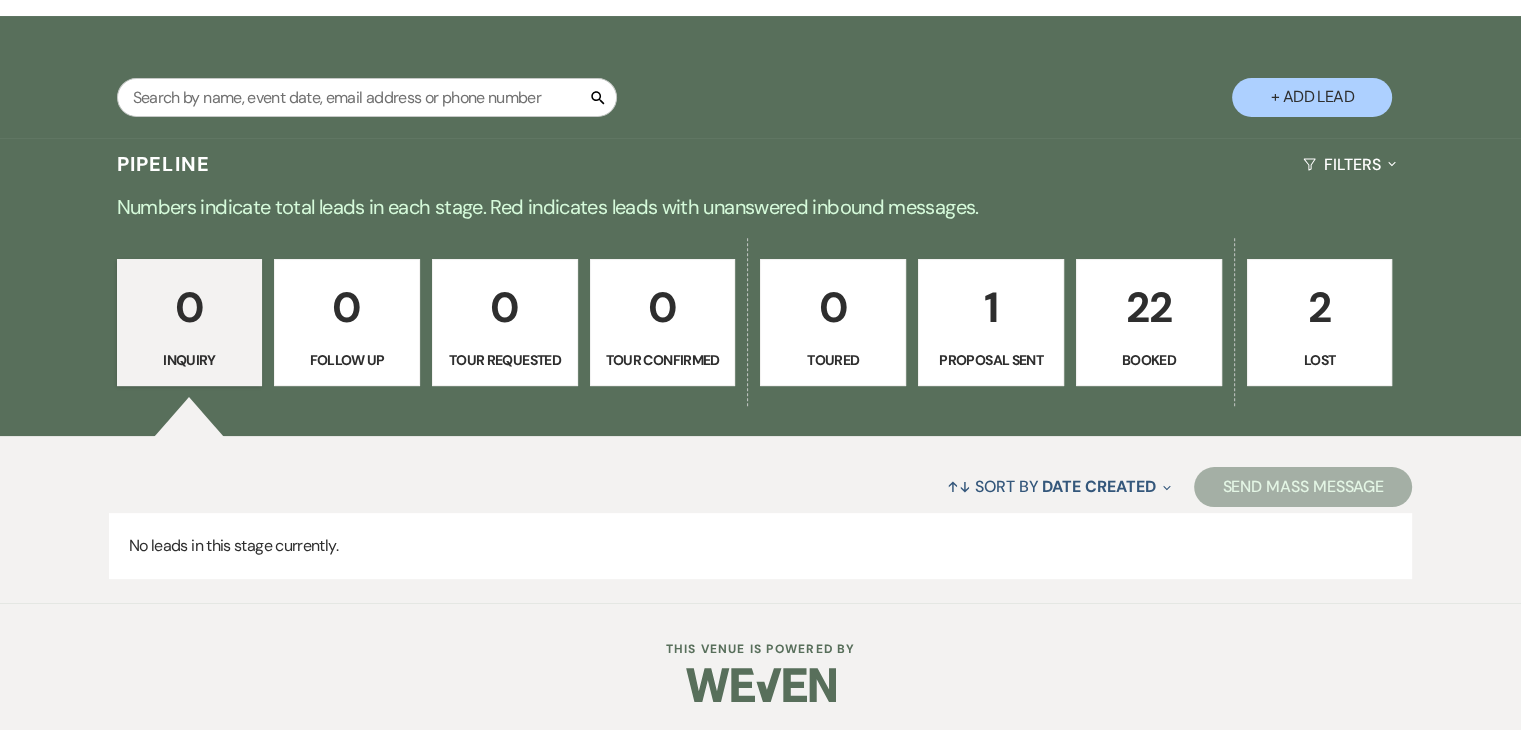 click on "22" at bounding box center (1149, 307) 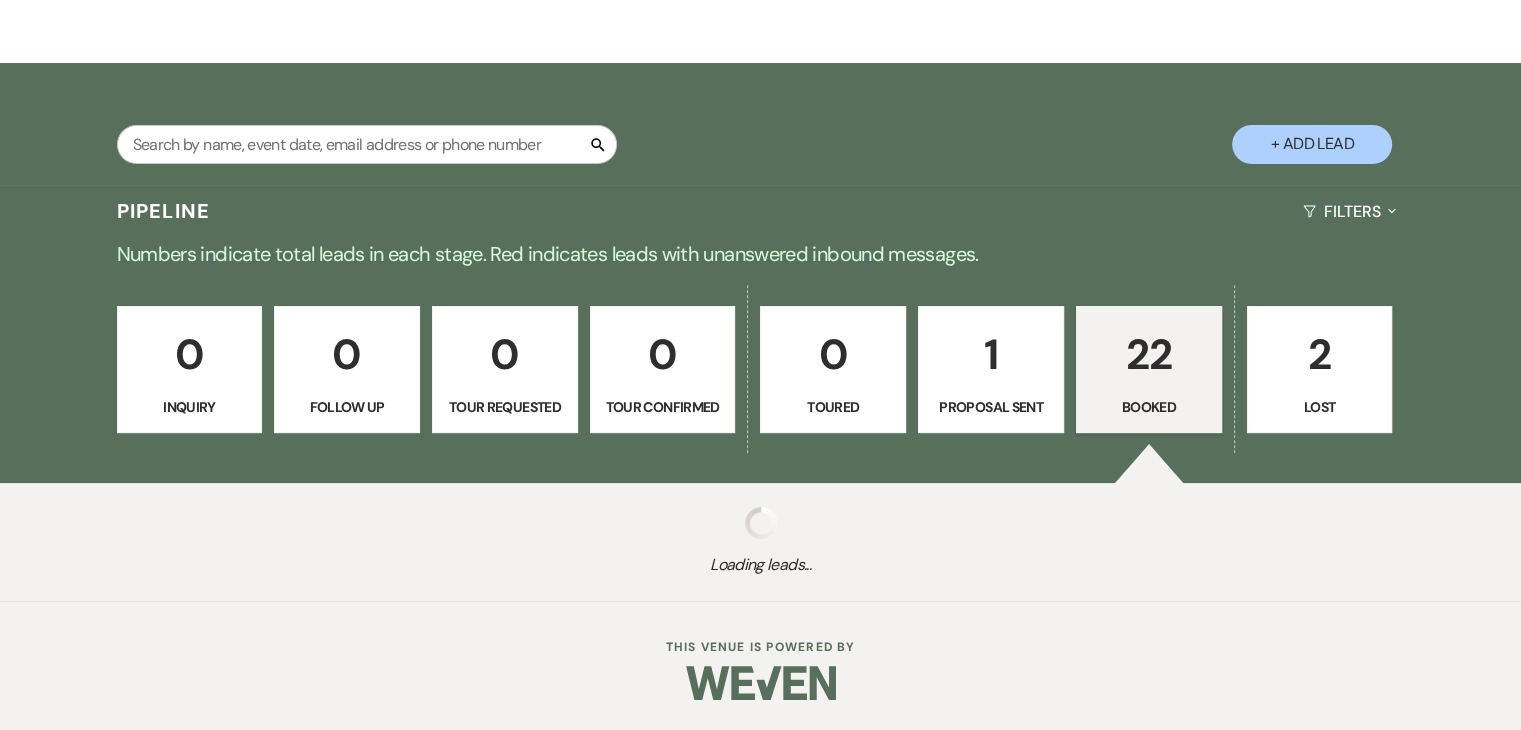 scroll, scrollTop: 296, scrollLeft: 0, axis: vertical 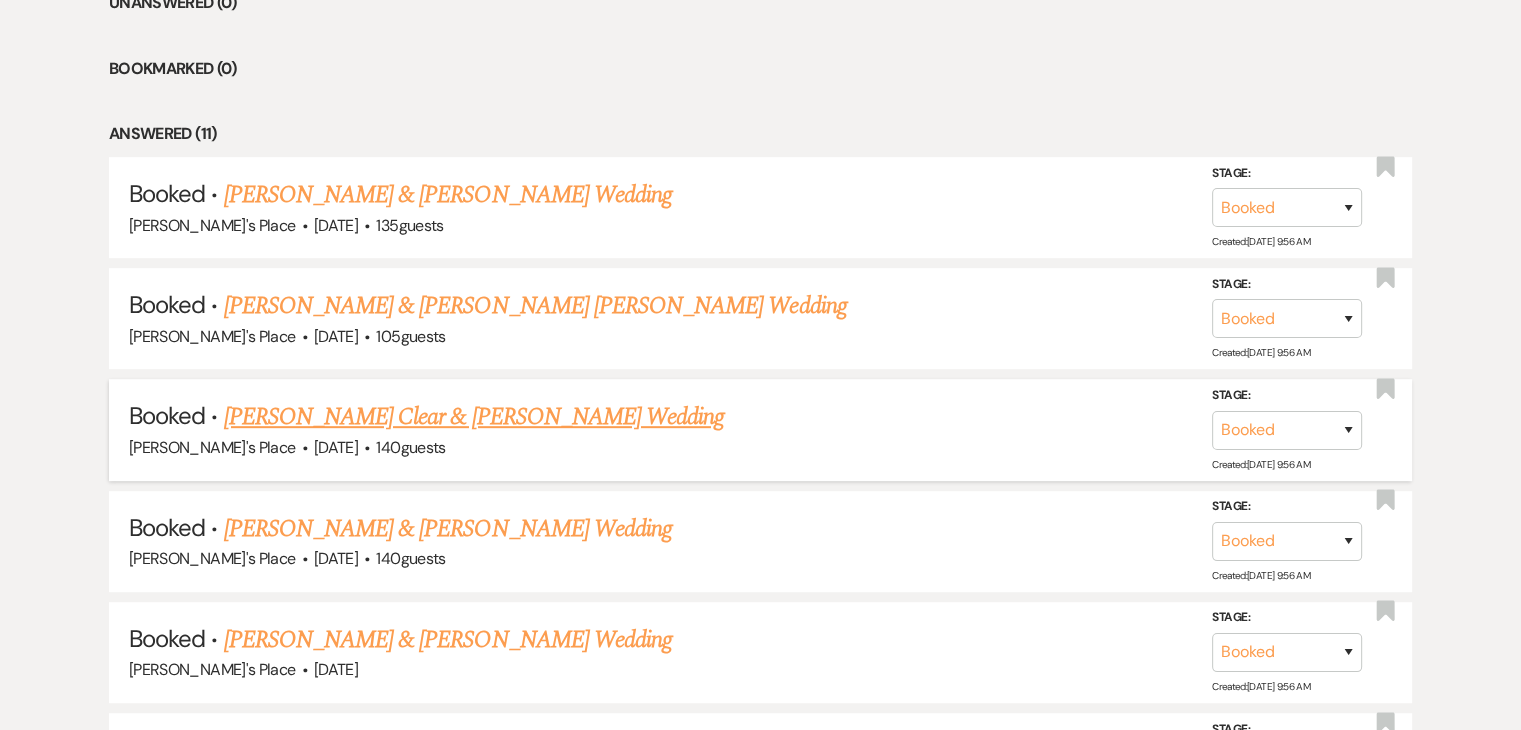 click on "[PERSON_NAME] Clear & [PERSON_NAME] Wedding" at bounding box center (474, 417) 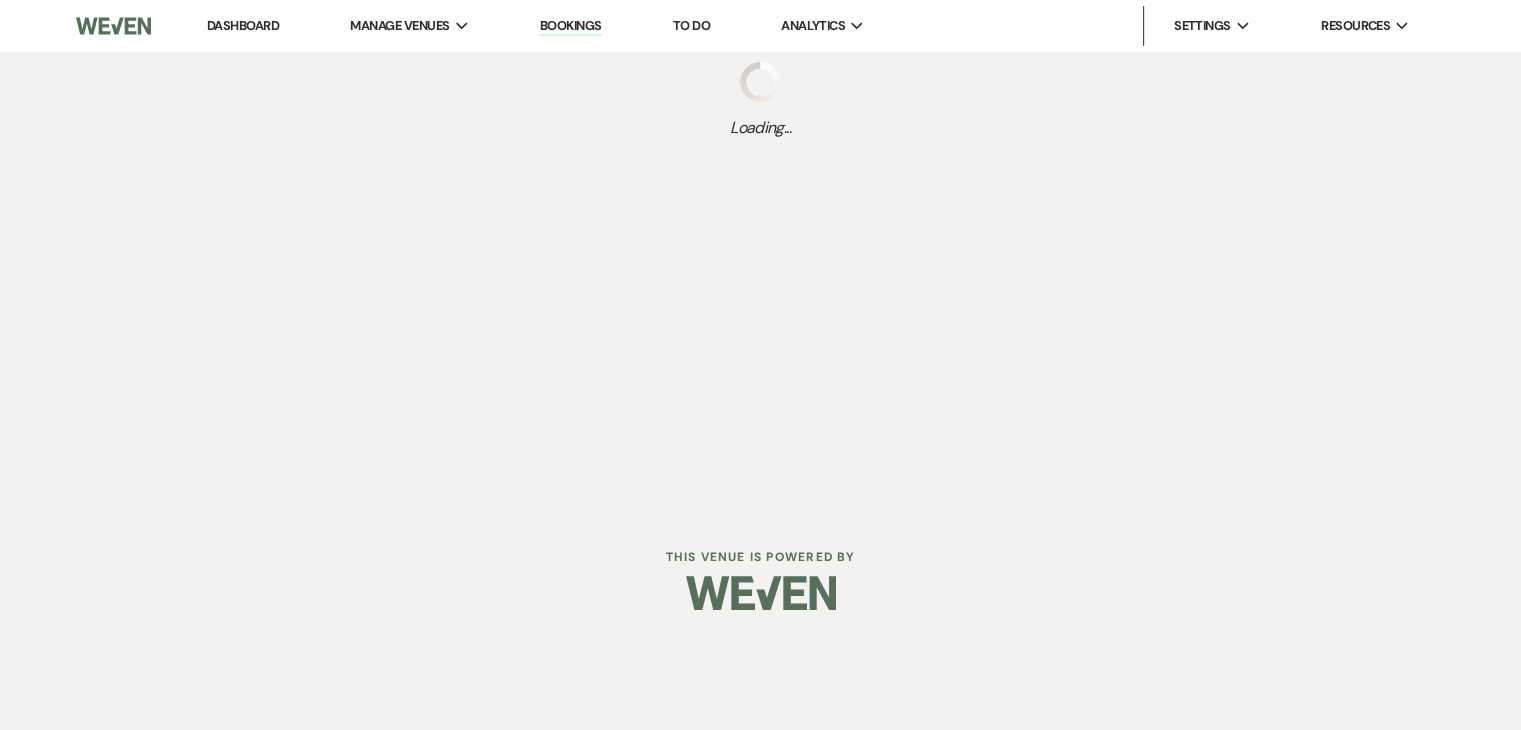 scroll, scrollTop: 0, scrollLeft: 0, axis: both 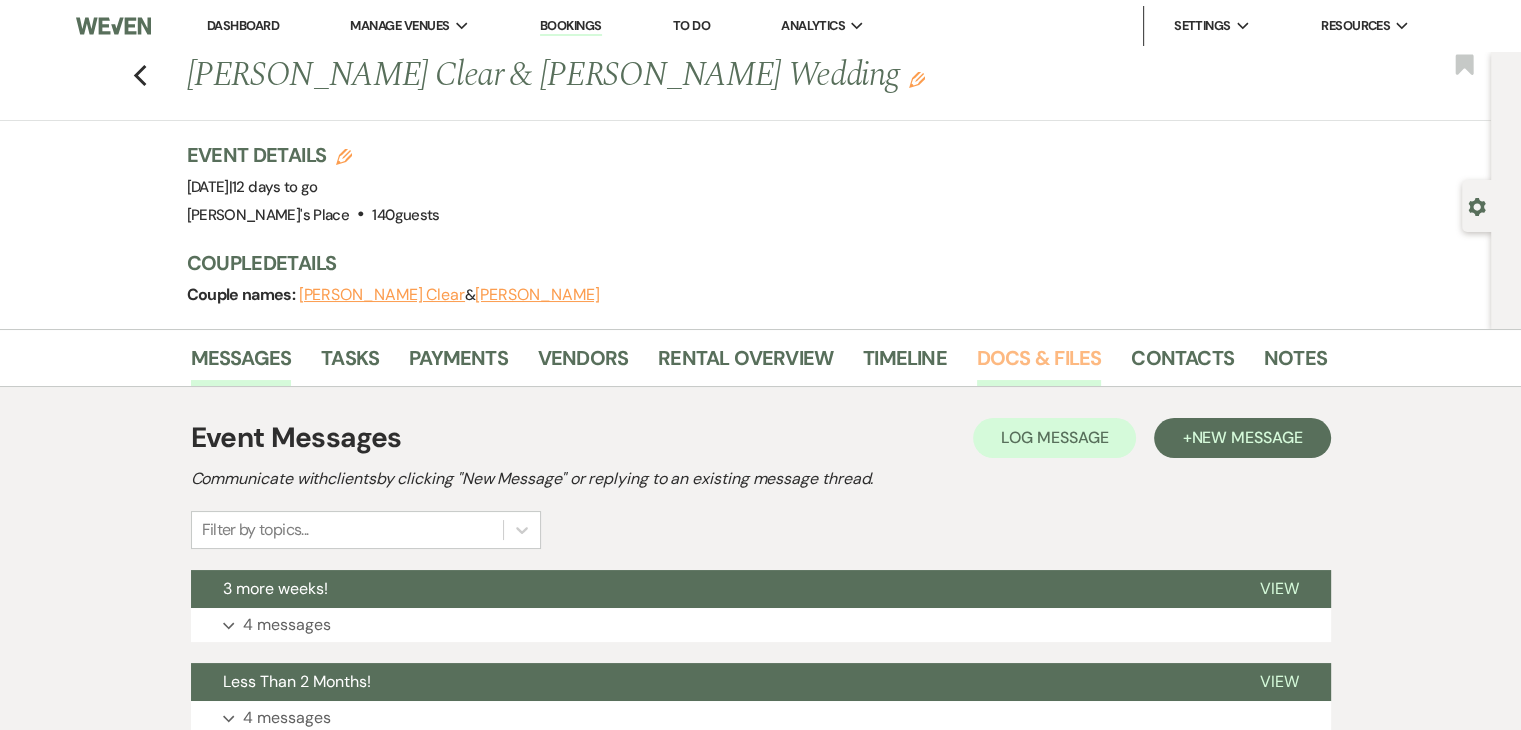 click on "Docs & Files" at bounding box center (1039, 364) 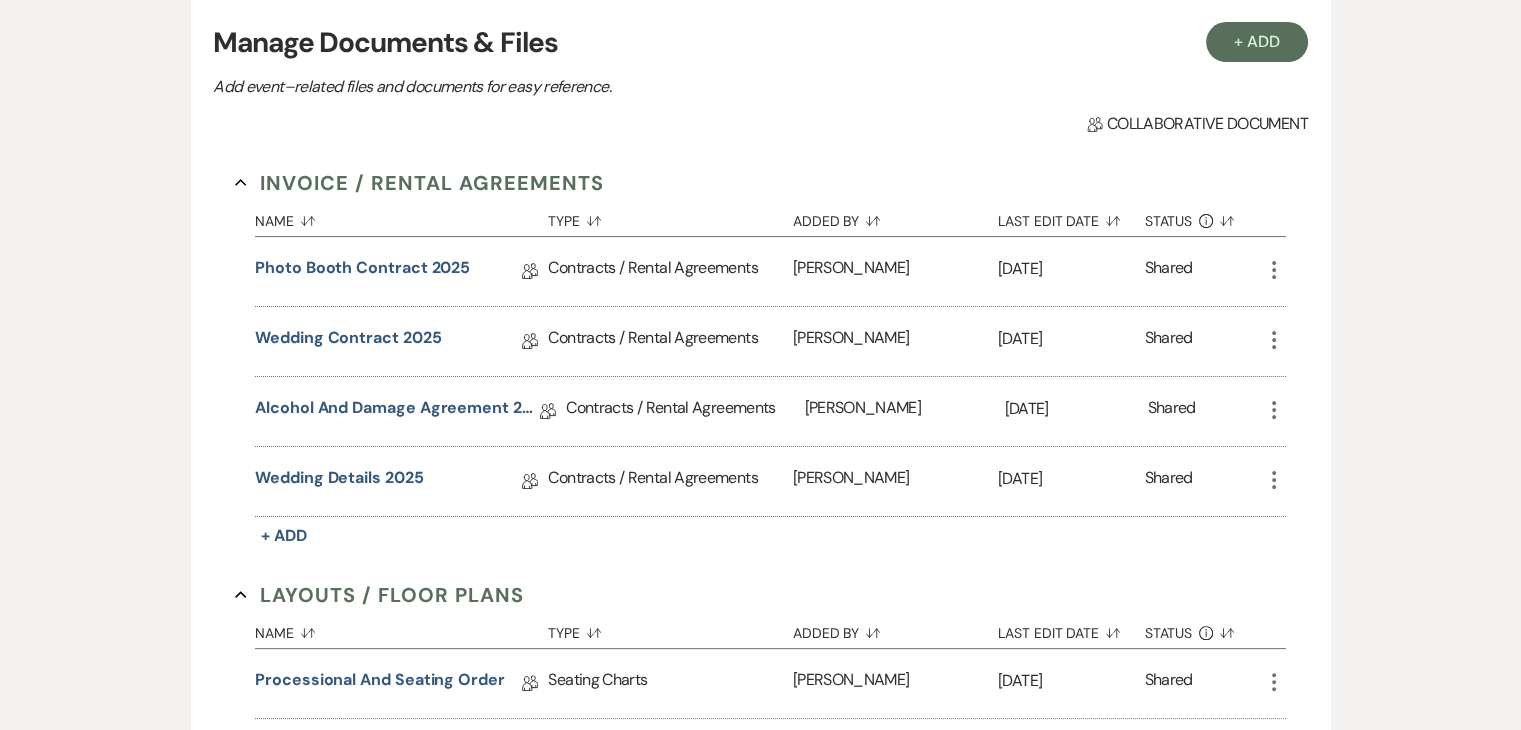 scroll, scrollTop: 425, scrollLeft: 0, axis: vertical 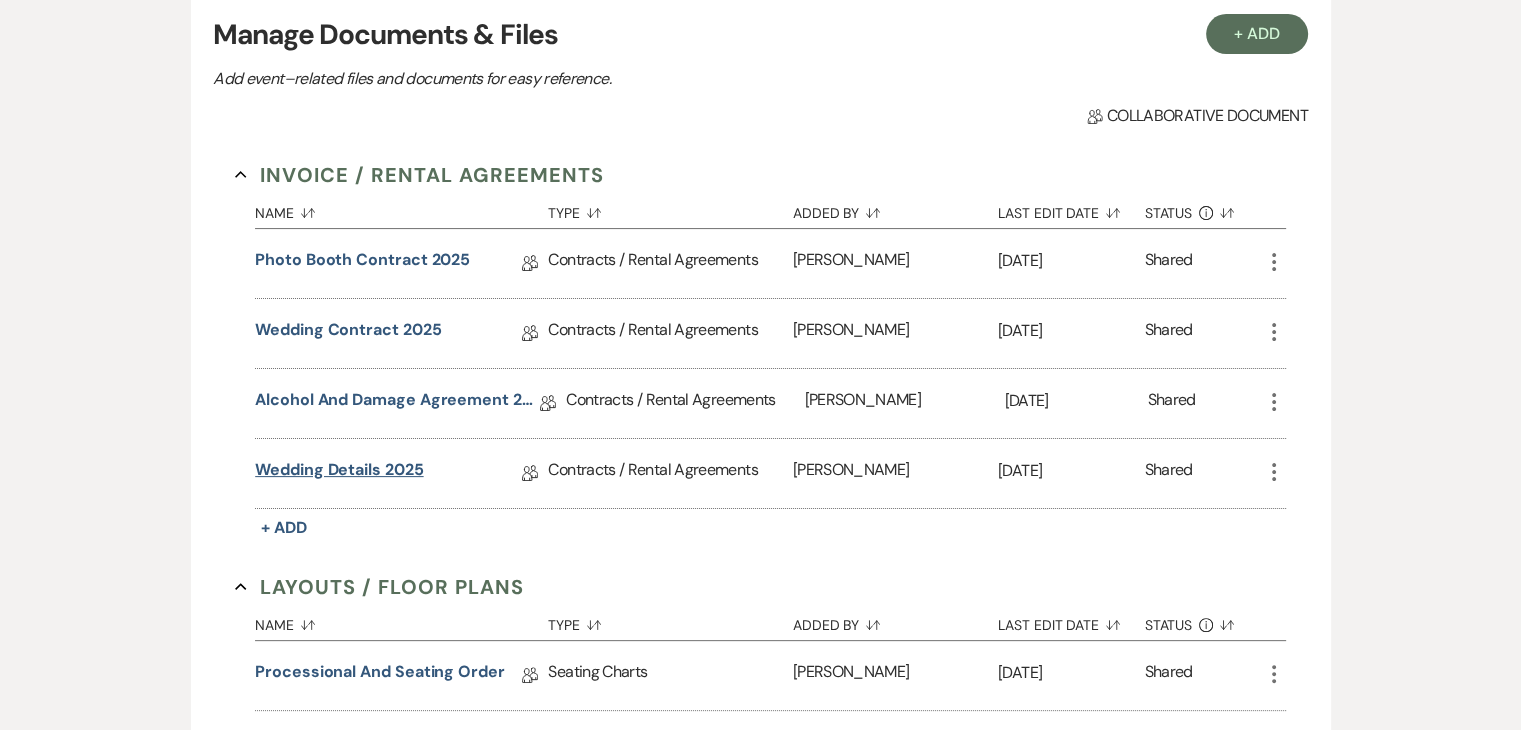 click on "Wedding Details 2025" at bounding box center (339, 473) 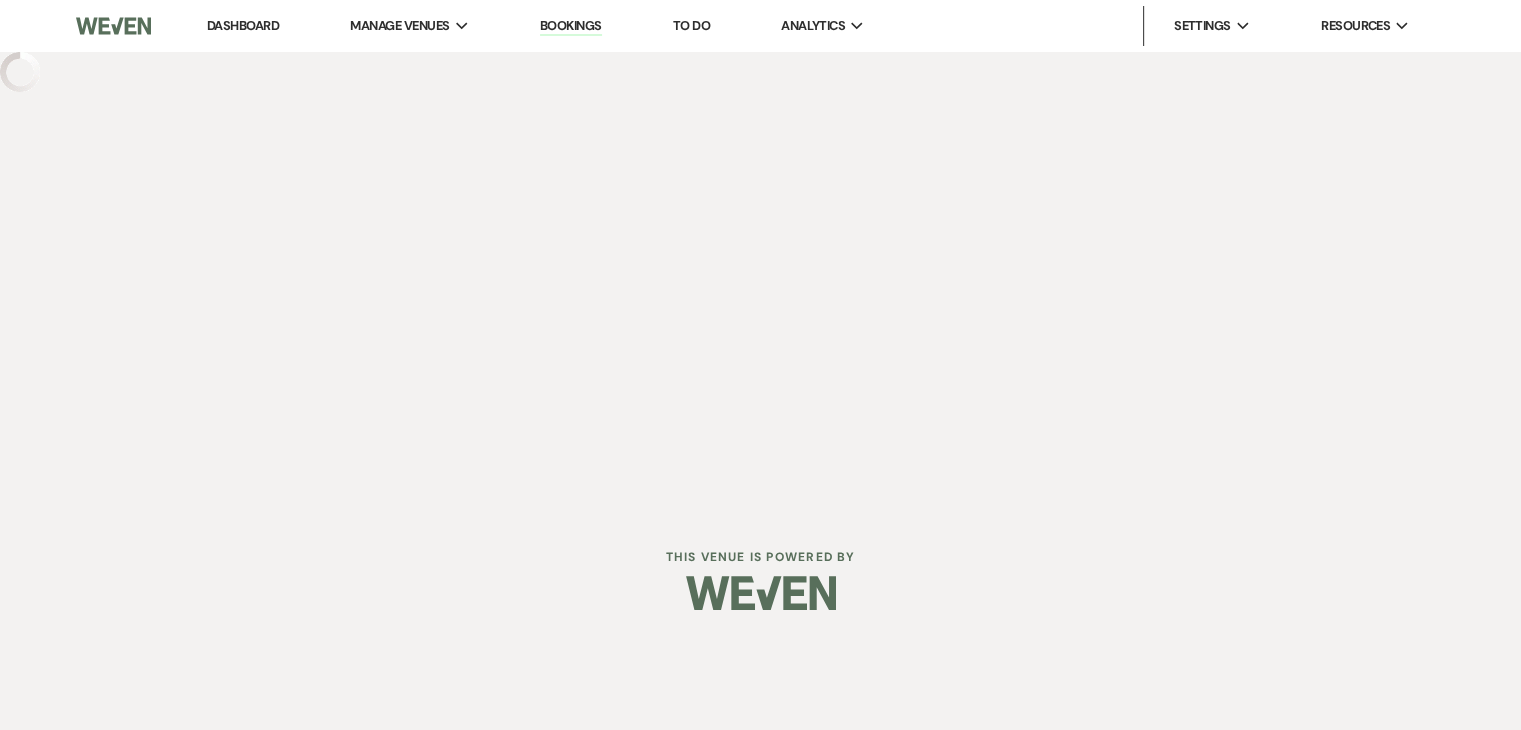 scroll, scrollTop: 0, scrollLeft: 0, axis: both 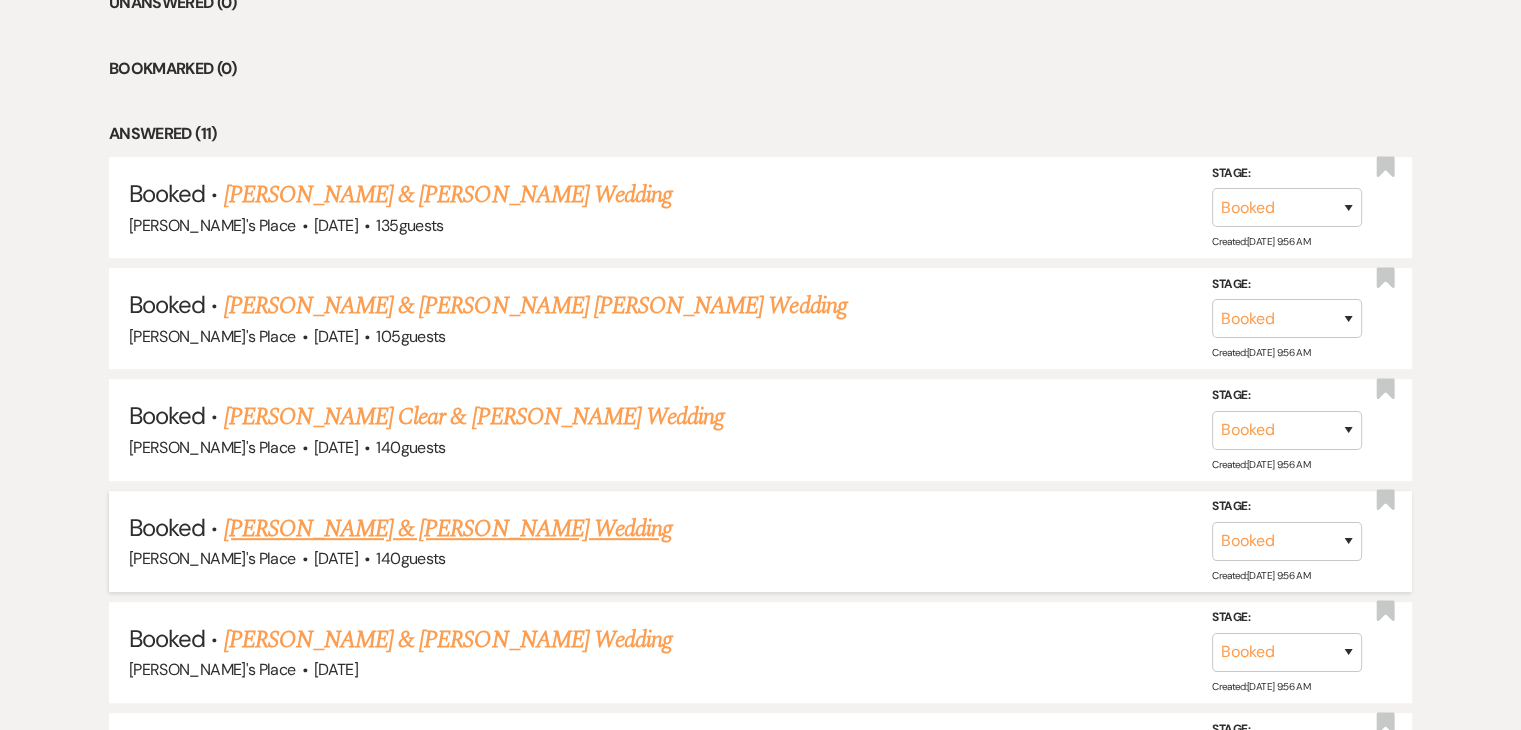 click on "[PERSON_NAME] & [PERSON_NAME] Wedding" at bounding box center (448, 529) 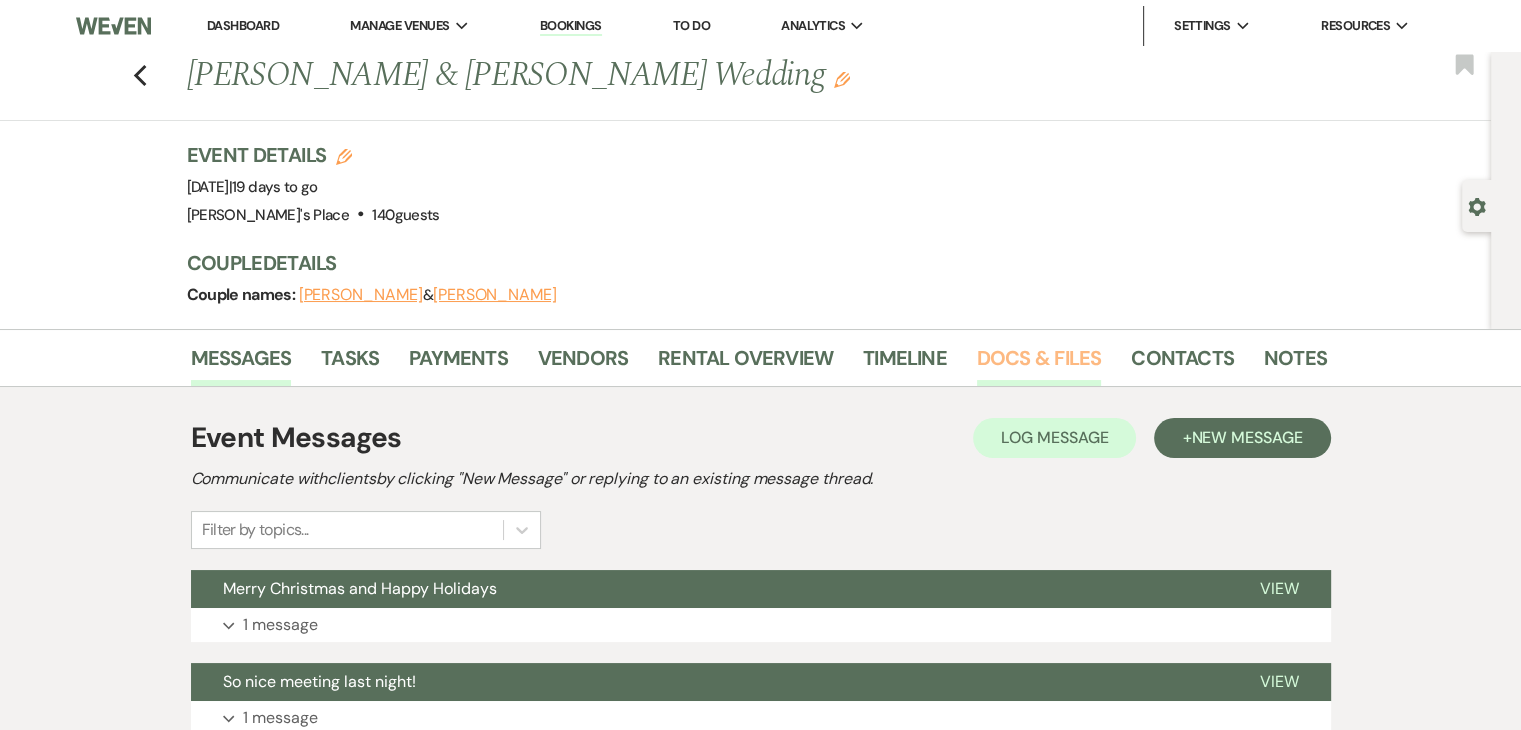 click on "Docs & Files" at bounding box center (1039, 364) 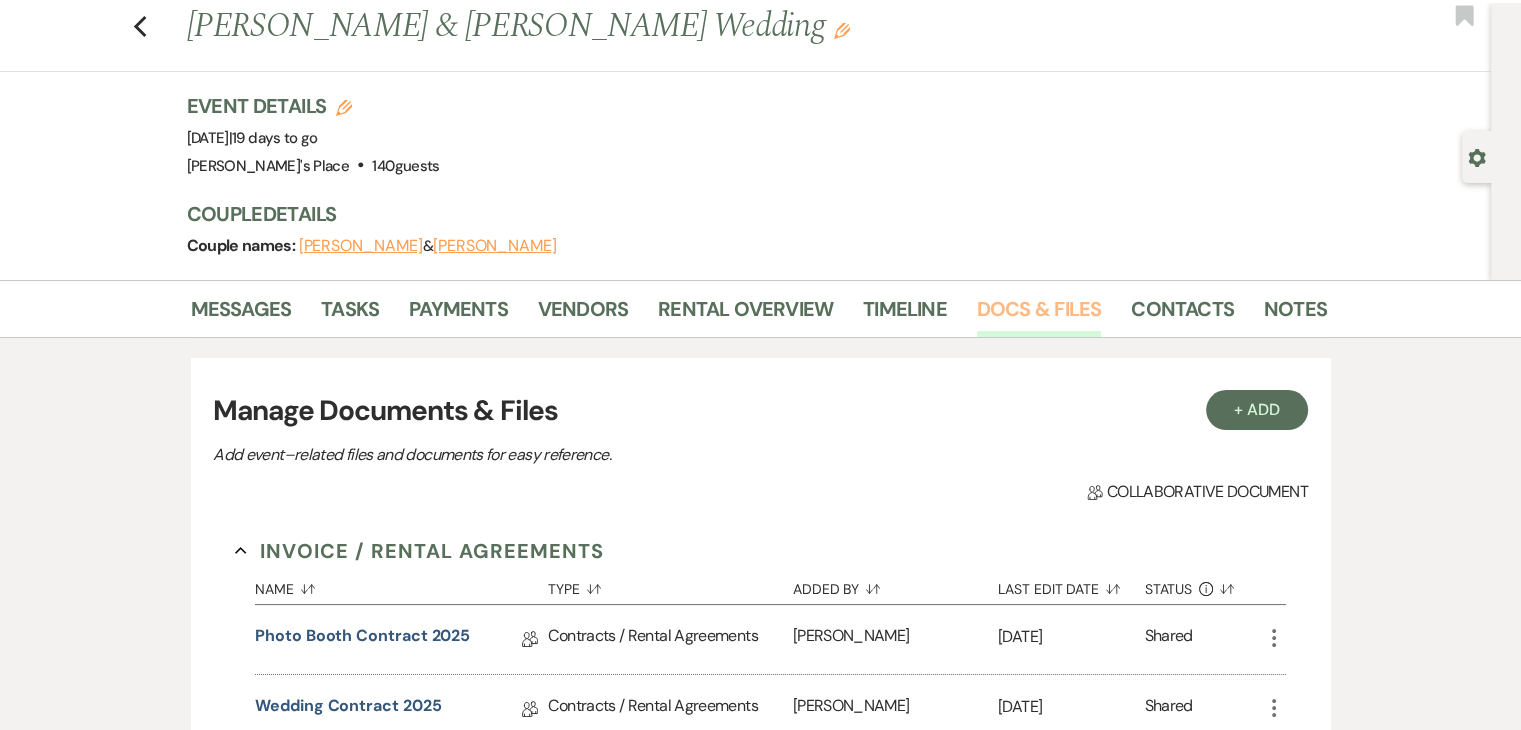 scroll, scrollTop: 85, scrollLeft: 0, axis: vertical 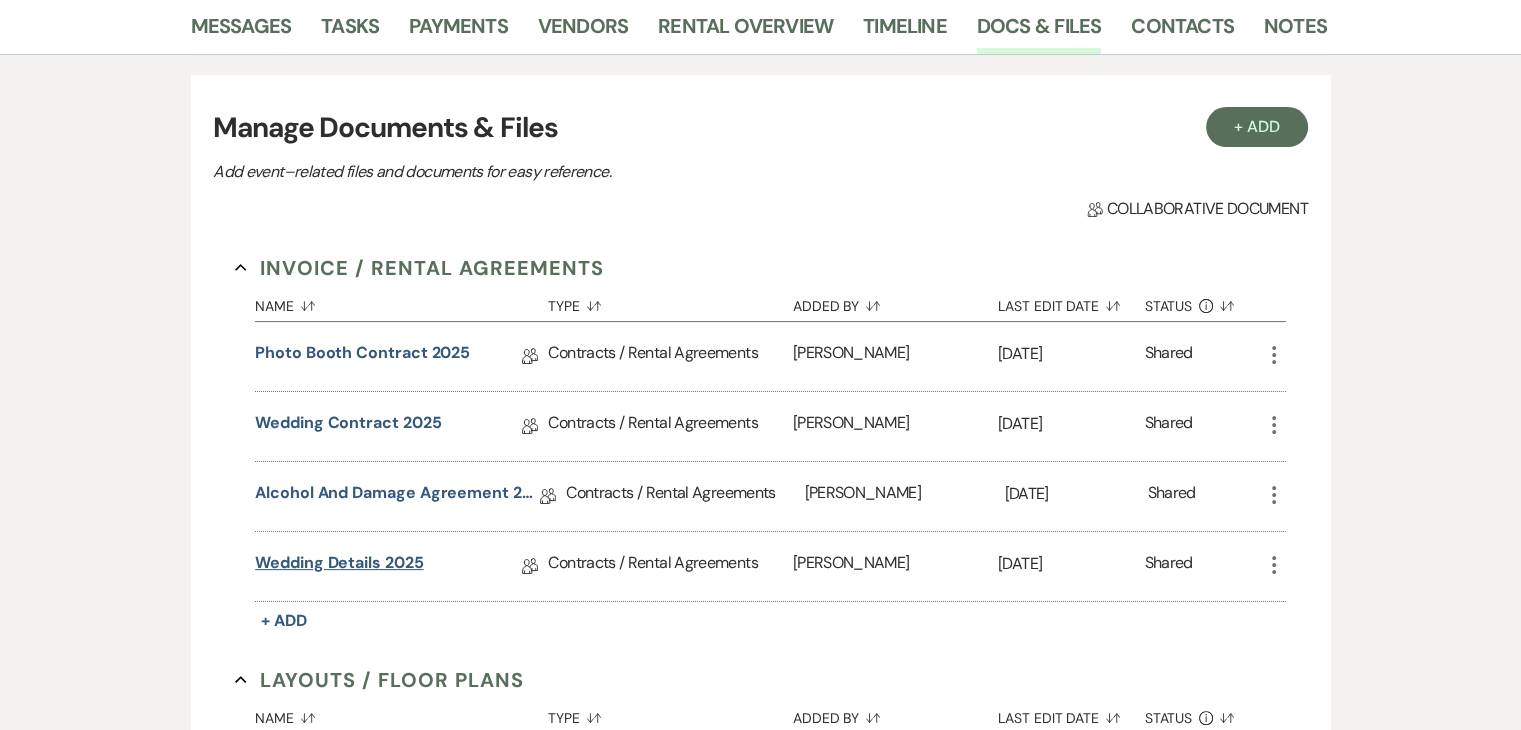 click on "Wedding Details 2025" at bounding box center (339, 566) 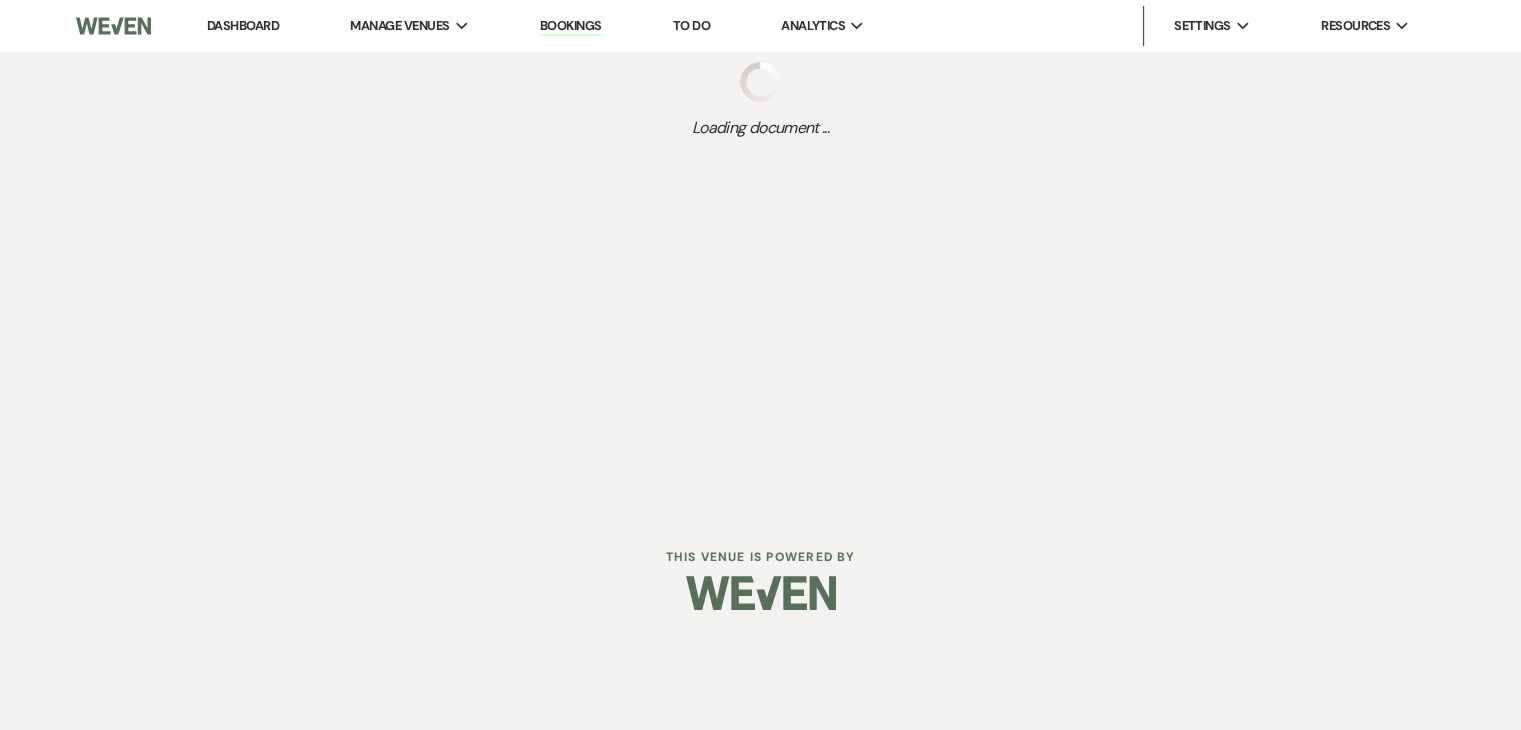 scroll, scrollTop: 0, scrollLeft: 0, axis: both 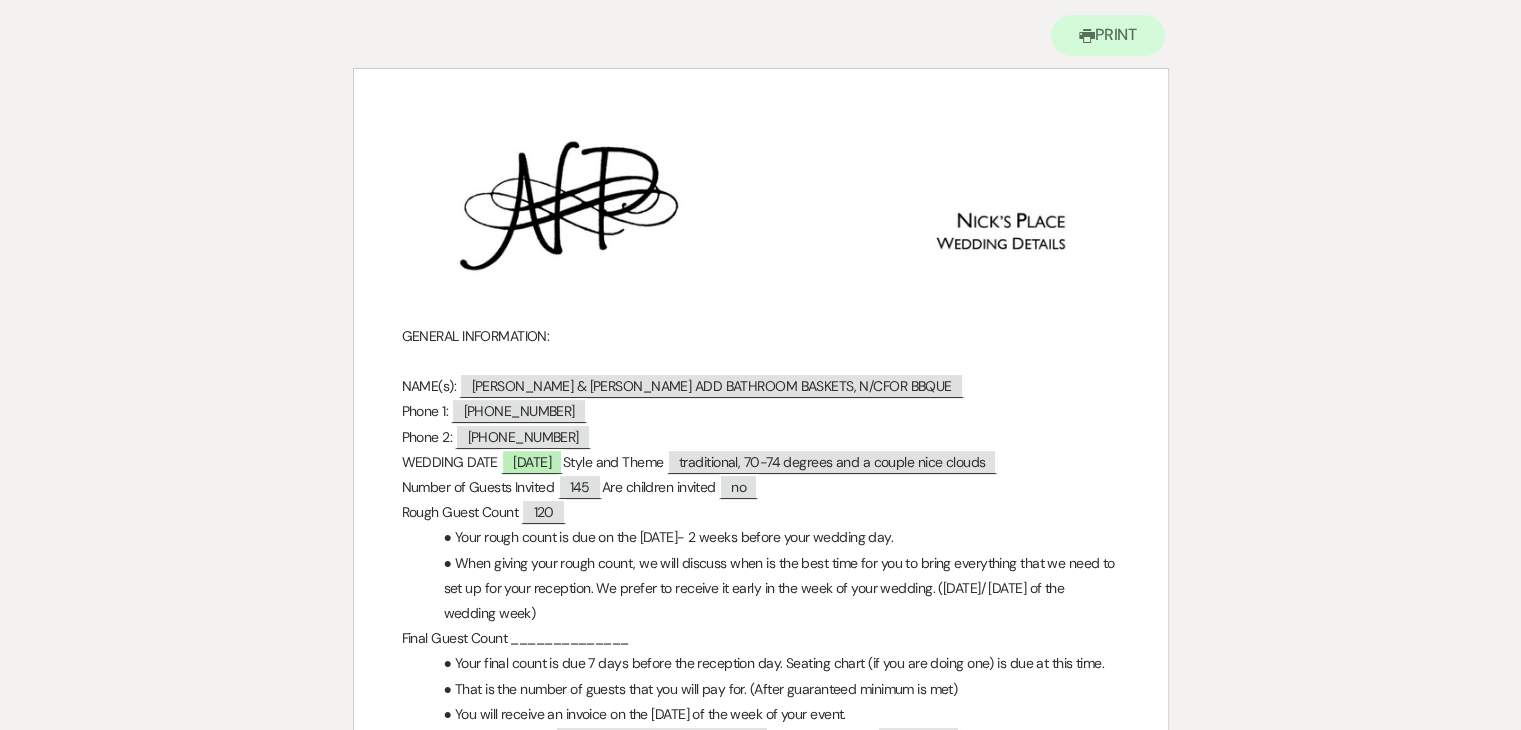 click on "Final Guest Count ______________" at bounding box center (761, 638) 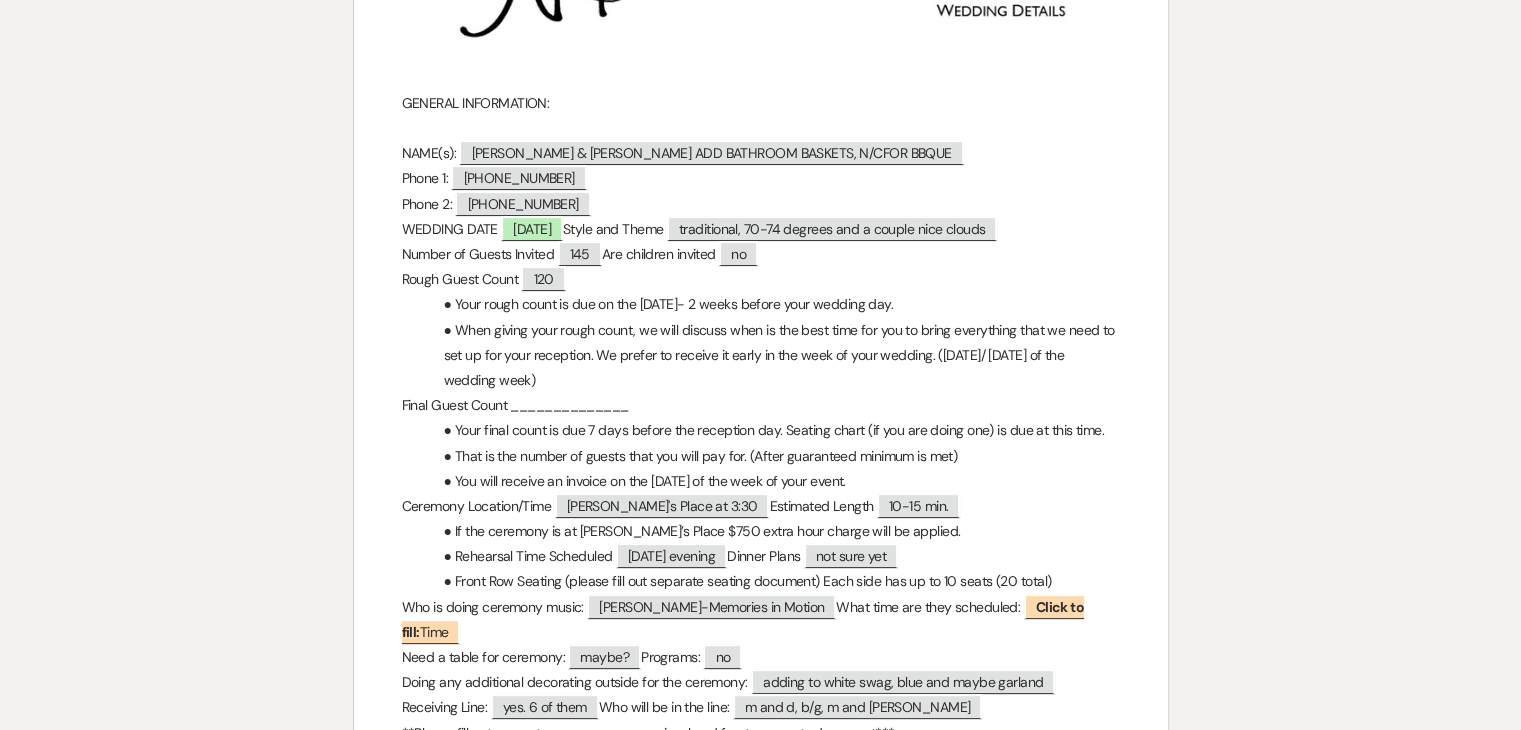 scroll, scrollTop: 385, scrollLeft: 0, axis: vertical 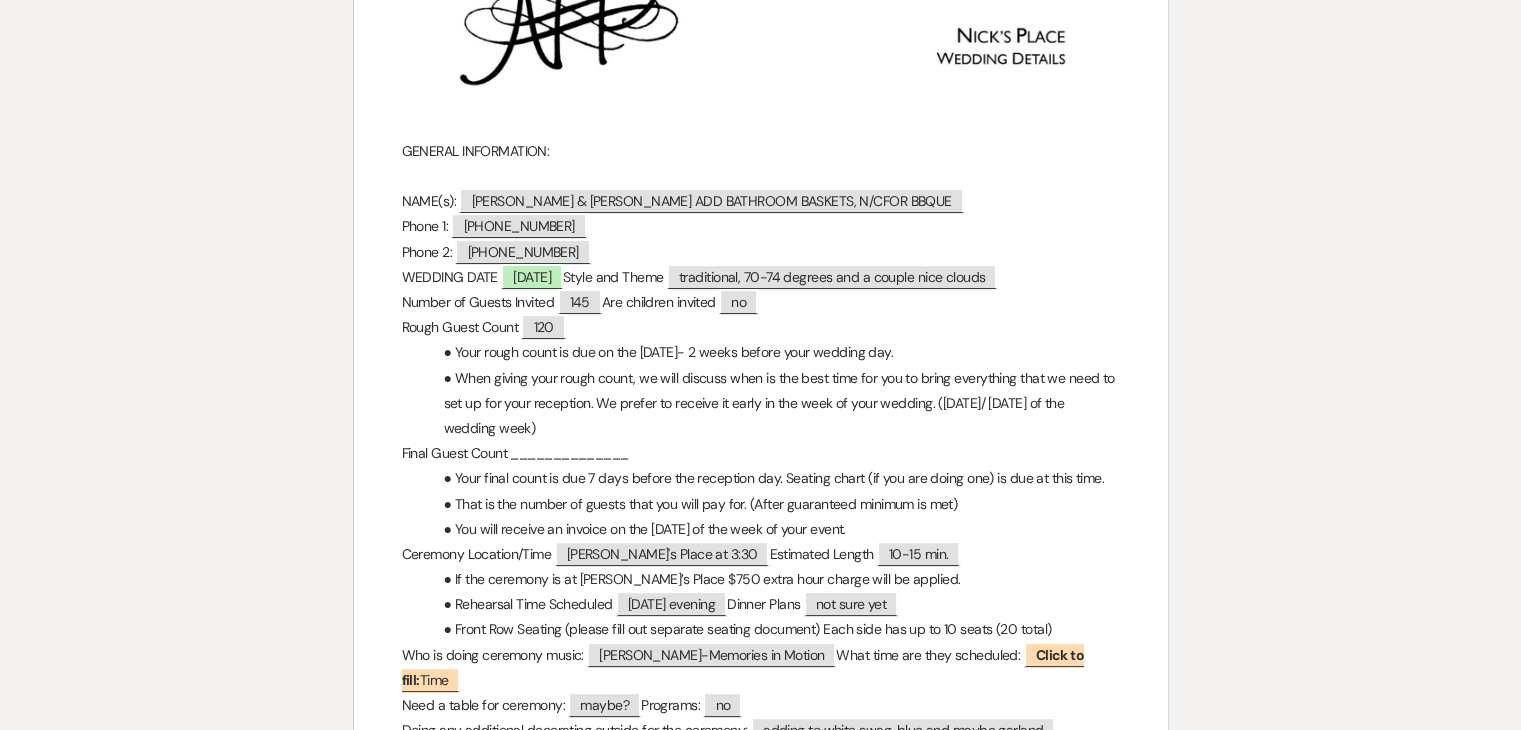 click on "Final Guest Count ______________" at bounding box center (761, 453) 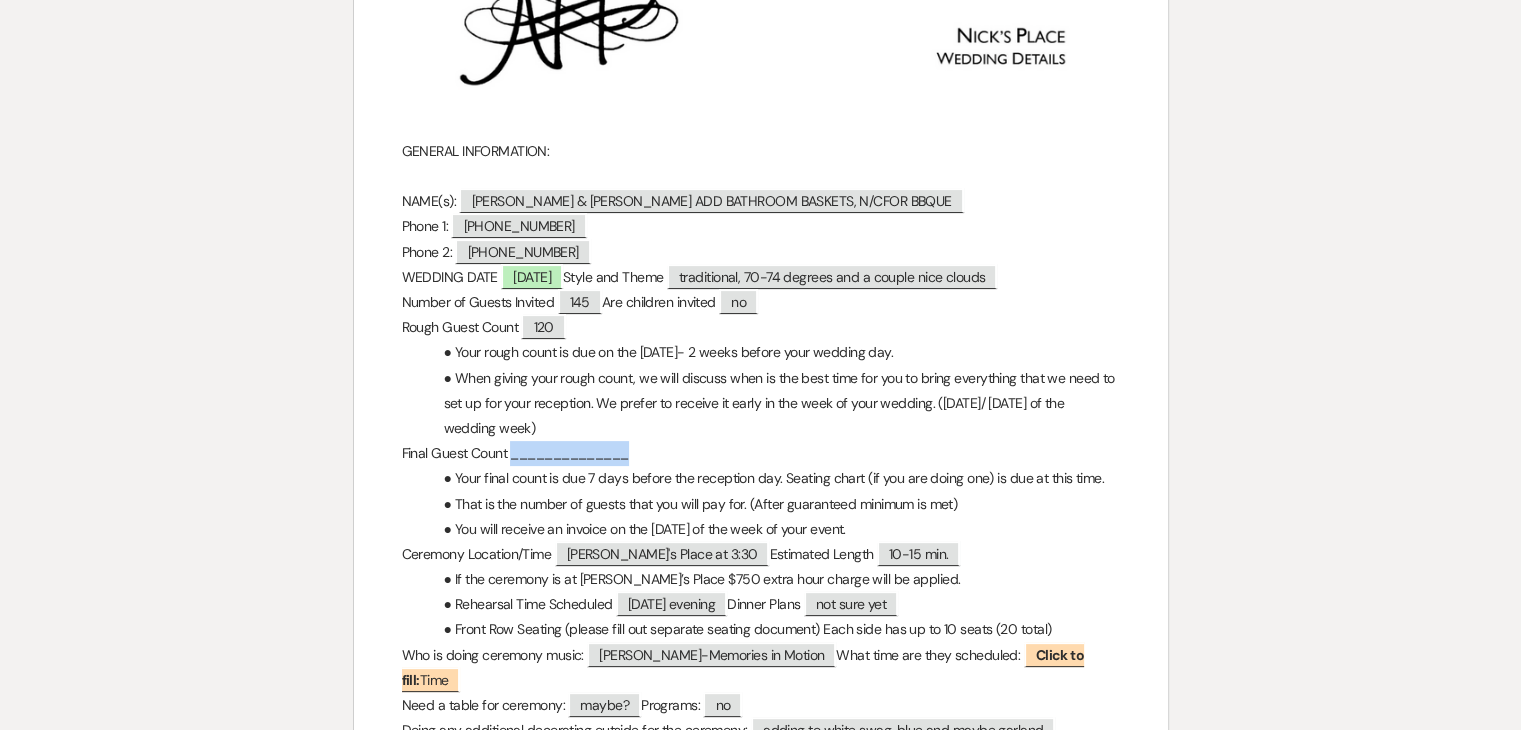 click on "Final Guest Count ______________" at bounding box center (761, 453) 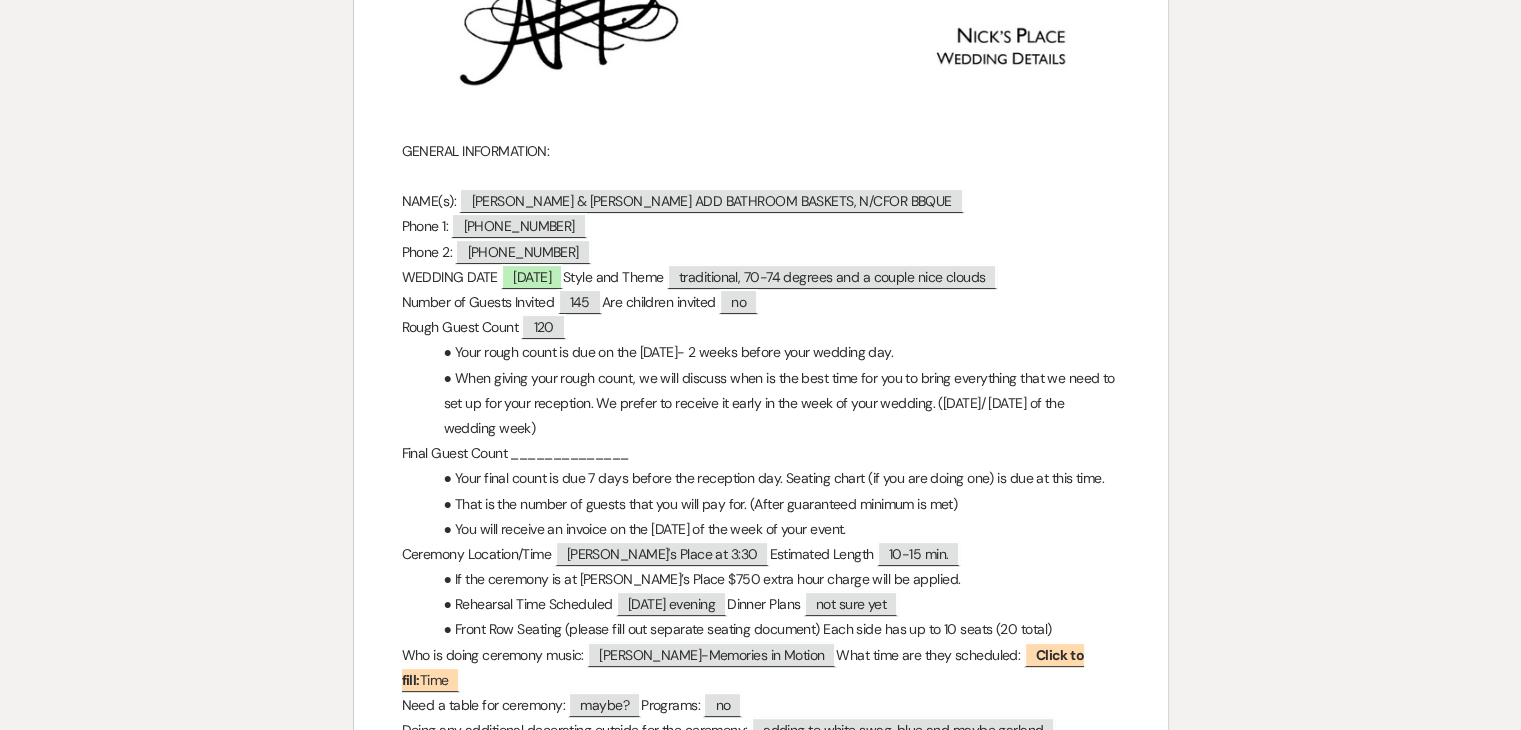 click on "Final Guest Count ______________" at bounding box center (761, 453) 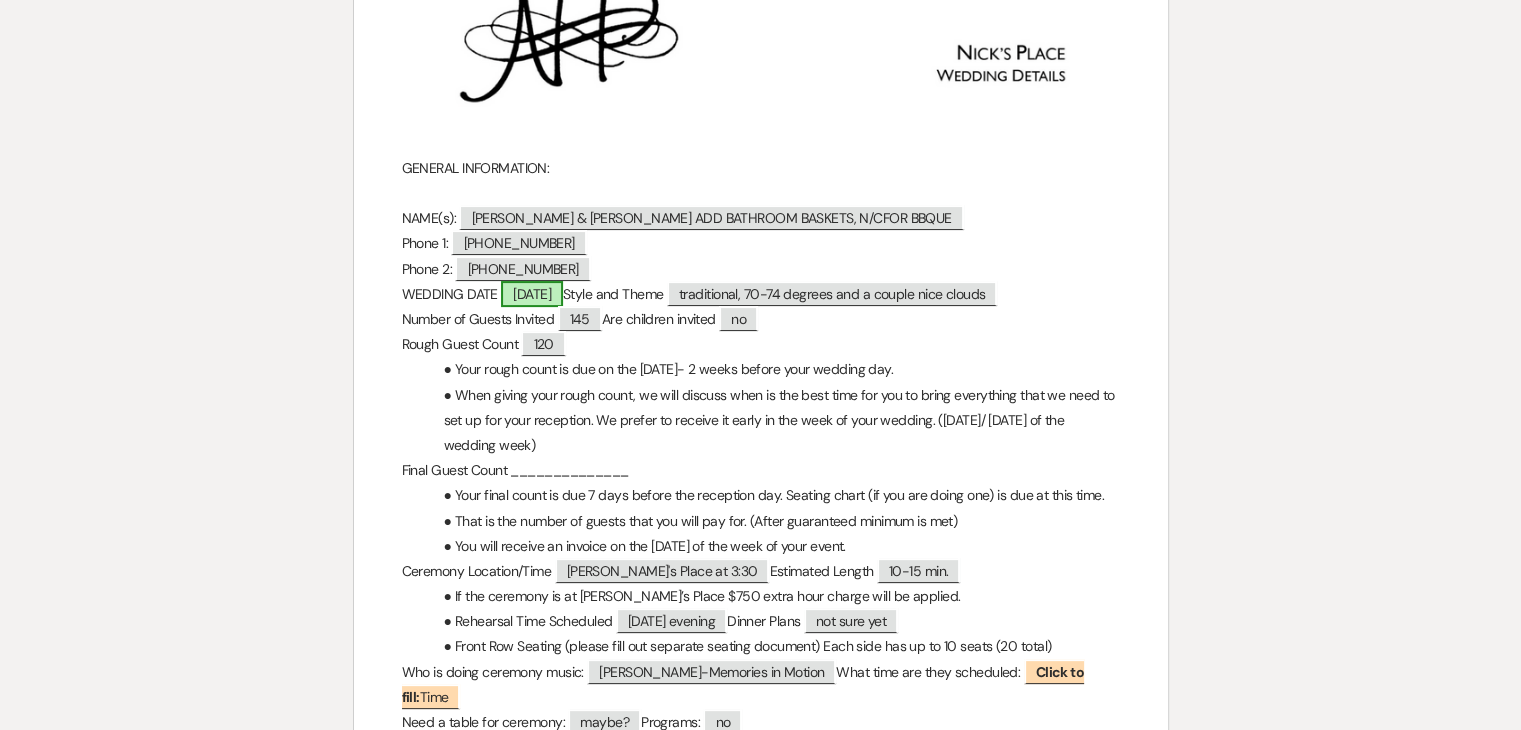 scroll, scrollTop: 368, scrollLeft: 0, axis: vertical 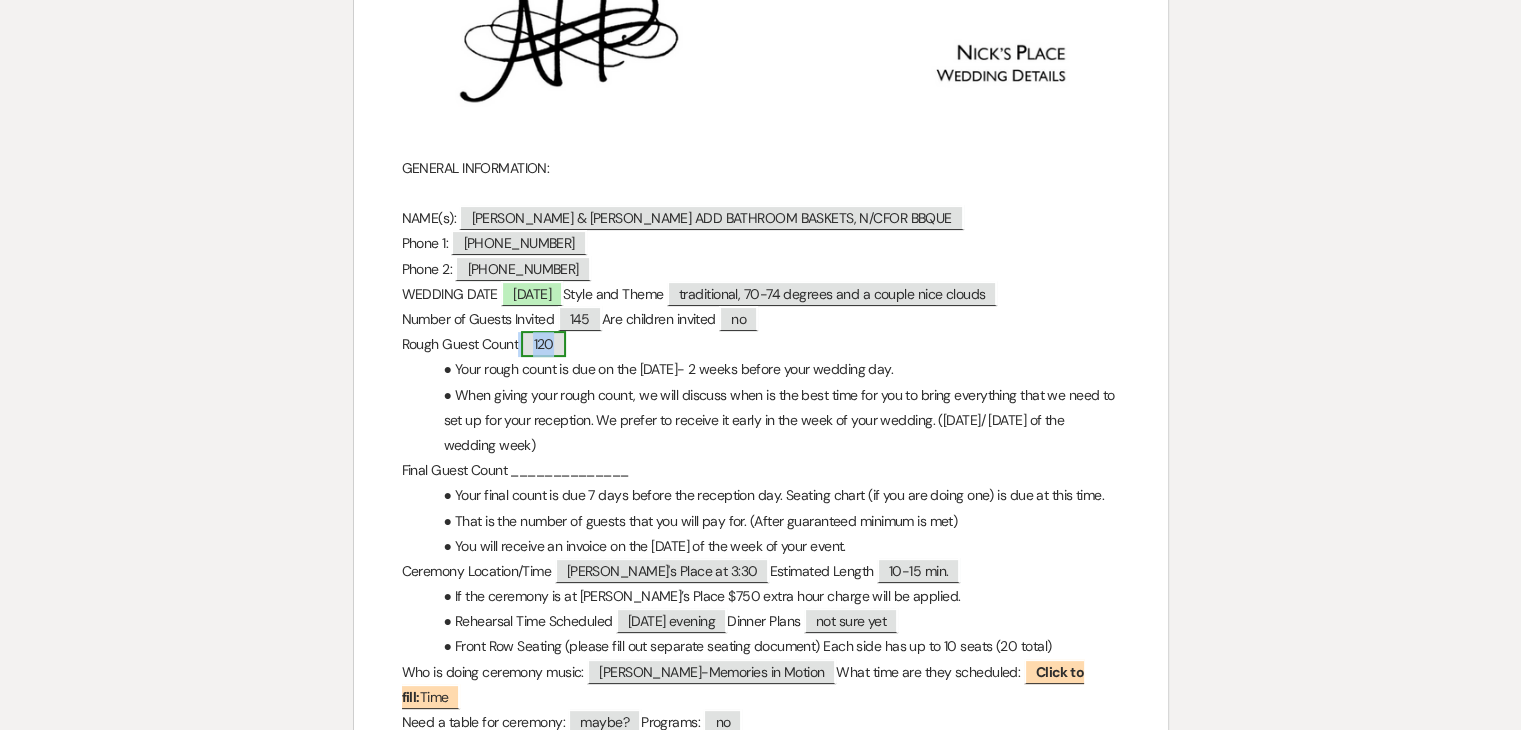 click on "120" at bounding box center [543, 344] 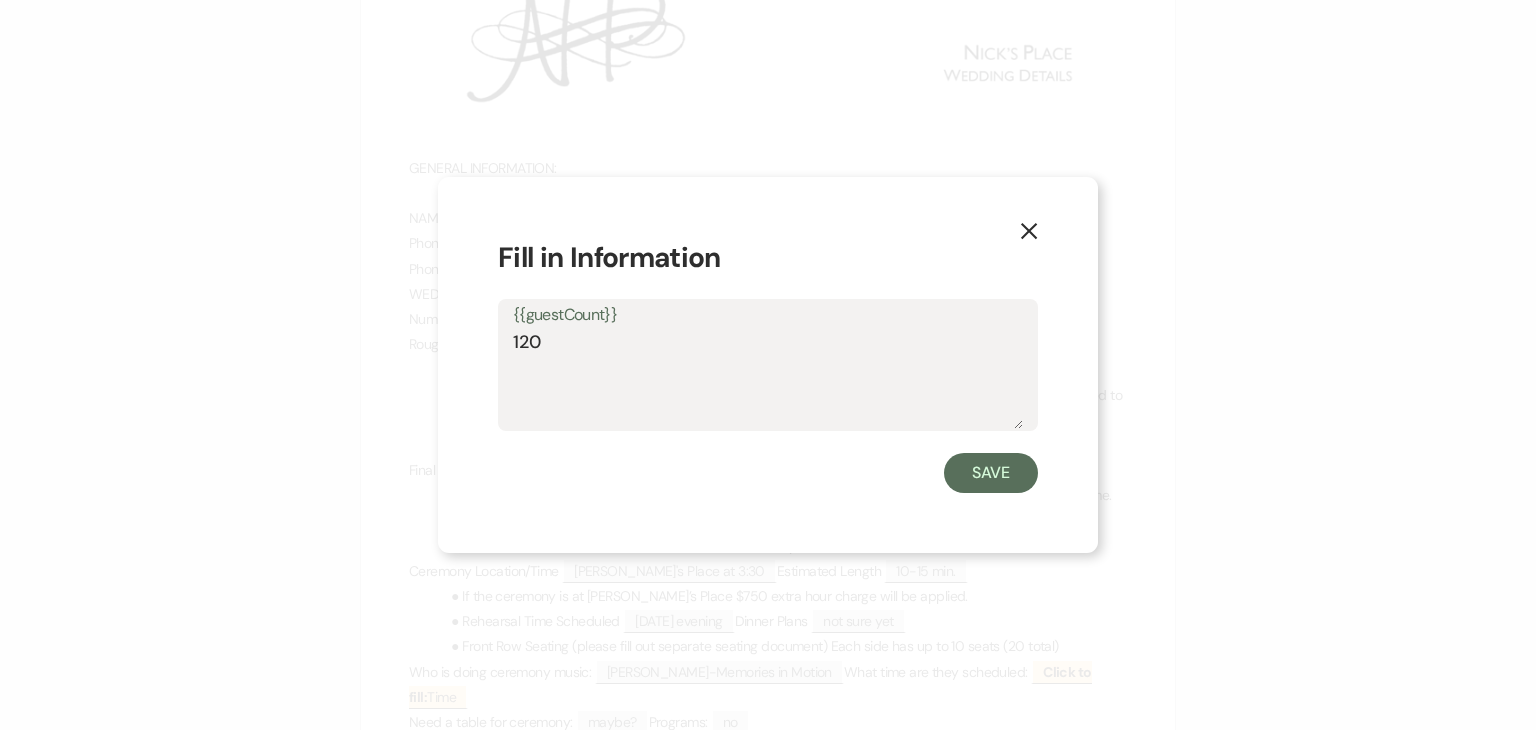 click on "120" at bounding box center [768, 379] 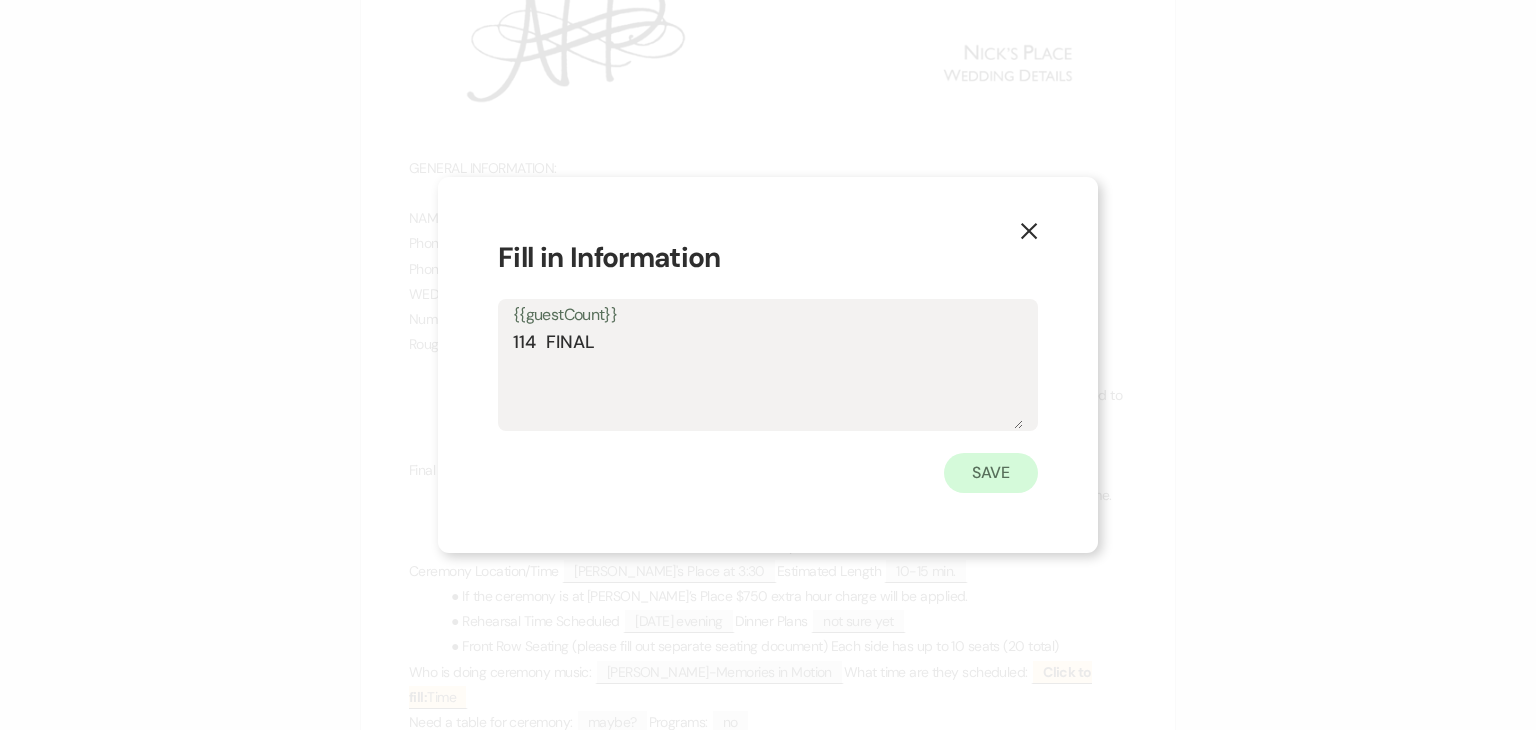 type on "114  FINAL" 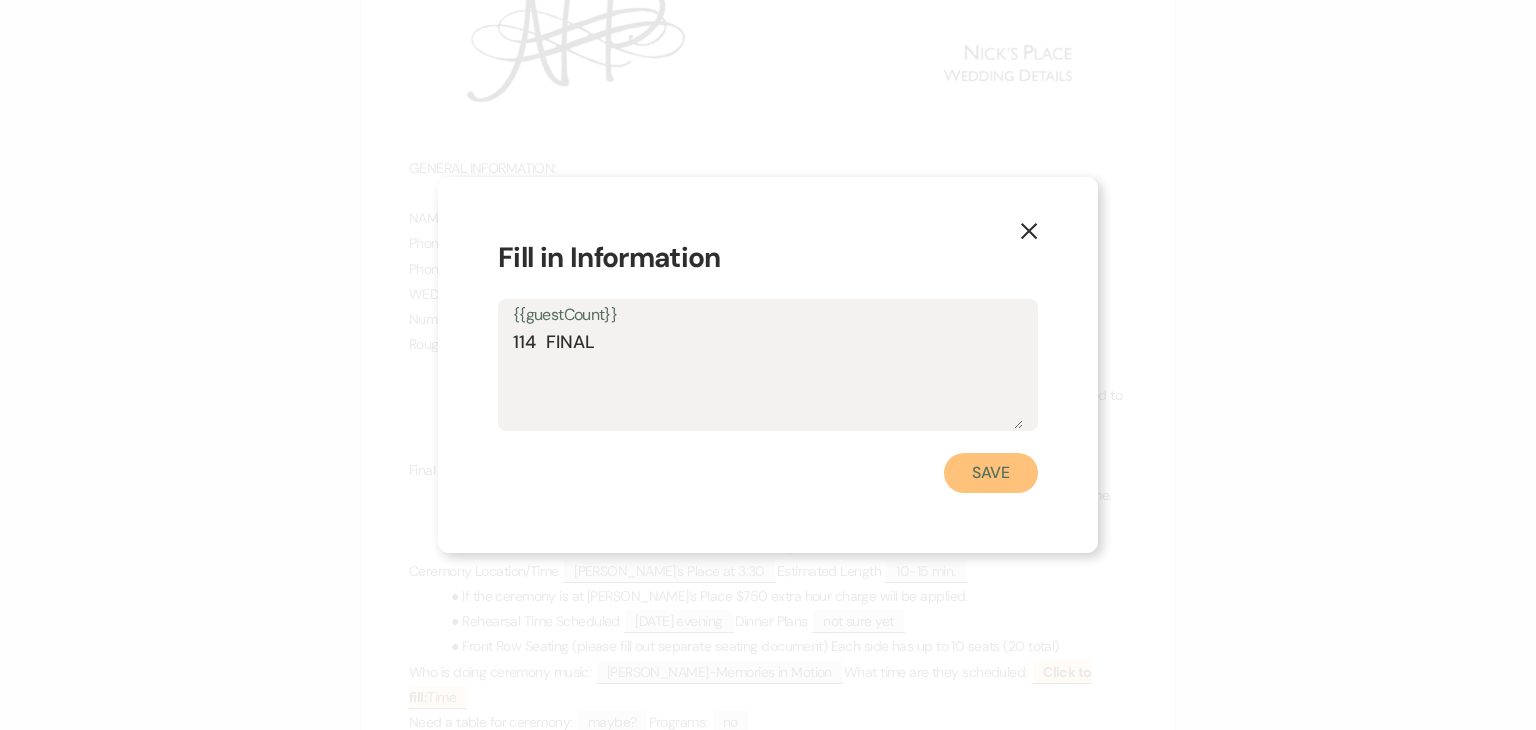 drag, startPoint x: 992, startPoint y: 467, endPoint x: 1000, endPoint y: 459, distance: 11.313708 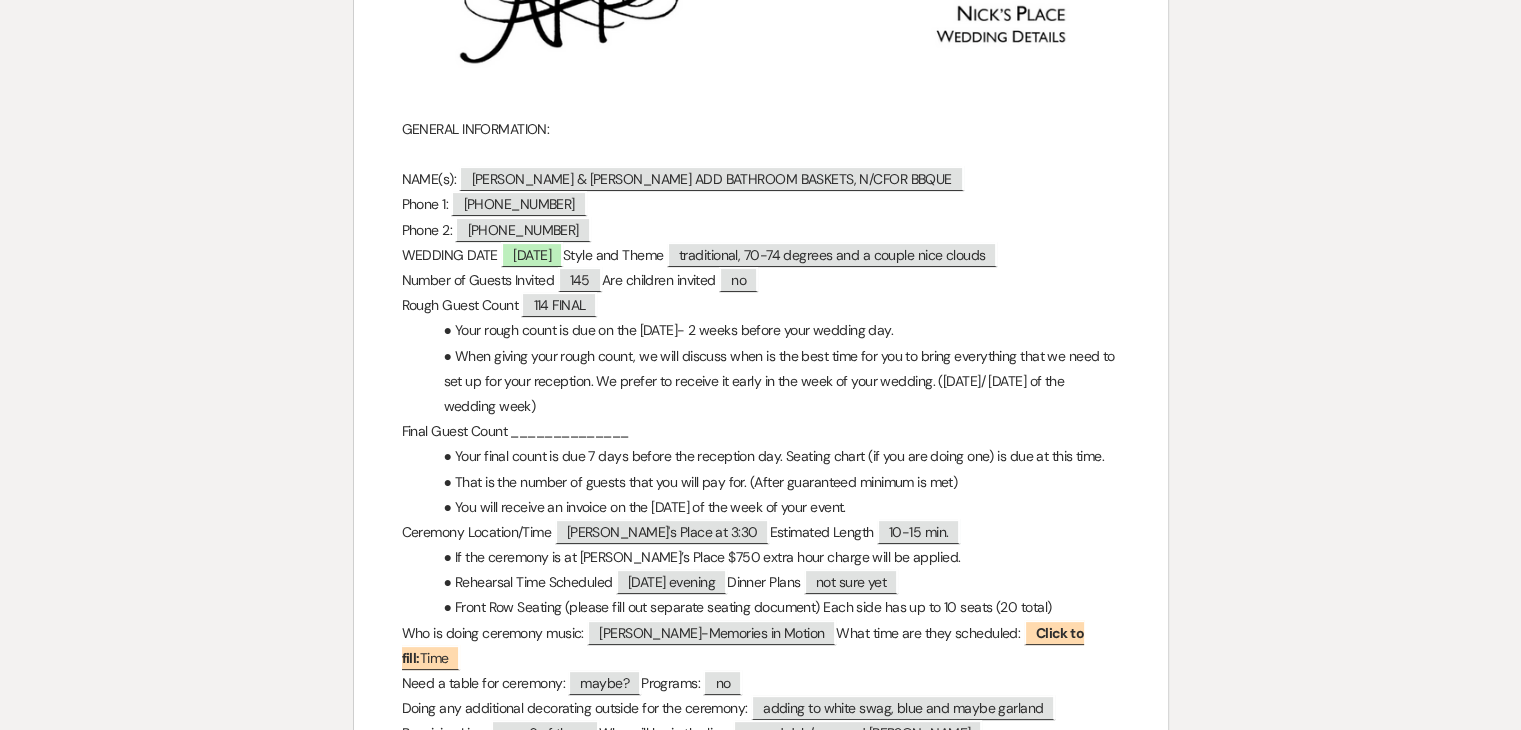 scroll, scrollTop: 474, scrollLeft: 0, axis: vertical 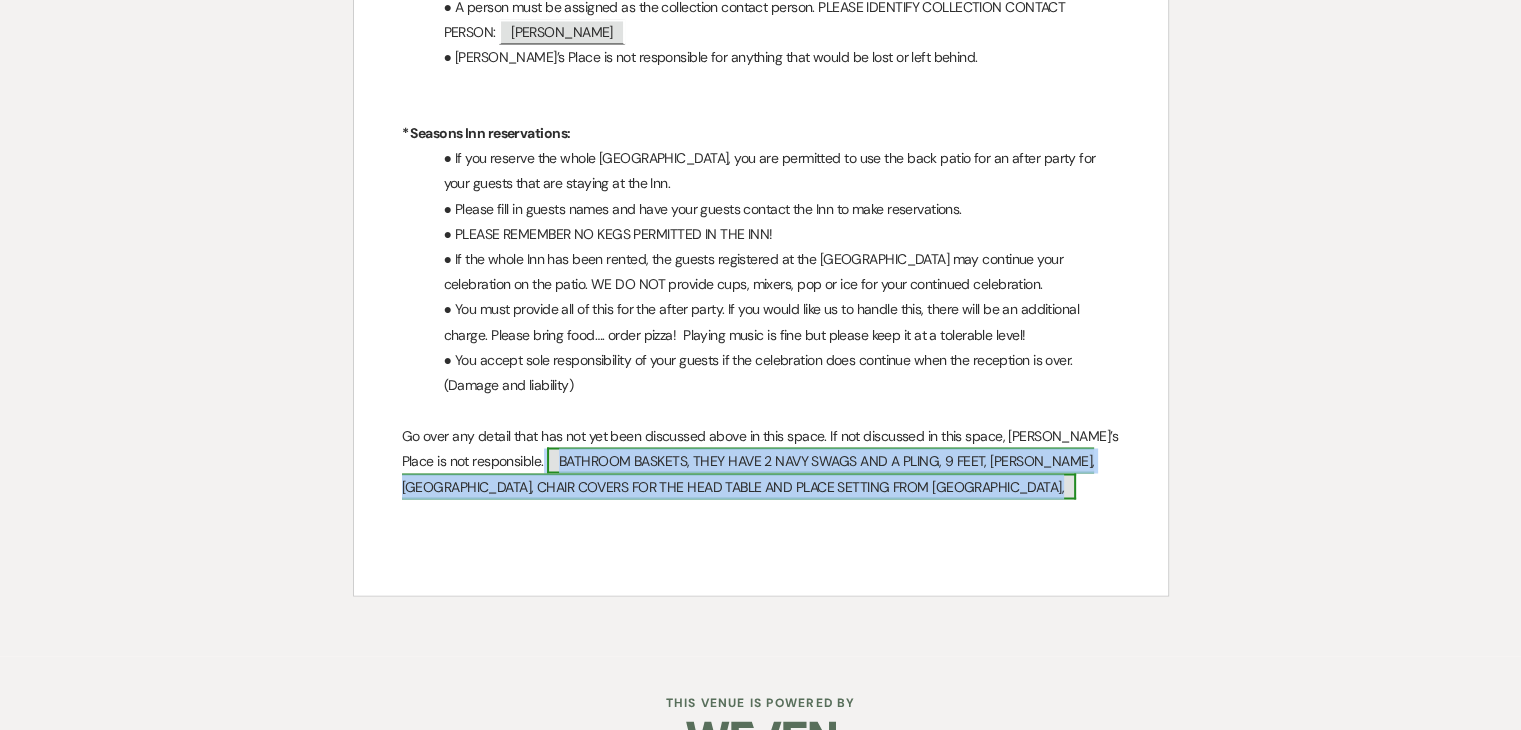 click on "BATHROOM BASKETS, THEY HAVE 2 NAVY SWAGS AND A PLING,  9 FEET, LING GARLAND, YELLOW STONE PARK, CHAIR COVERS FOR THE HEAD TABLE AND PLACE SETTING FROM GREAT GRANDMA," at bounding box center (748, 472) 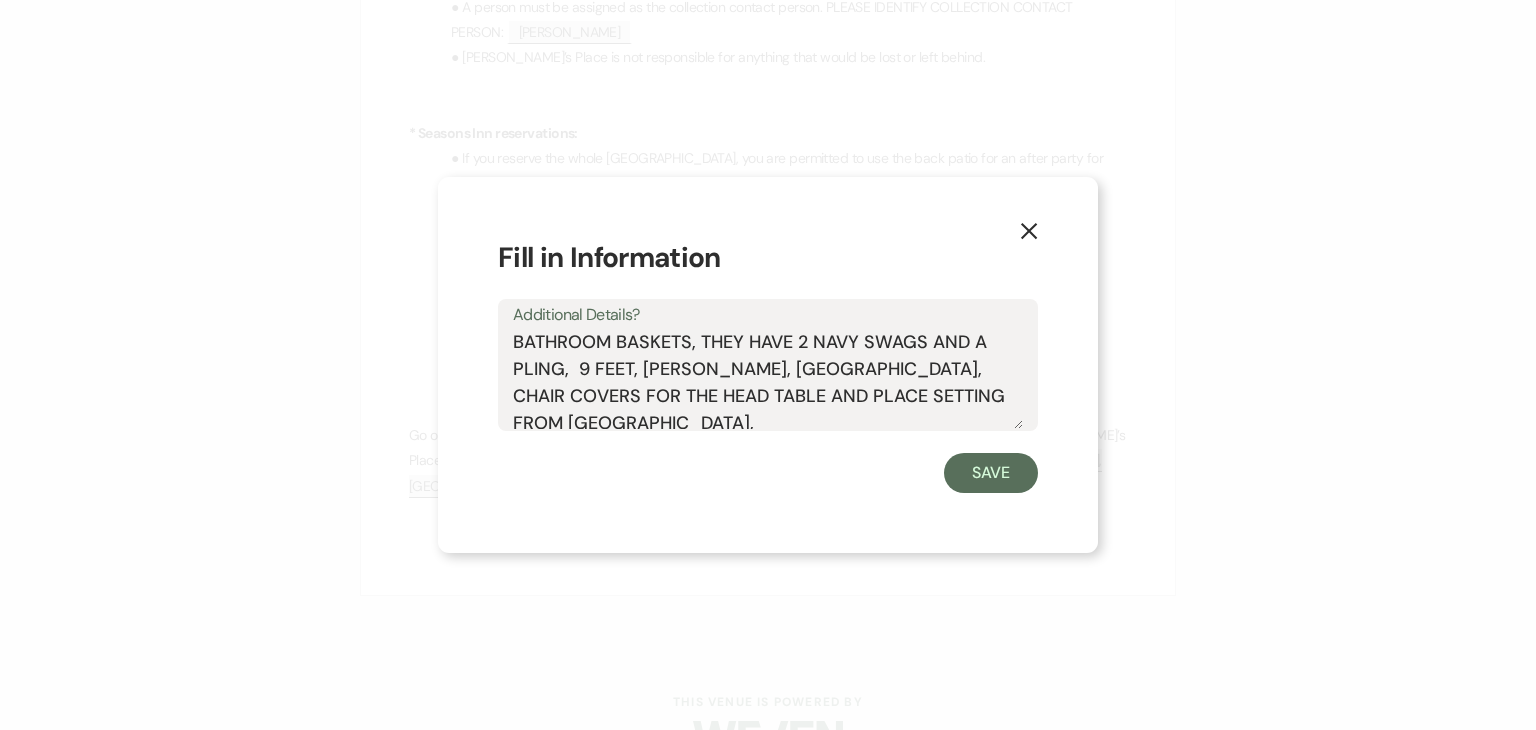 click on "BATHROOM BASKETS, THEY HAVE 2 NAVY SWAGS AND A PLING,  9 FEET, LING GARLAND, YELLOW STONE PARK, CHAIR COVERS FOR THE HEAD TABLE AND PLACE SETTING FROM GREAT GRANDMA," at bounding box center (768, 379) 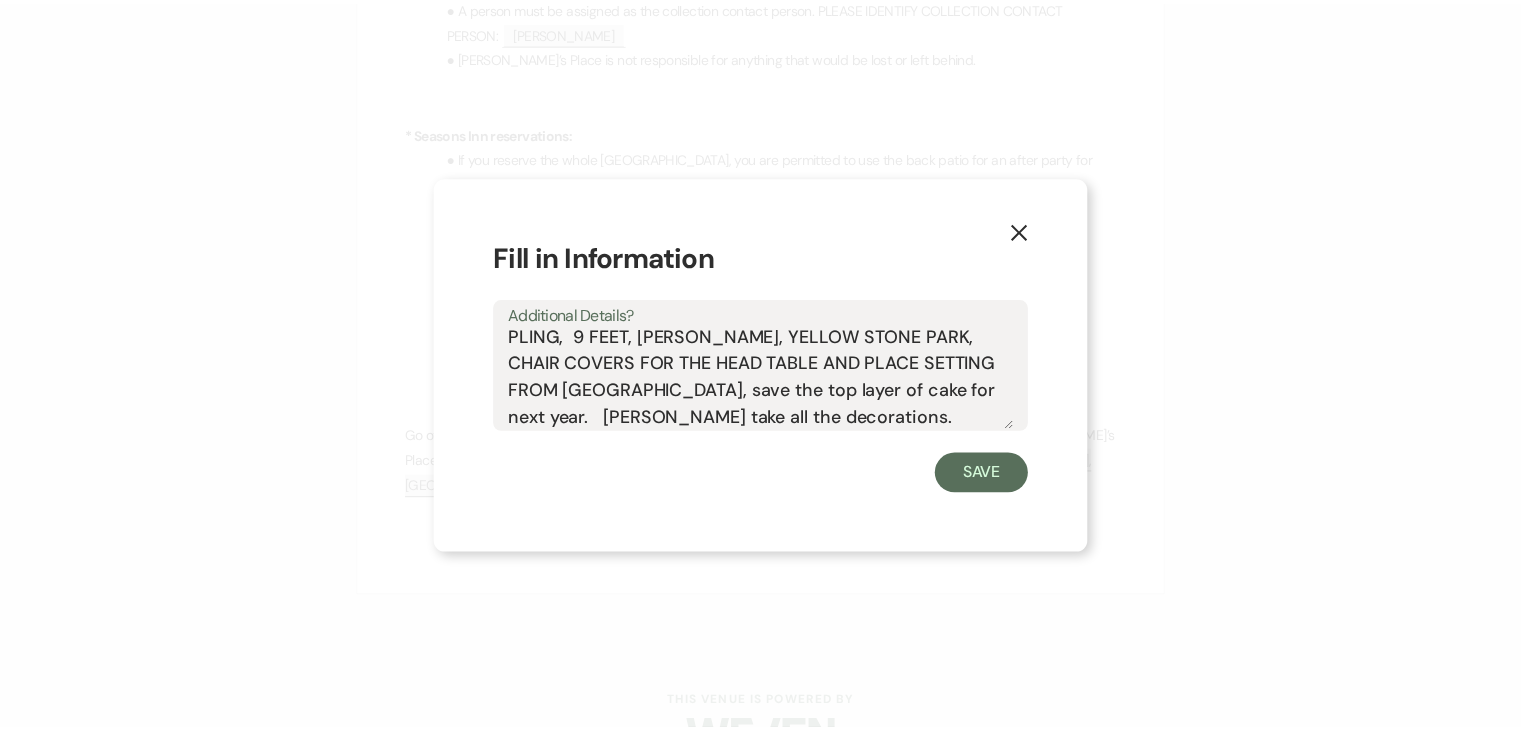 scroll, scrollTop: 60, scrollLeft: 0, axis: vertical 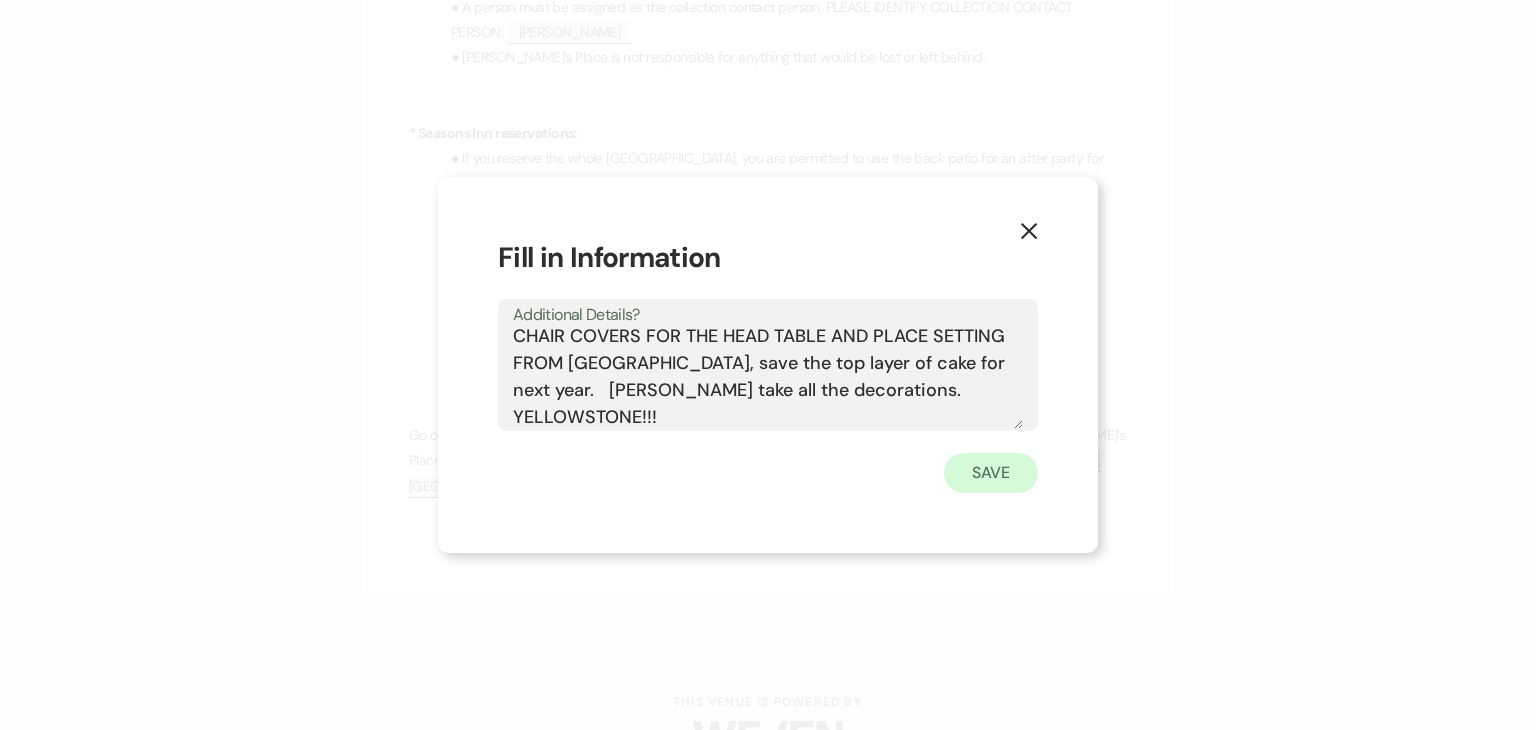 type on "BATHROOM BASKETS, THEY HAVE 2 NAVY SWAGS AND A PLING,  9 FEET, LING GARLAND, YELLOW STONE PARK, CHAIR COVERS FOR THE HEAD TABLE AND PLACE SETTING FROM GREAT GRANDMA, save the top layer of cake for next year.   Wendy take all the decorations.  YELLOWSTONE!!!" 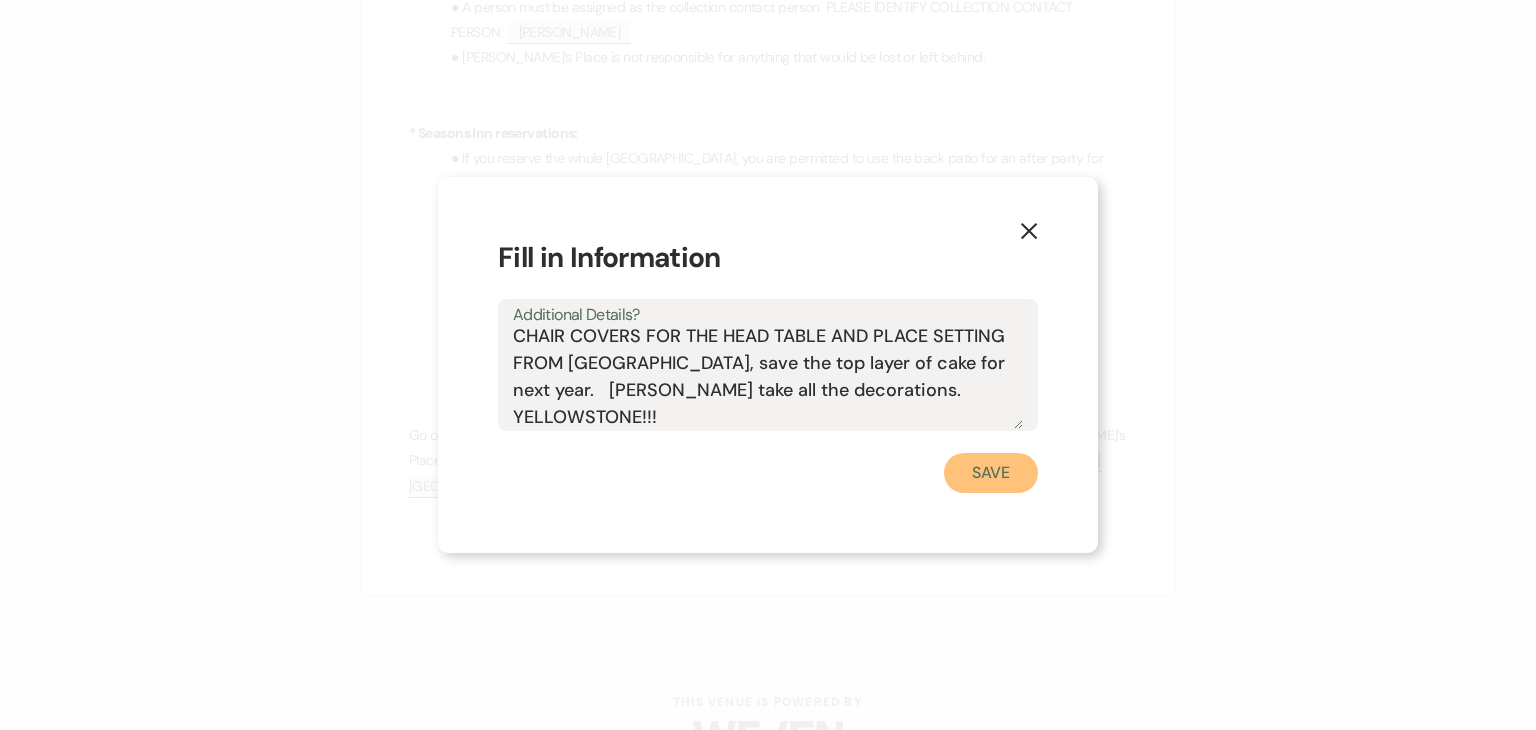 click on "Save" at bounding box center [991, 473] 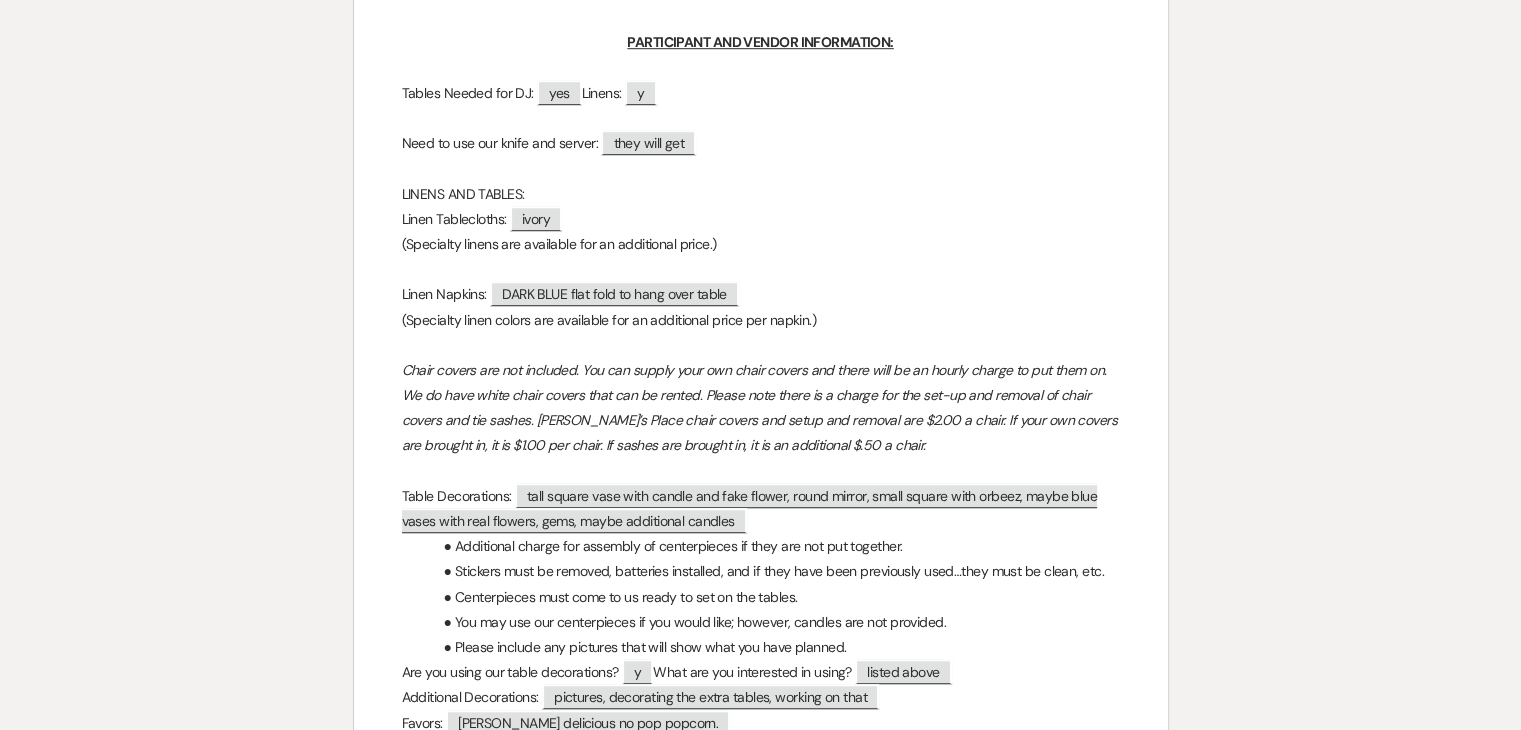 scroll, scrollTop: 1334, scrollLeft: 0, axis: vertical 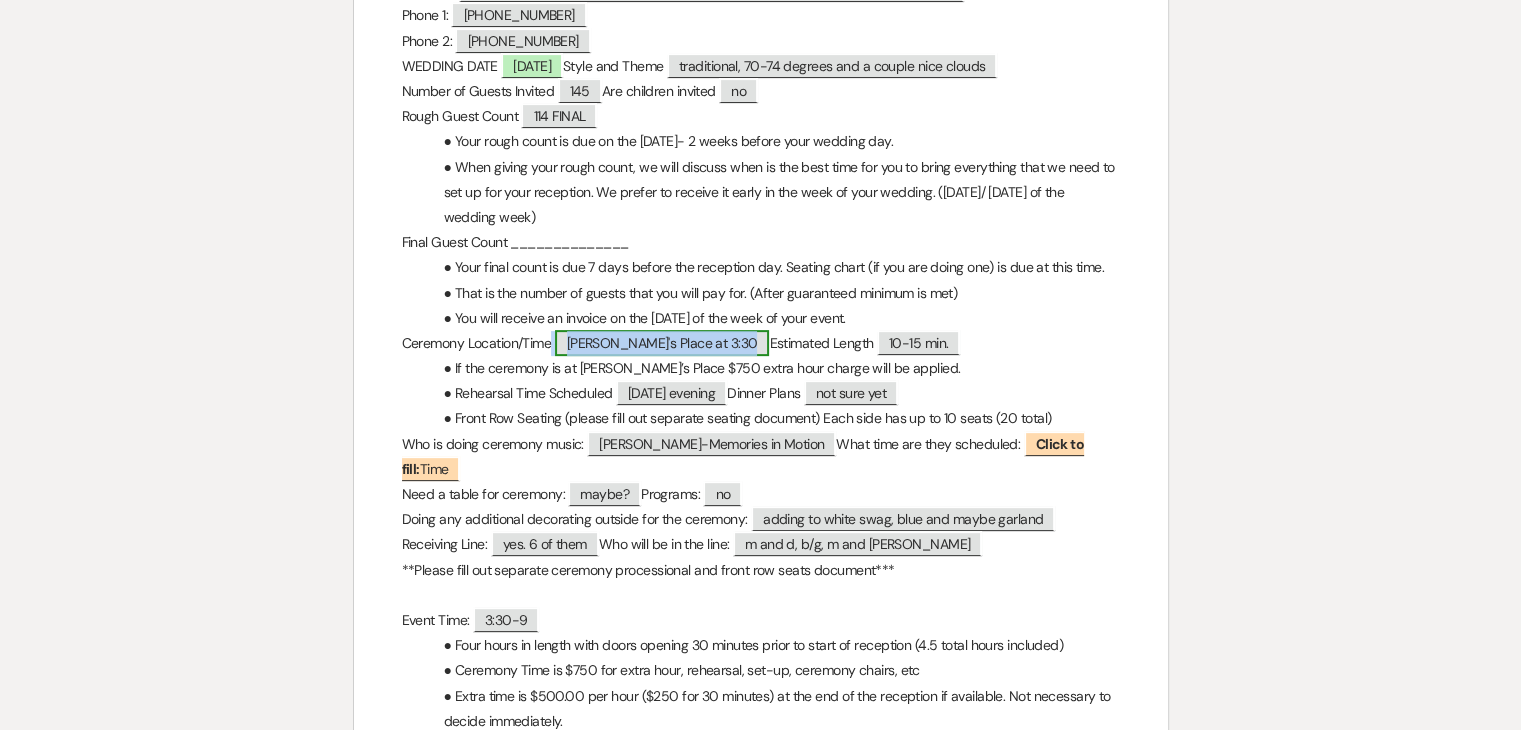 click on "Nick's Place at 3:30" at bounding box center (662, 343) 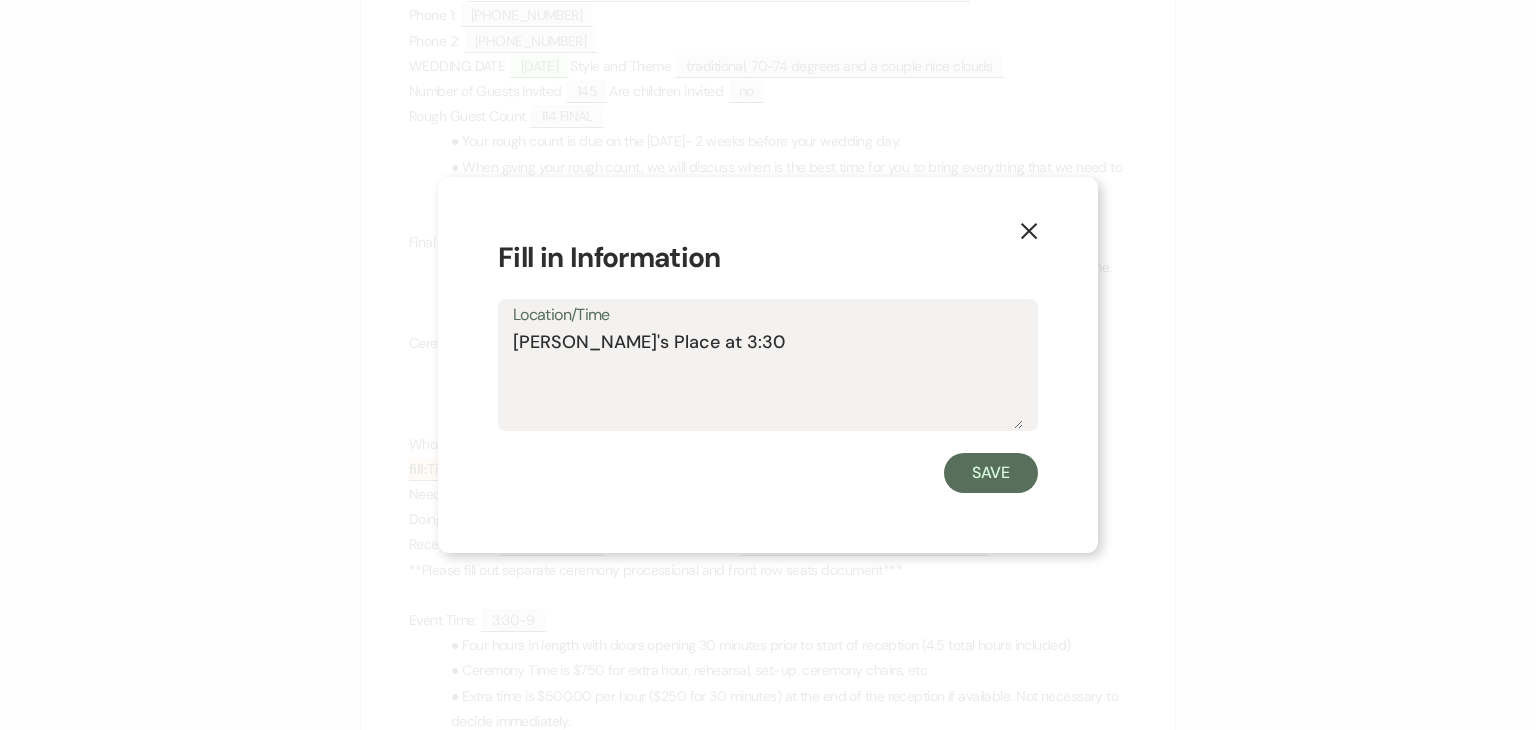 click on "Nick's Place at 3:30" at bounding box center (768, 379) 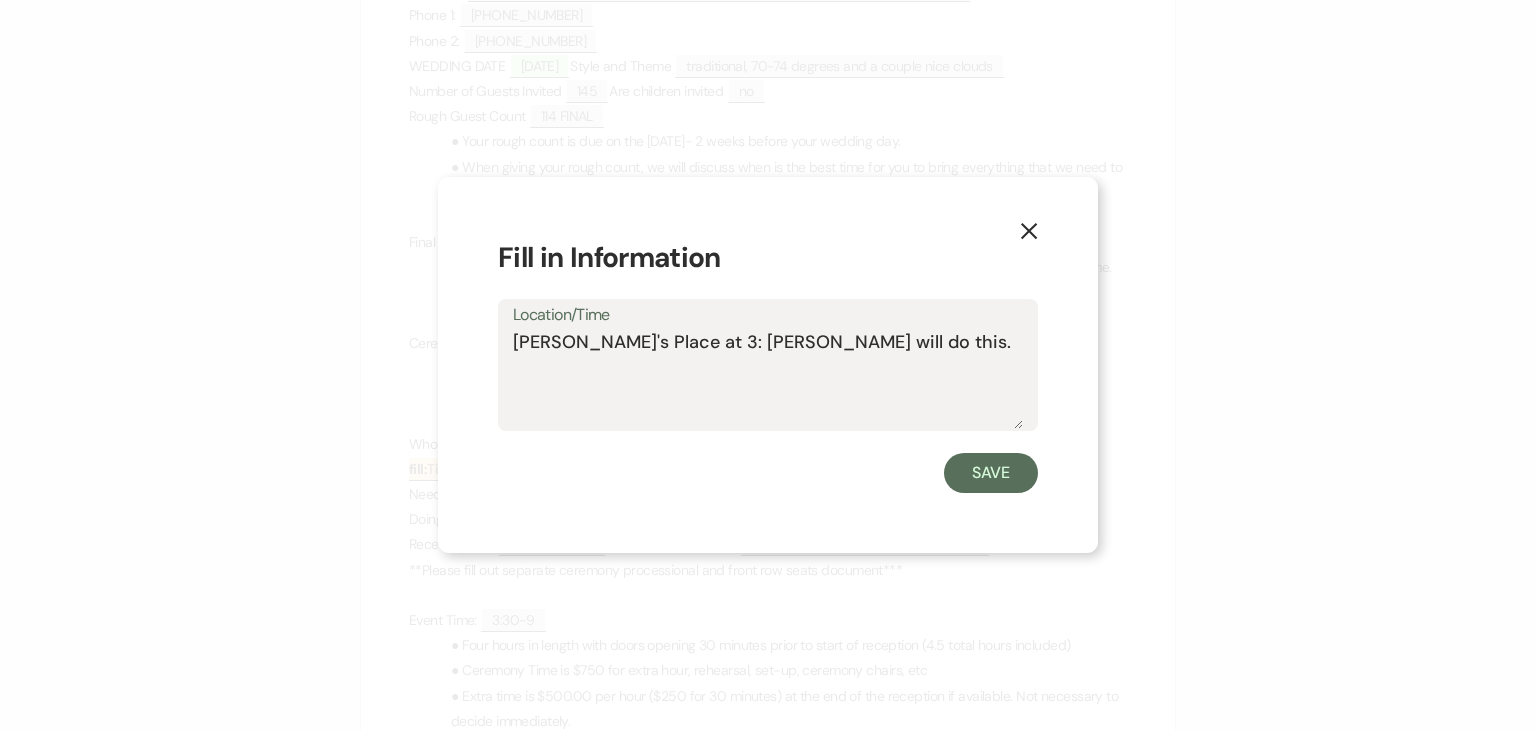 type on "Nick's Place at 3: Shawn will do this." 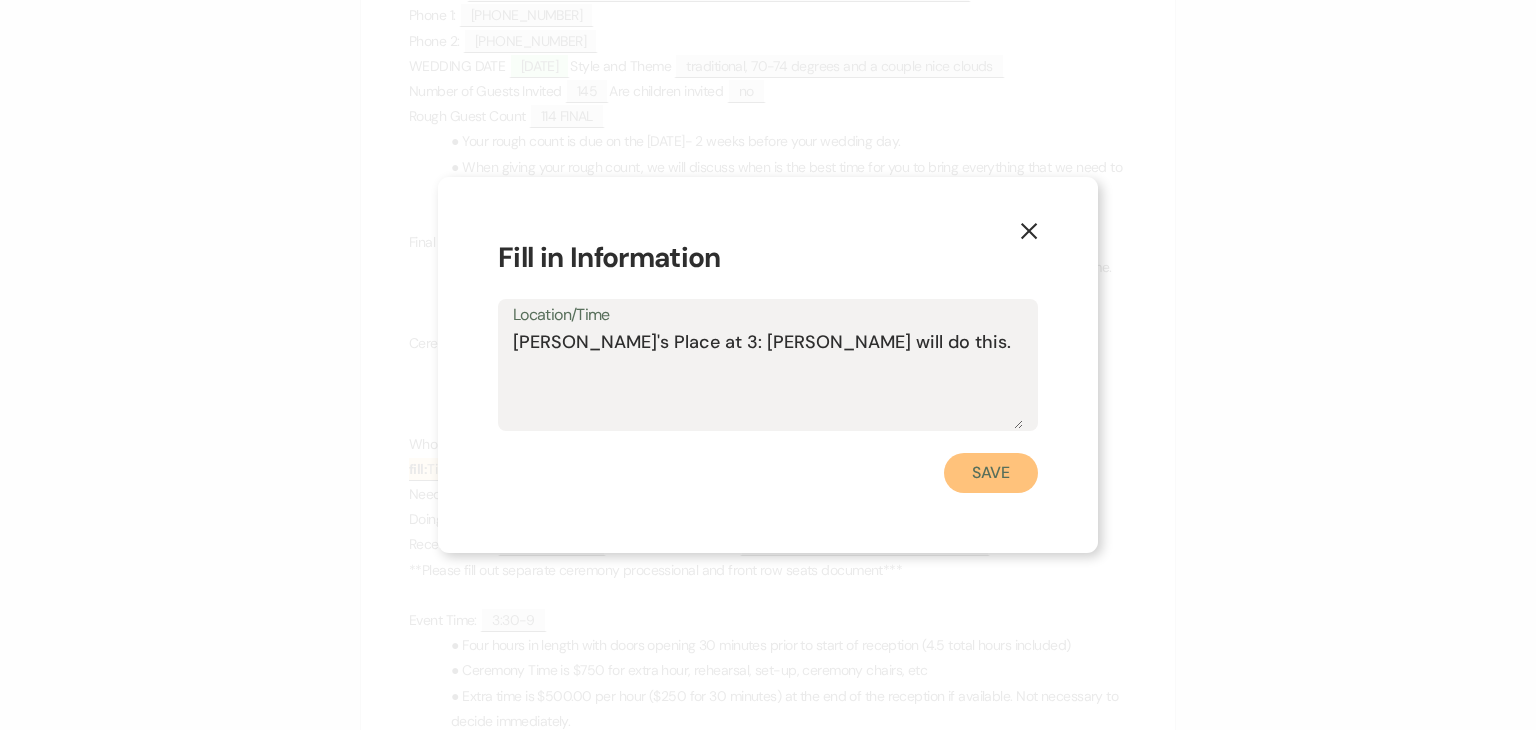 click on "Save" at bounding box center (991, 473) 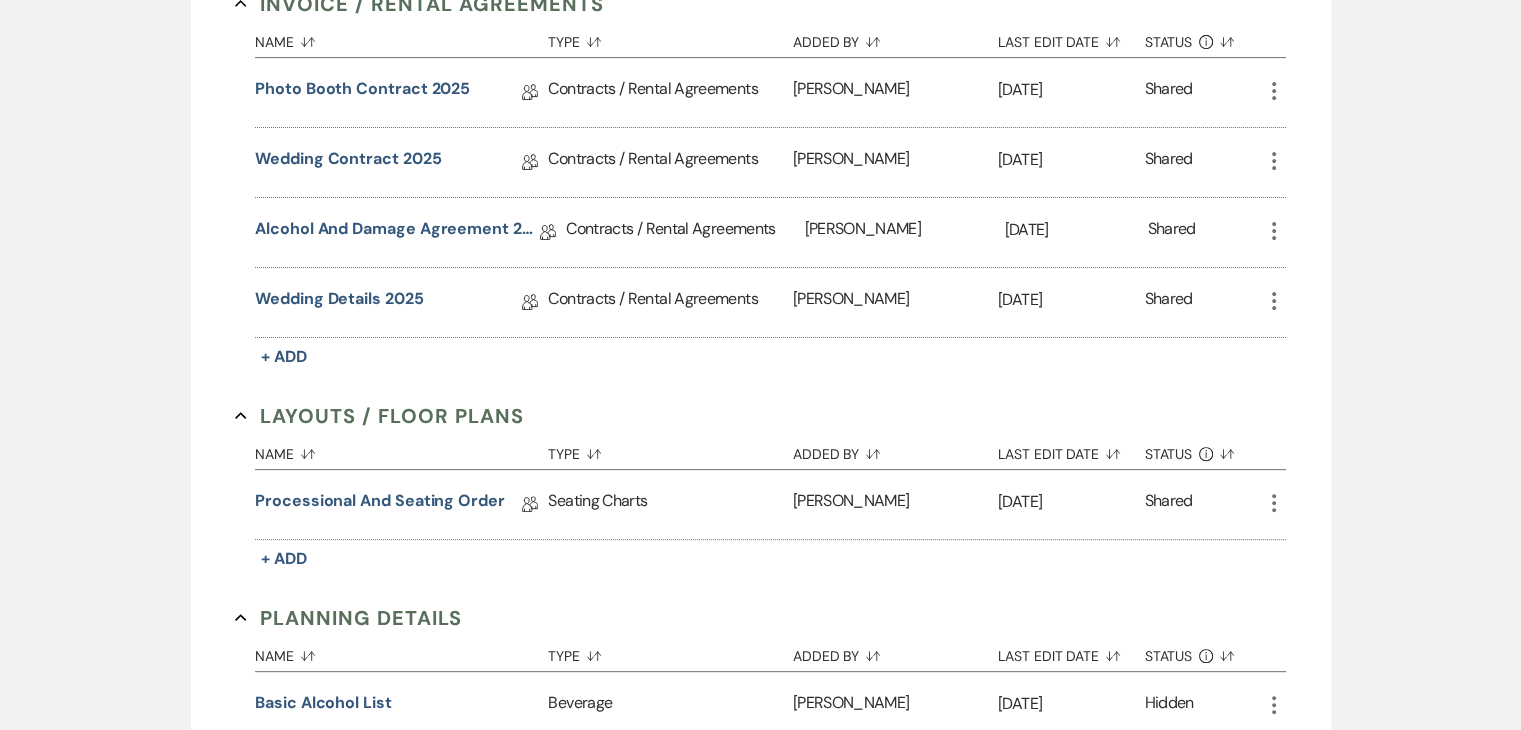 scroll, scrollTop: 332, scrollLeft: 0, axis: vertical 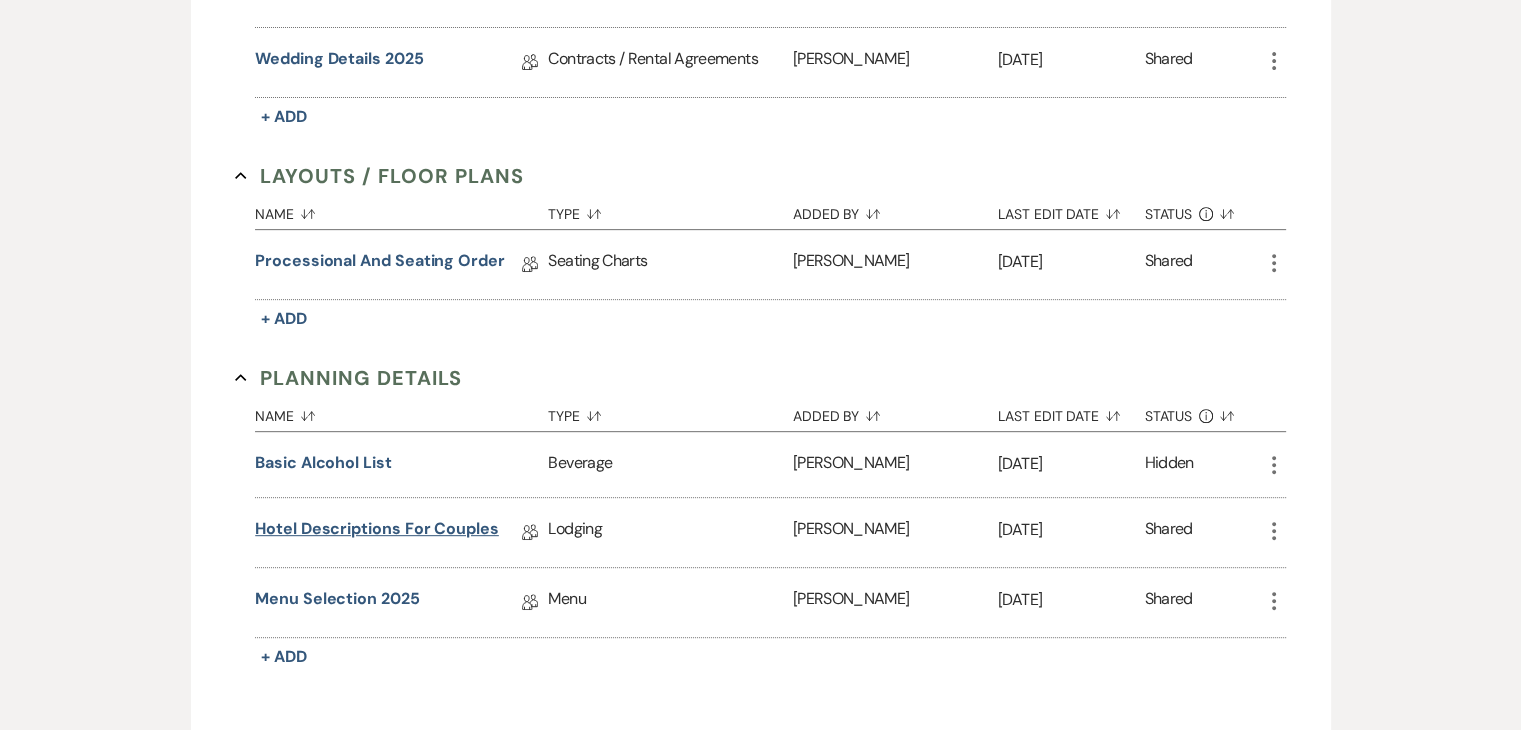 click on "Hotel Descriptions for Couples" at bounding box center [377, 532] 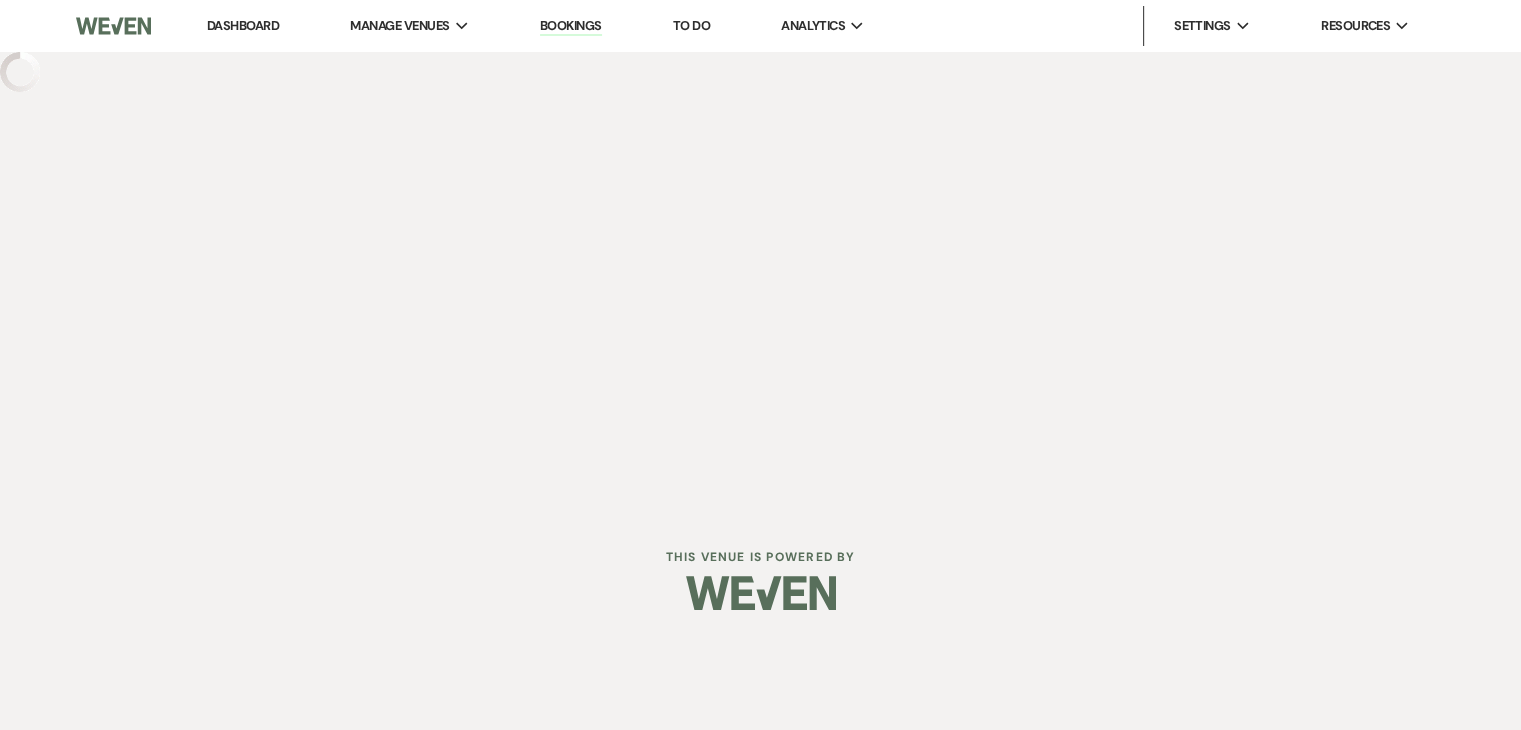 scroll, scrollTop: 0, scrollLeft: 0, axis: both 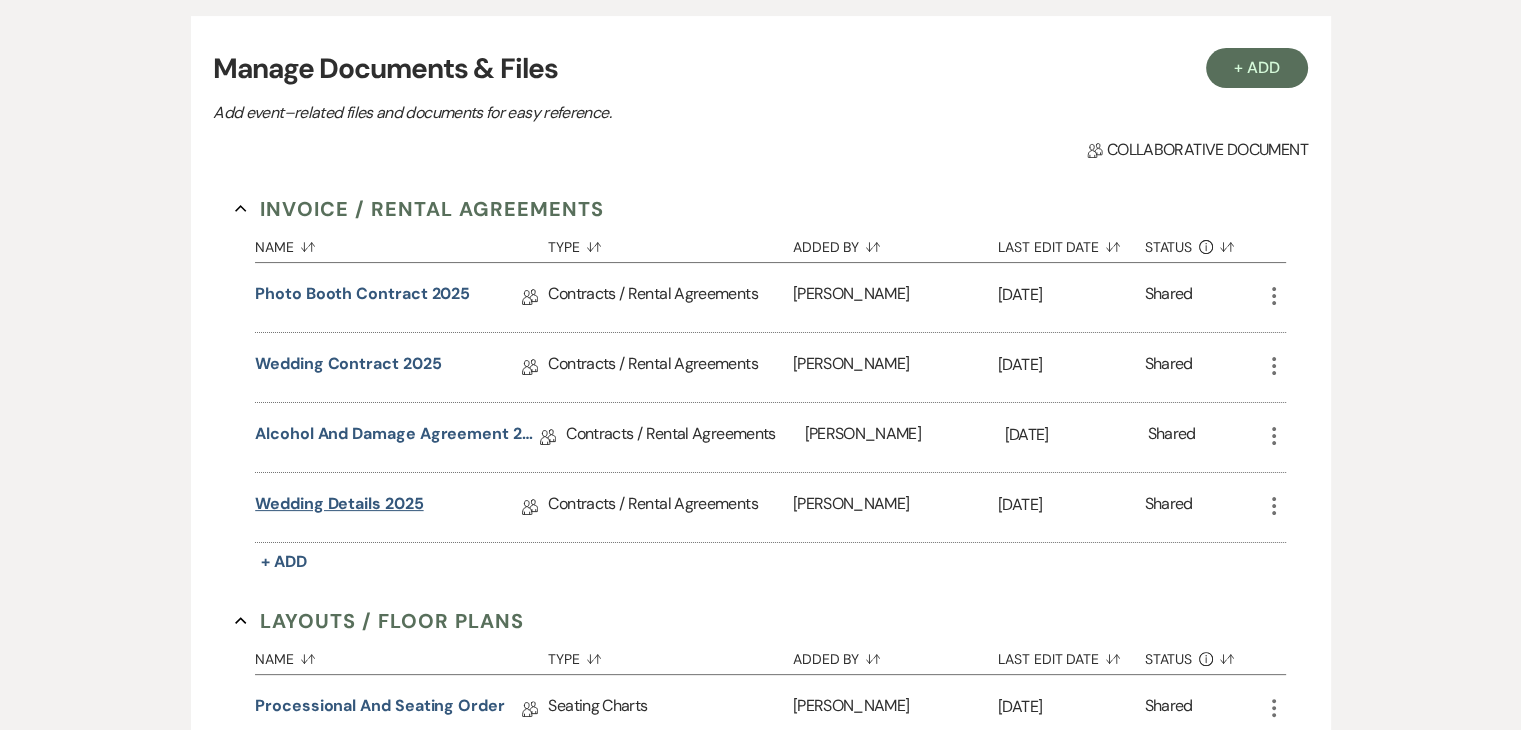 click on "Wedding Details 2025" at bounding box center (339, 507) 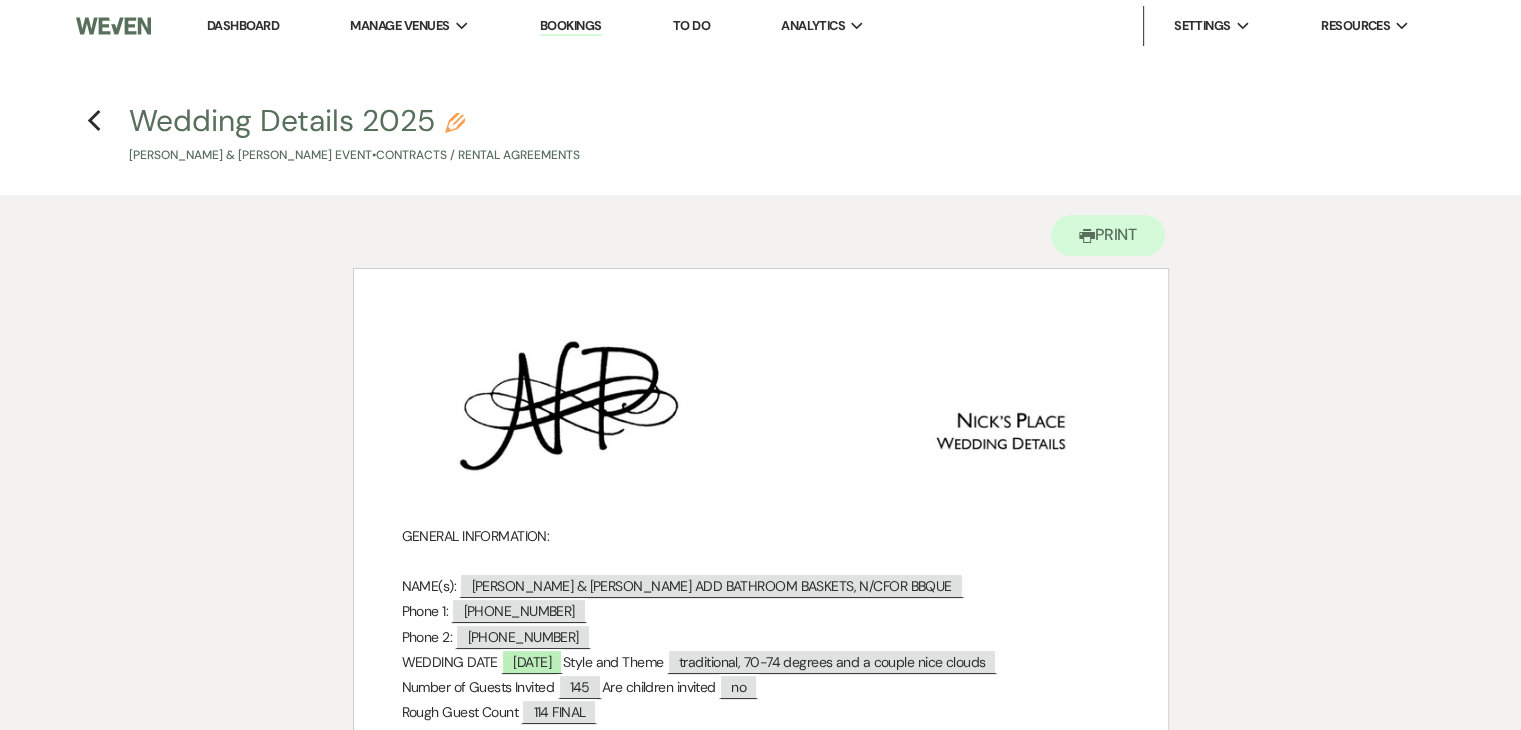 click on "Previous Wedding Details 2025 Pencil Olivia Hodapp & Samuel Petkac's Event  •  Contracts / Rental Agreements Printer  Print                                                                                                                                                                                                                                                                                               Add Photo +  Insert Field Expand Standard Field Smart Field Signature Field Initial Field Info +  Insert Table ﻿ ﻿   GENERAL INFORMATION: NAME(s):  ﻿
Olivia Hodapp & Samuel Petkac      ADD BATHROOM BASKETS, N/CFOR BBQUE
﻿   Phone 1:  ﻿
814-923-1362
﻿   Phone 2:  ﻿
814-844-7947
﻿   WEDDING DATE  ﻿
08/09/2025
﻿   Style and Theme  ﻿
traditional, 70-74 degrees and a couple nice clouds
﻿   Number of Guests Invited  ﻿
﻿" at bounding box center (760, 2054) 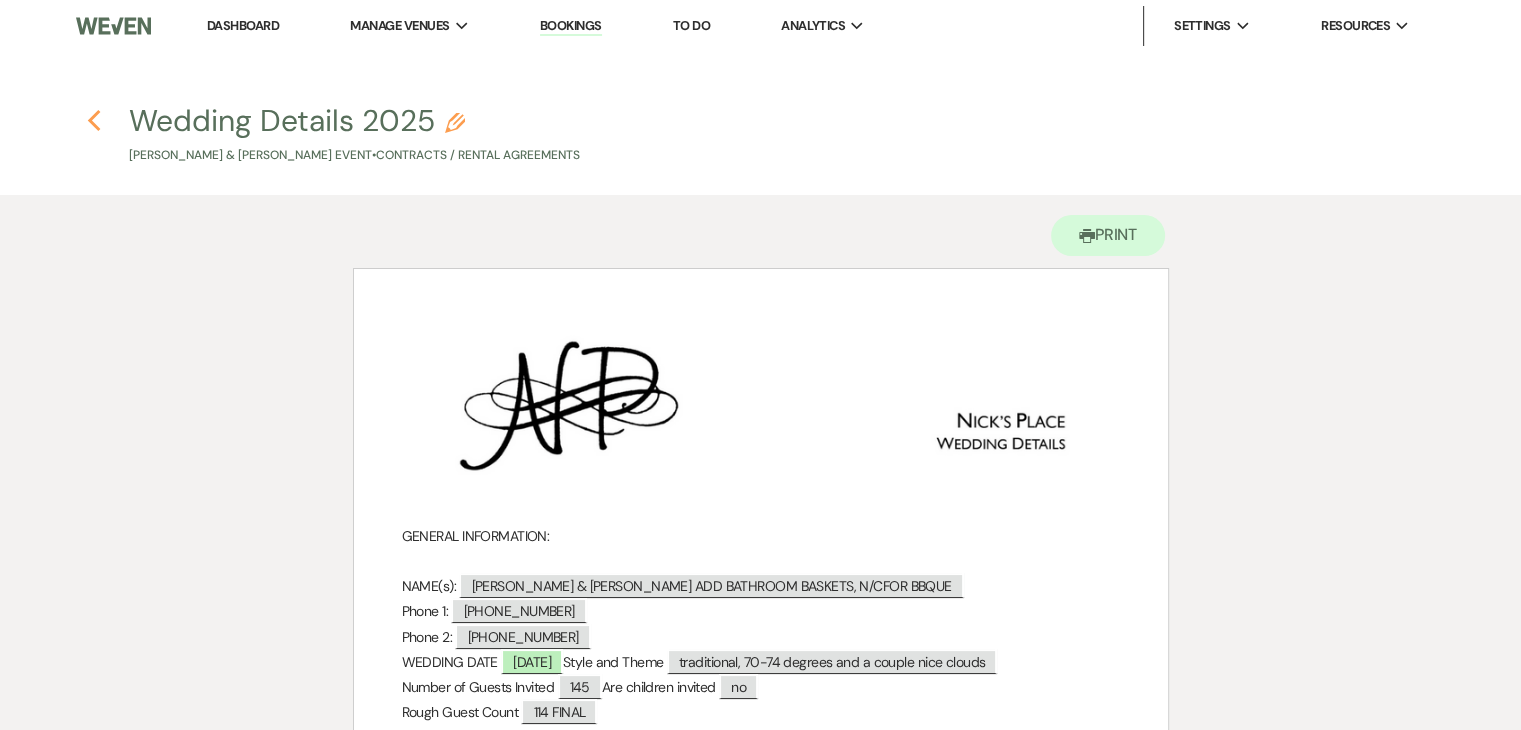 click on "Previous" 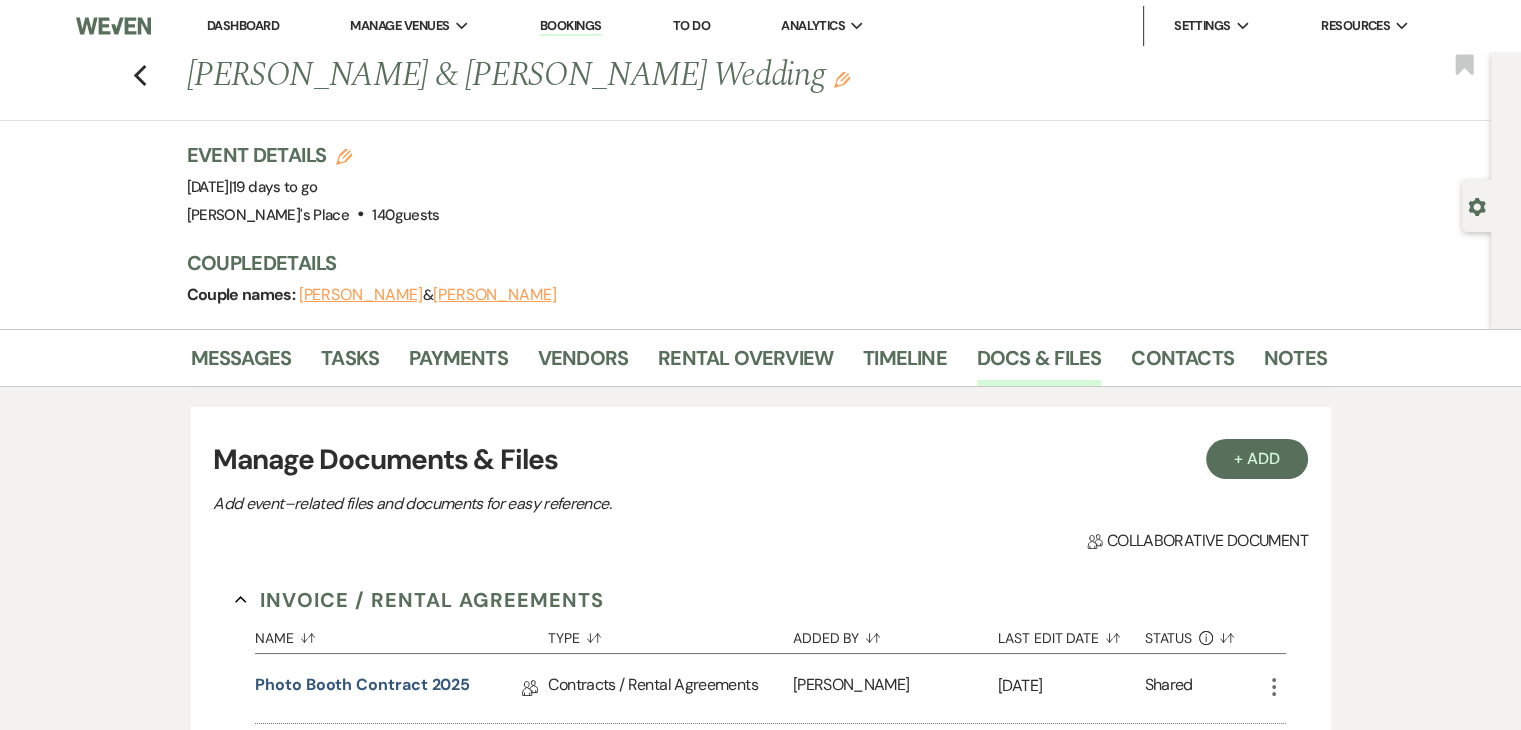 scroll, scrollTop: 391, scrollLeft: 0, axis: vertical 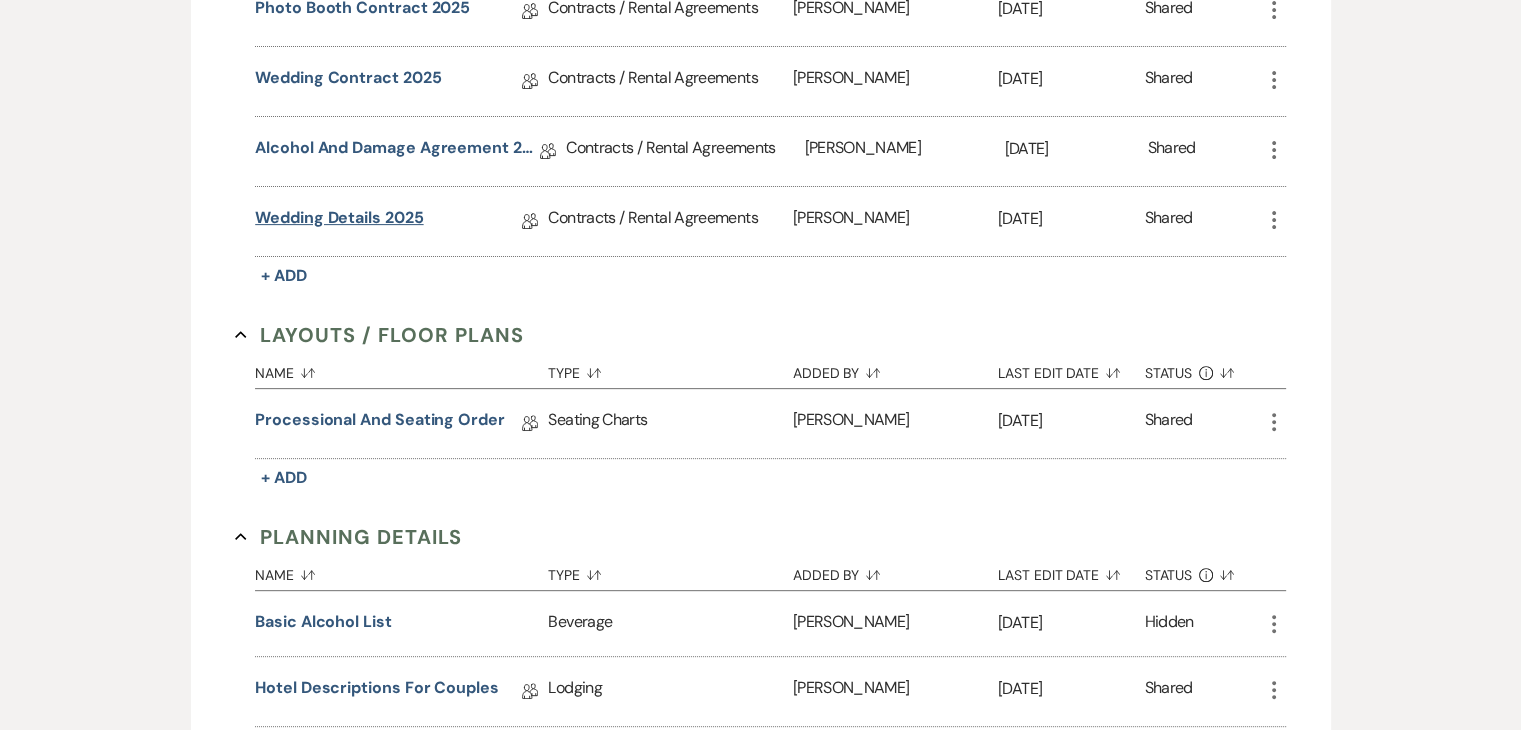 click on "Wedding Details 2025" at bounding box center (339, 221) 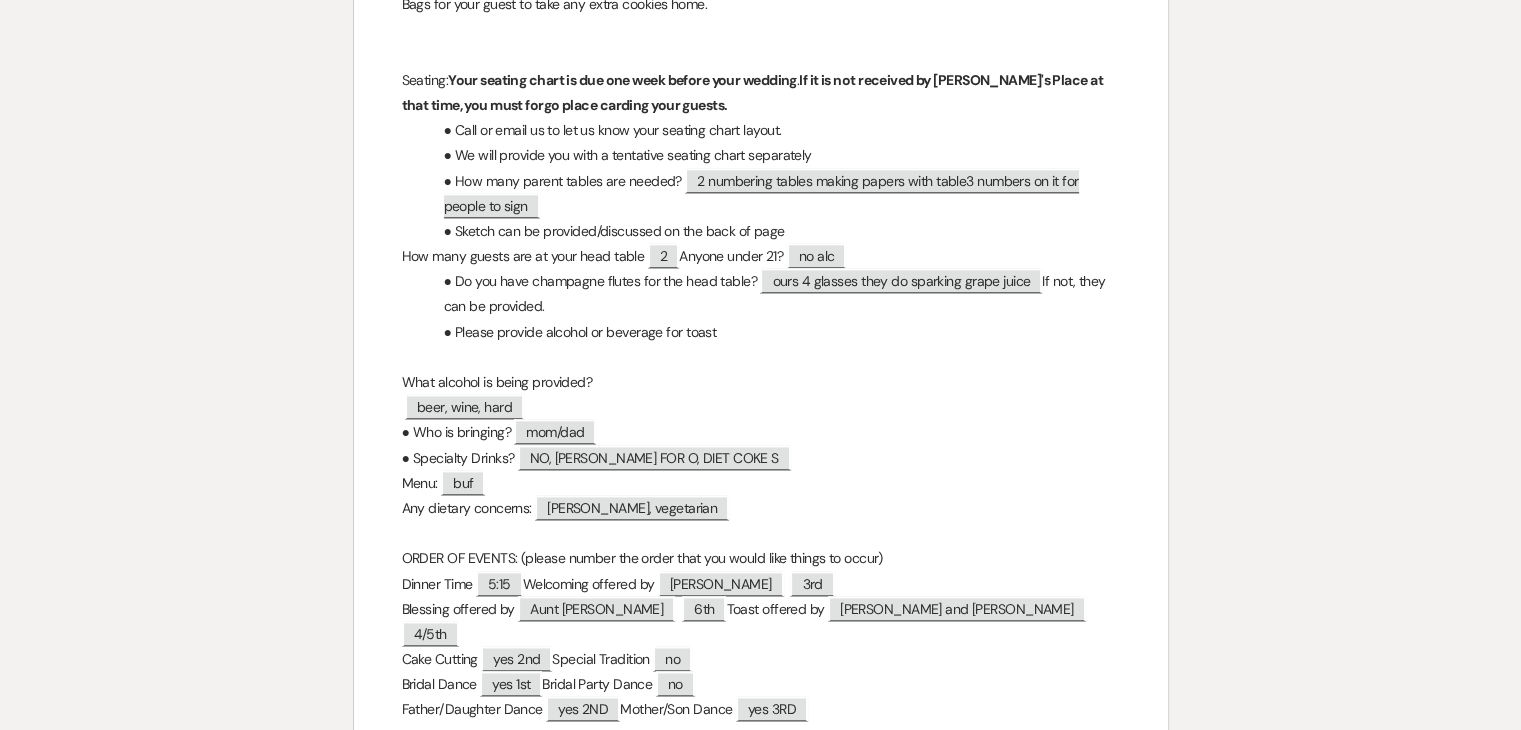 scroll, scrollTop: 2325, scrollLeft: 0, axis: vertical 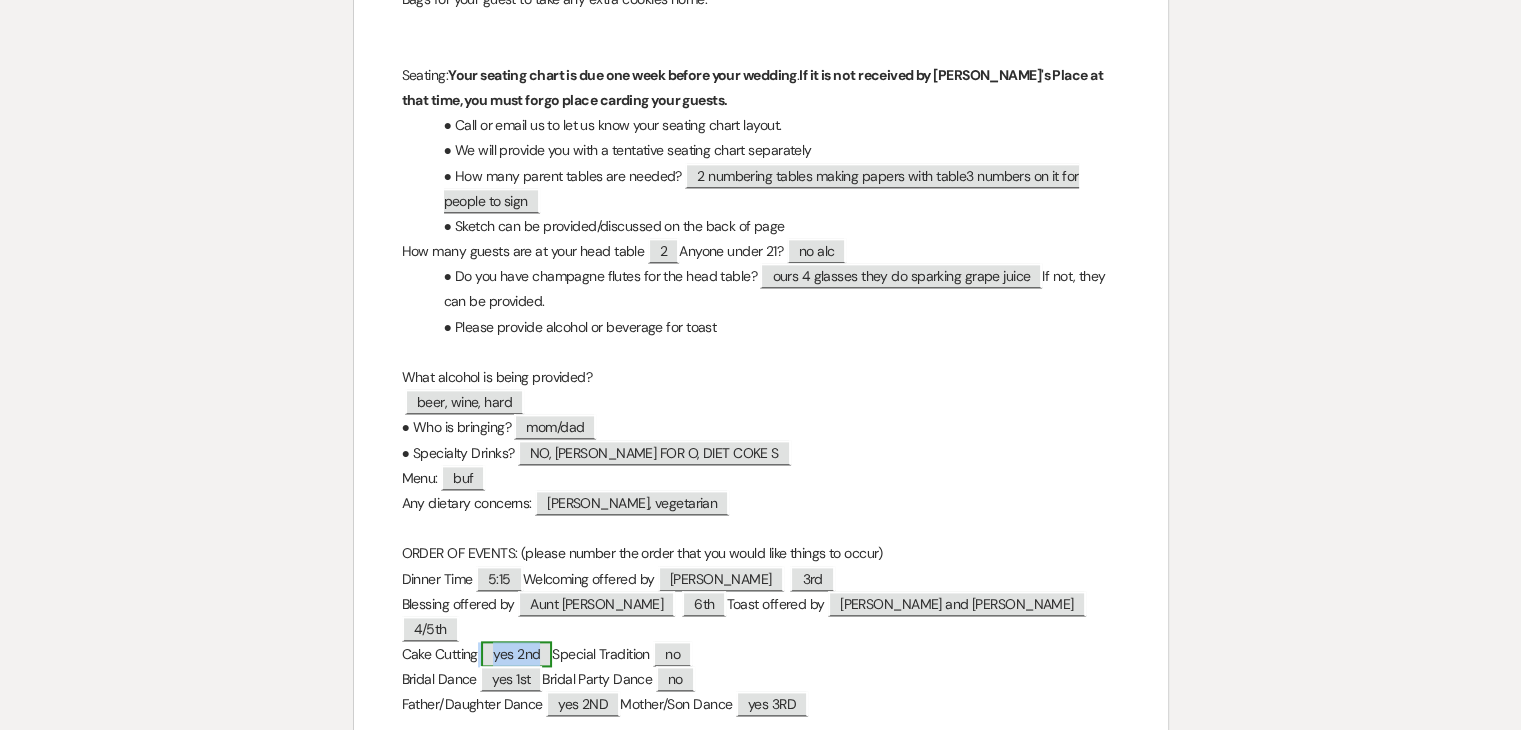 click on "yes 2nd" at bounding box center (516, 654) 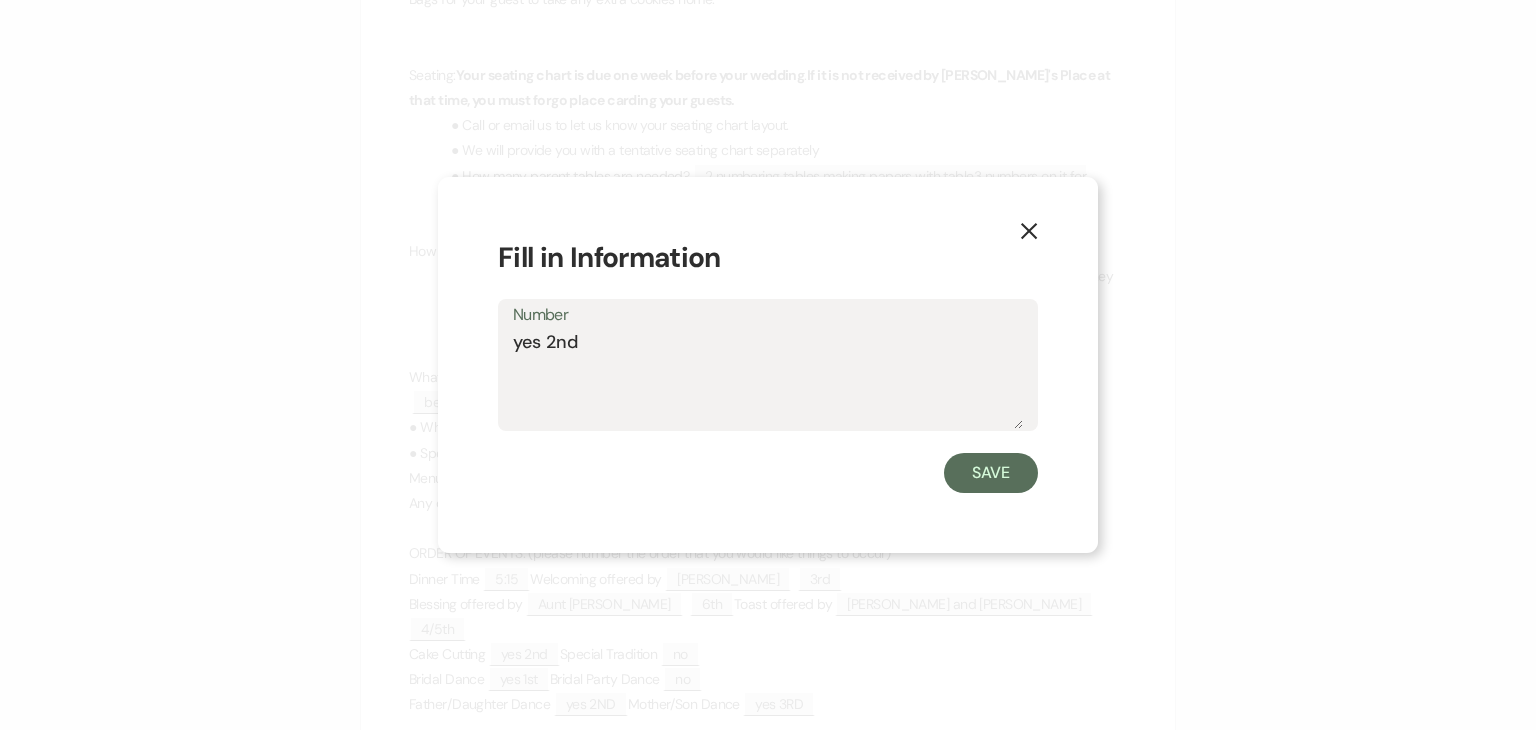 click on "yes 2nd" at bounding box center (768, 379) 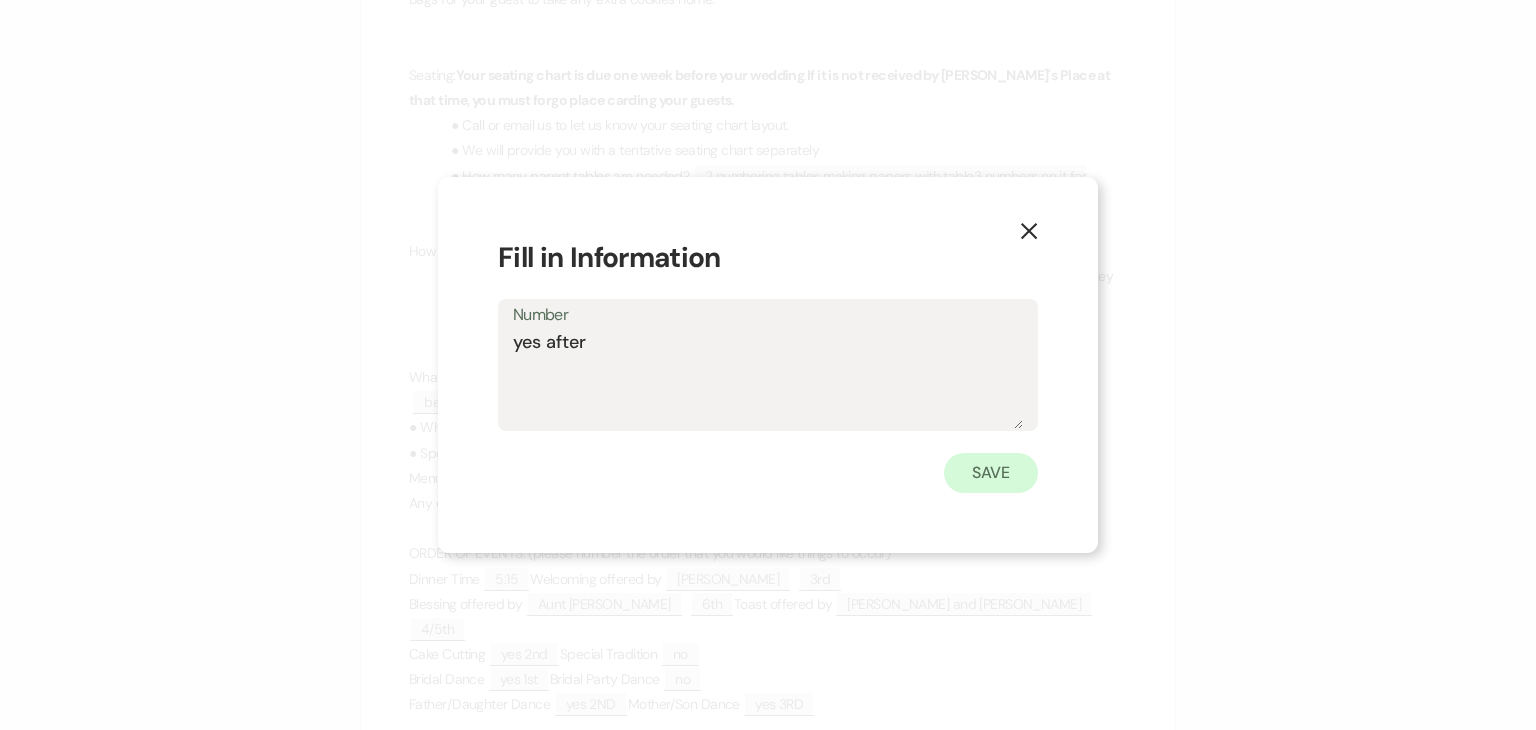 type on "yes after" 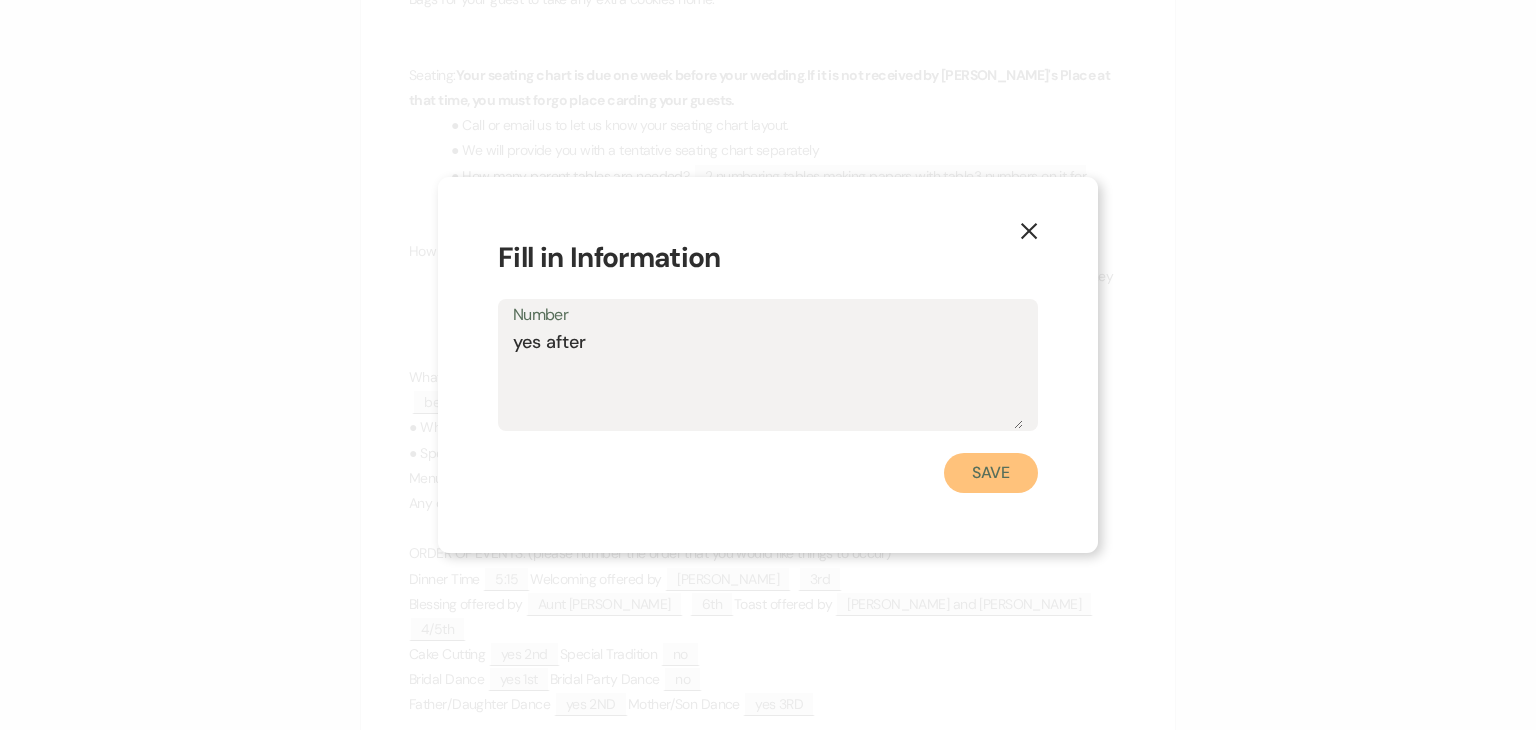 click on "Save" at bounding box center (991, 473) 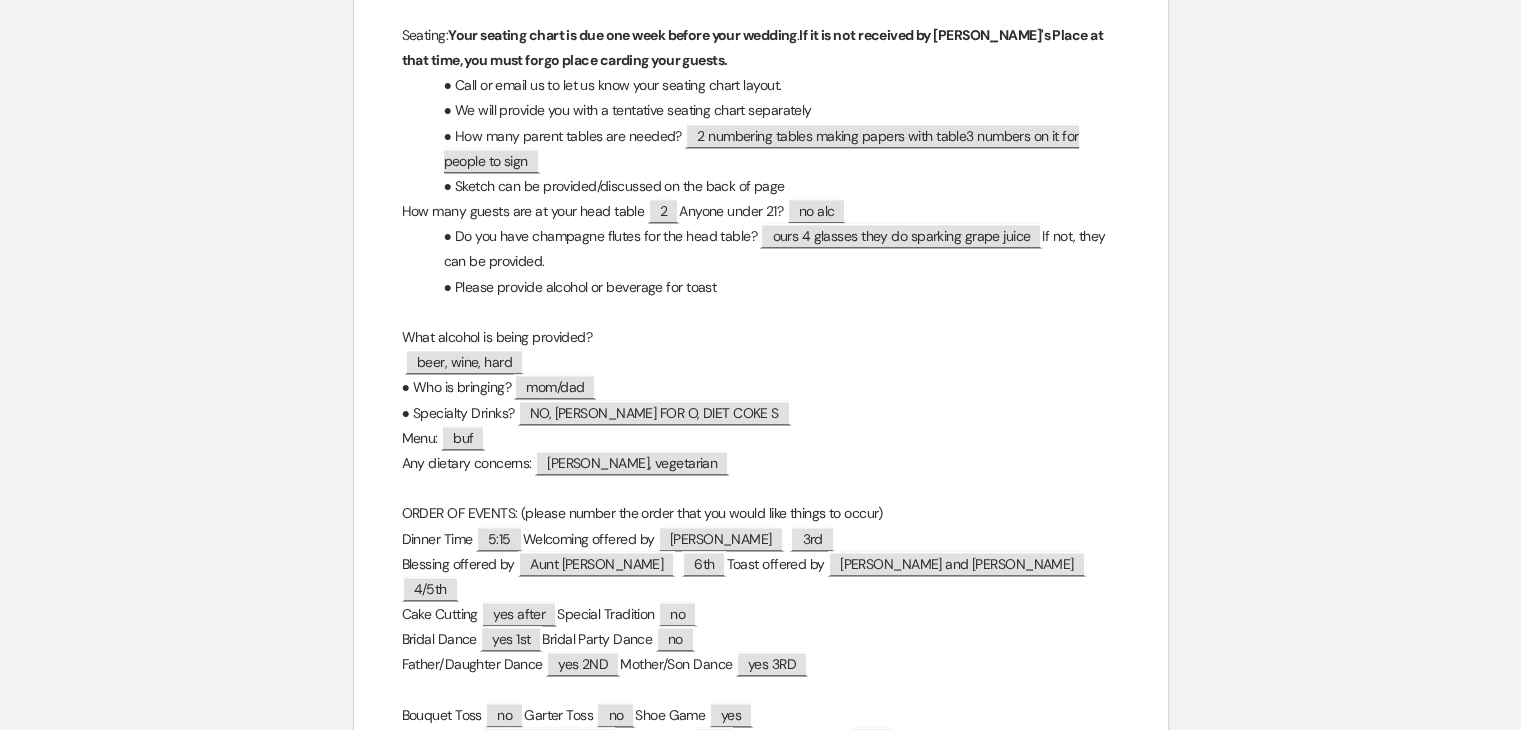 scroll, scrollTop: 2432, scrollLeft: 0, axis: vertical 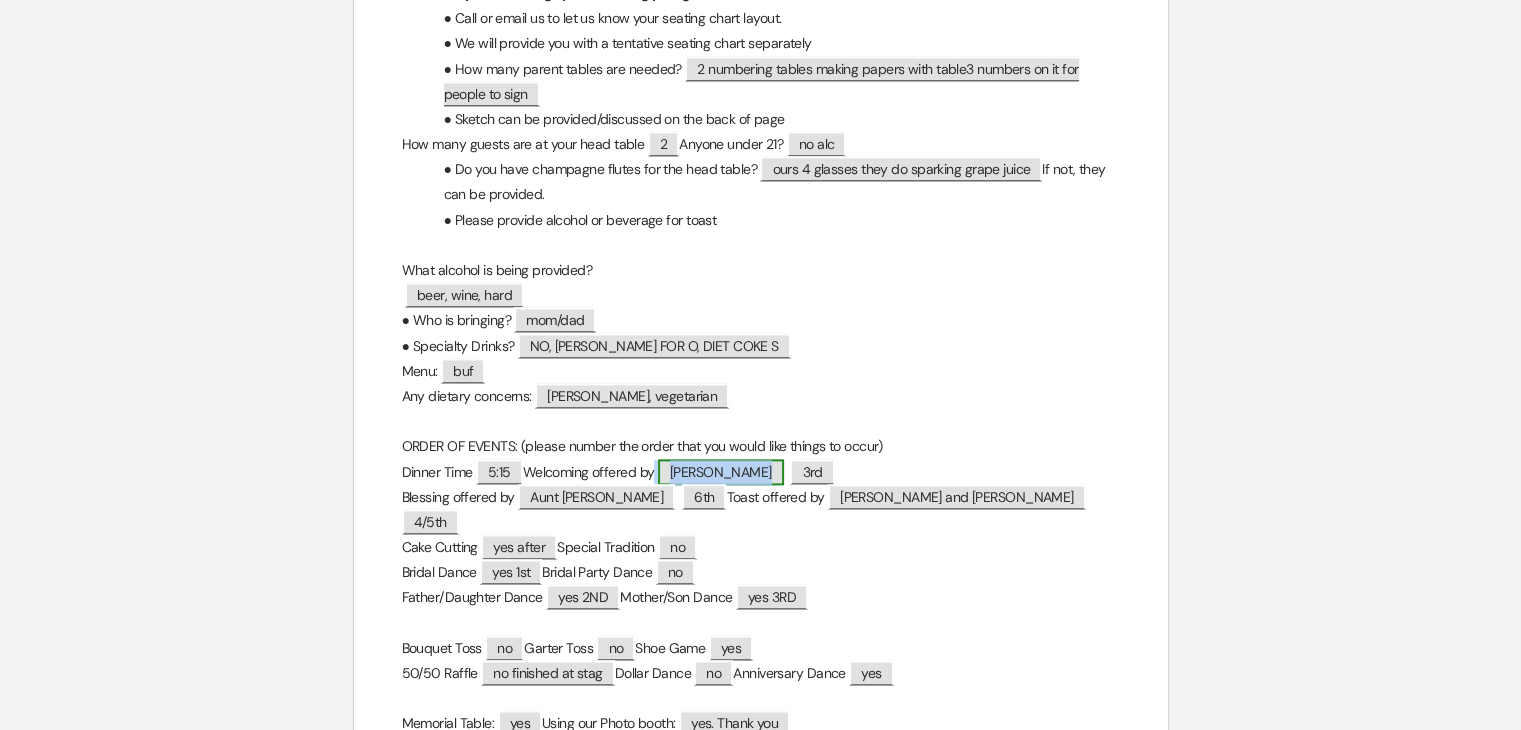 click on "Carrie" at bounding box center (721, 472) 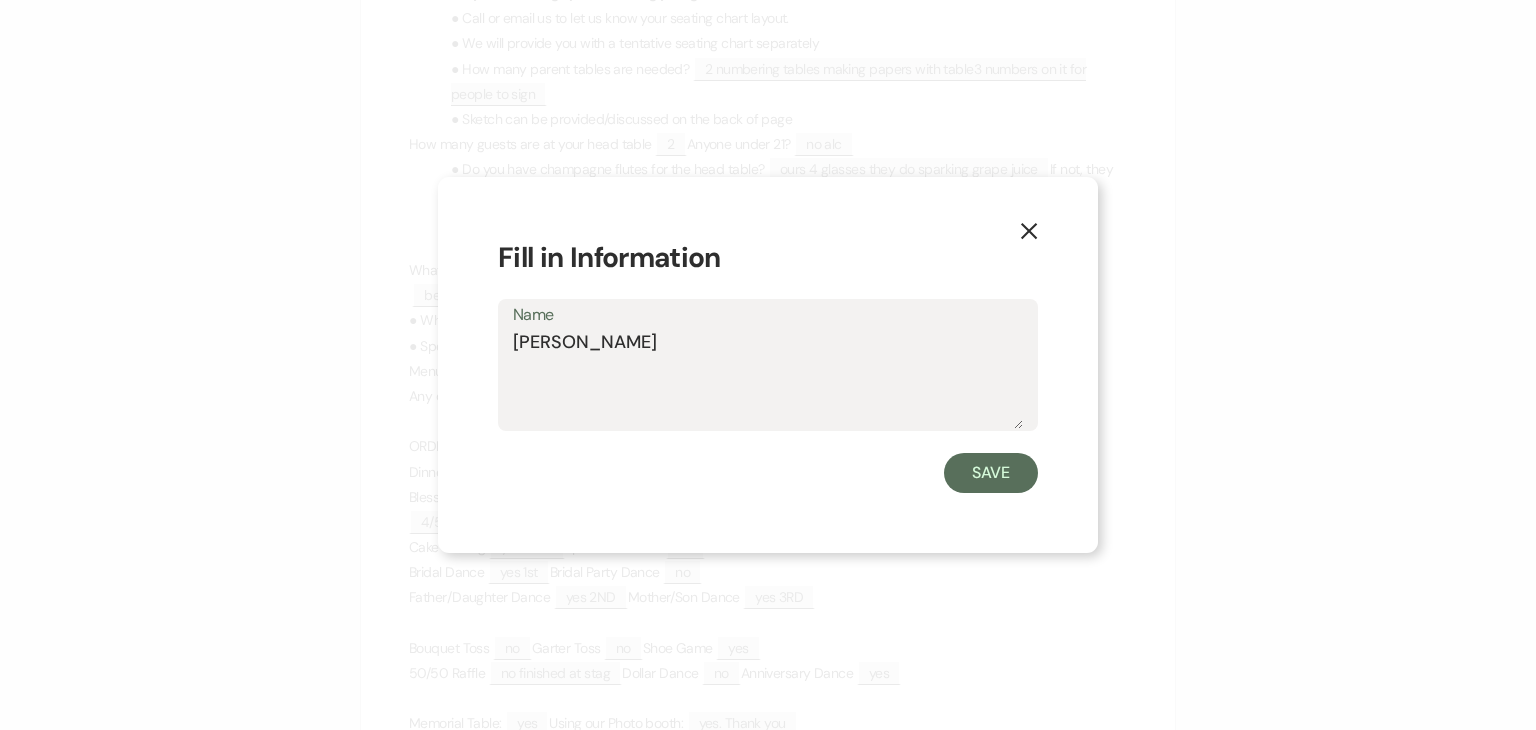 click on "Carrie" at bounding box center [768, 379] 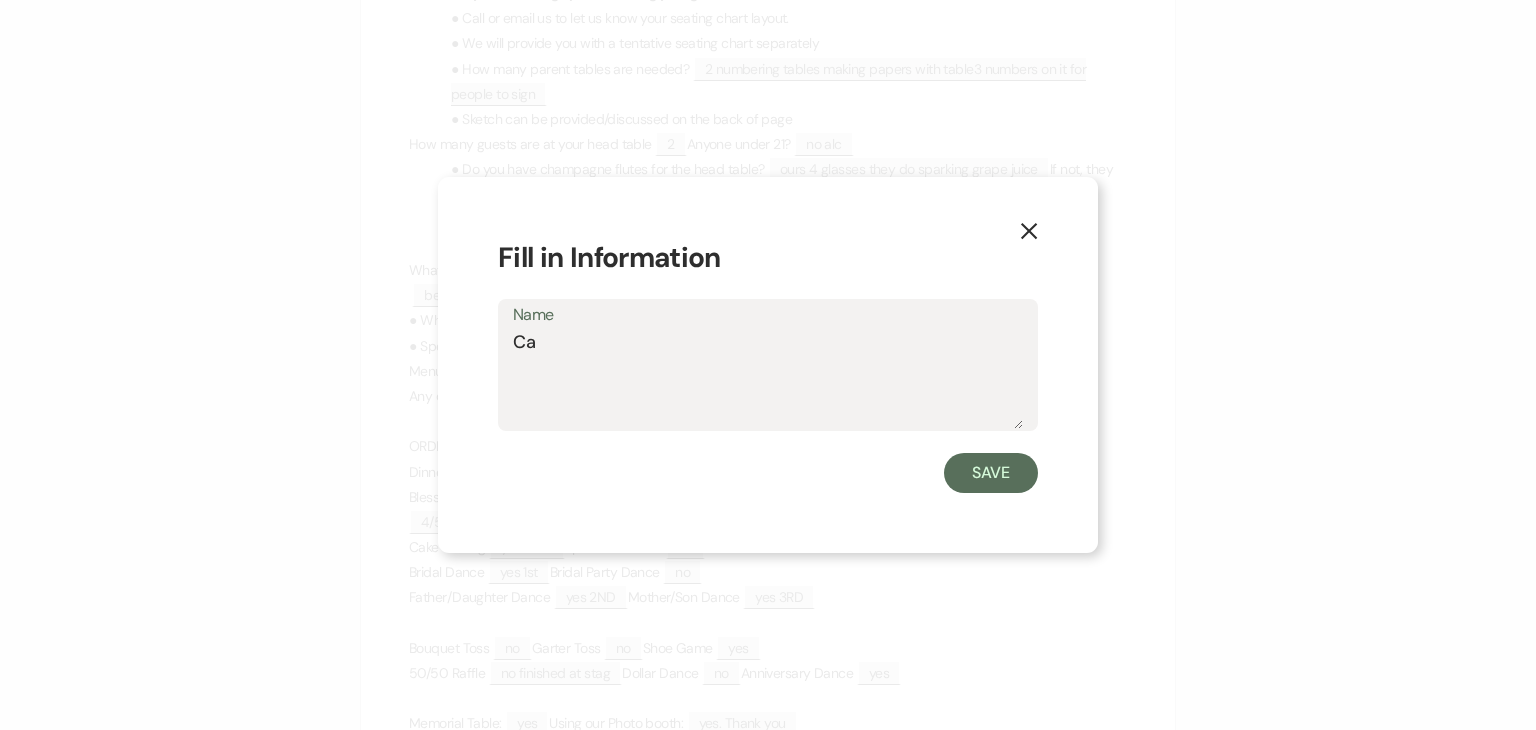 type on "C" 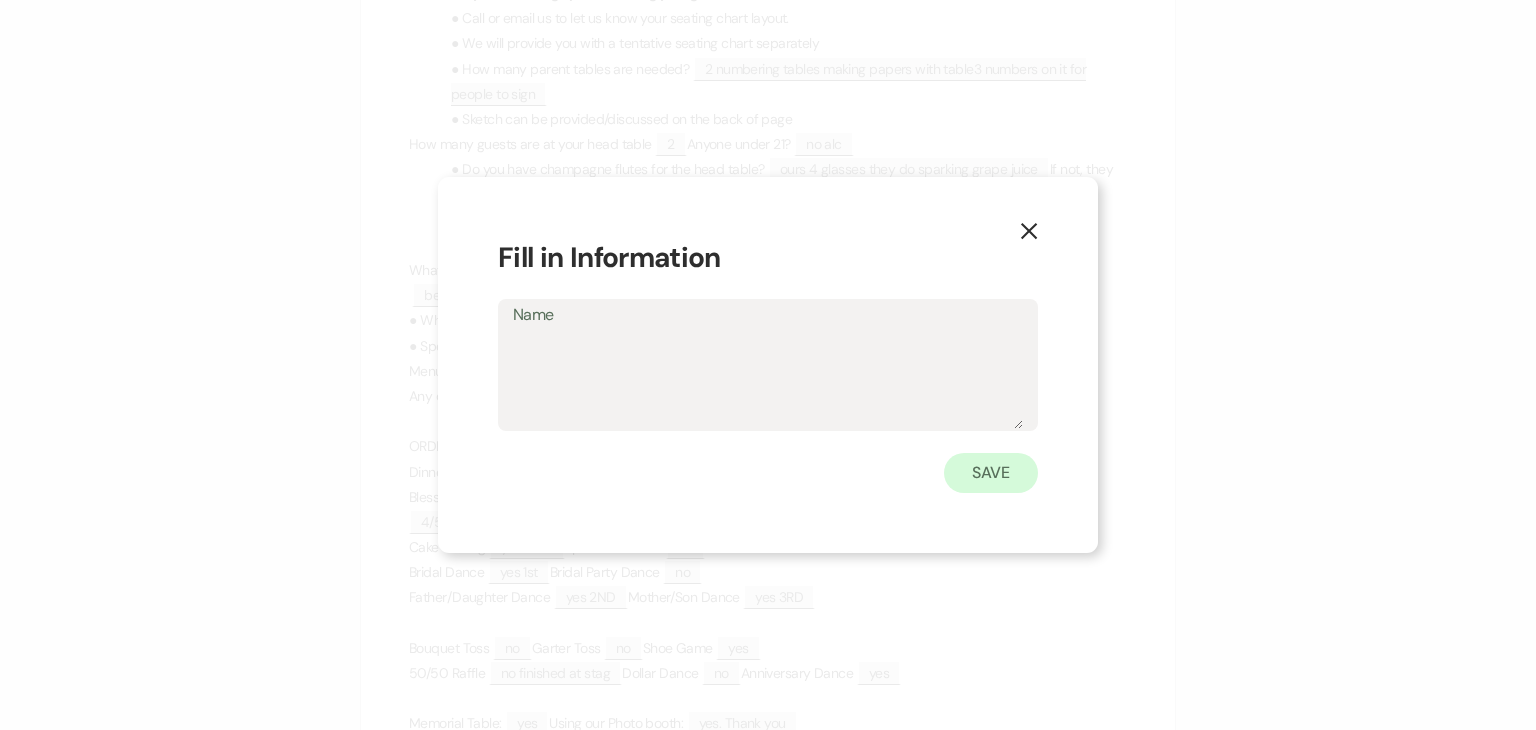 type 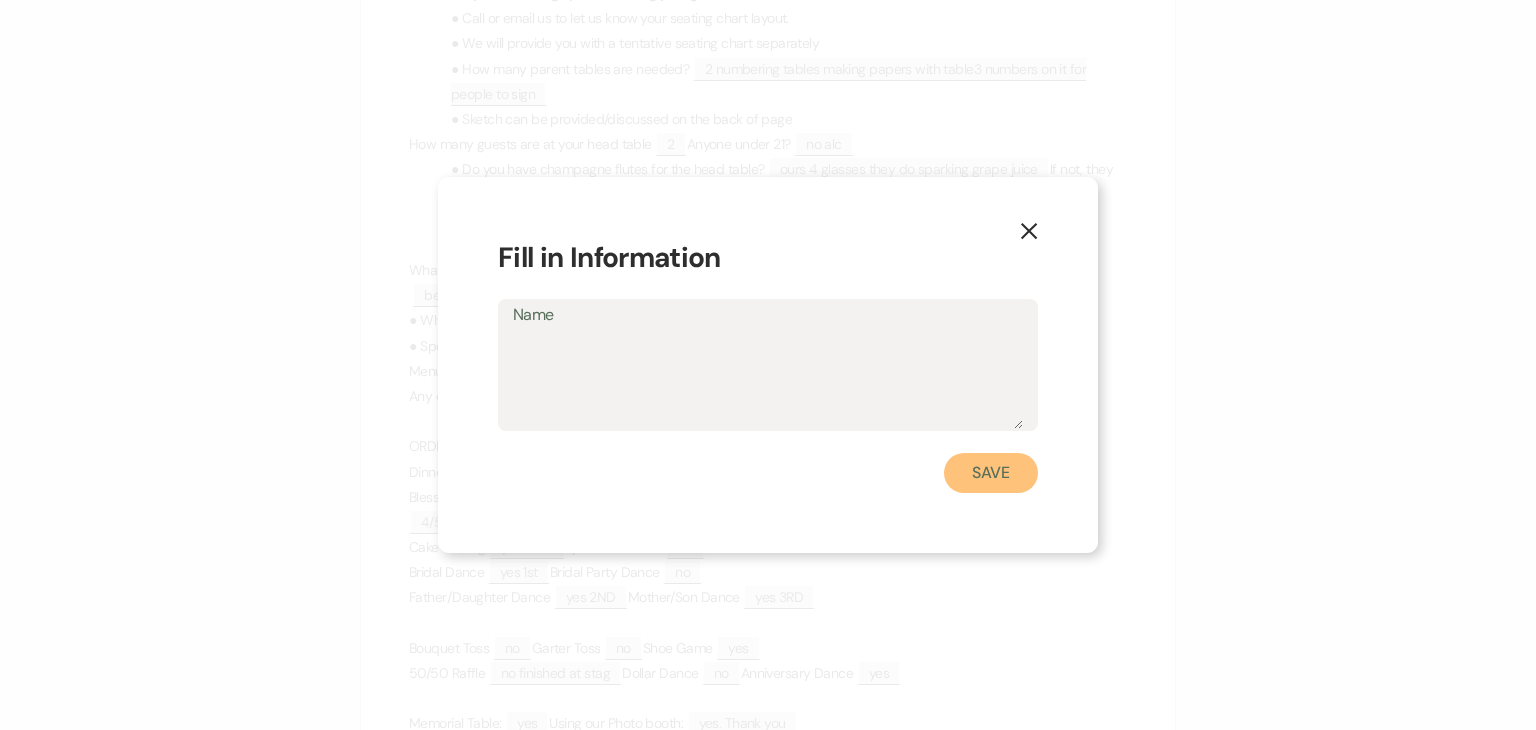 click on "Save" at bounding box center [991, 473] 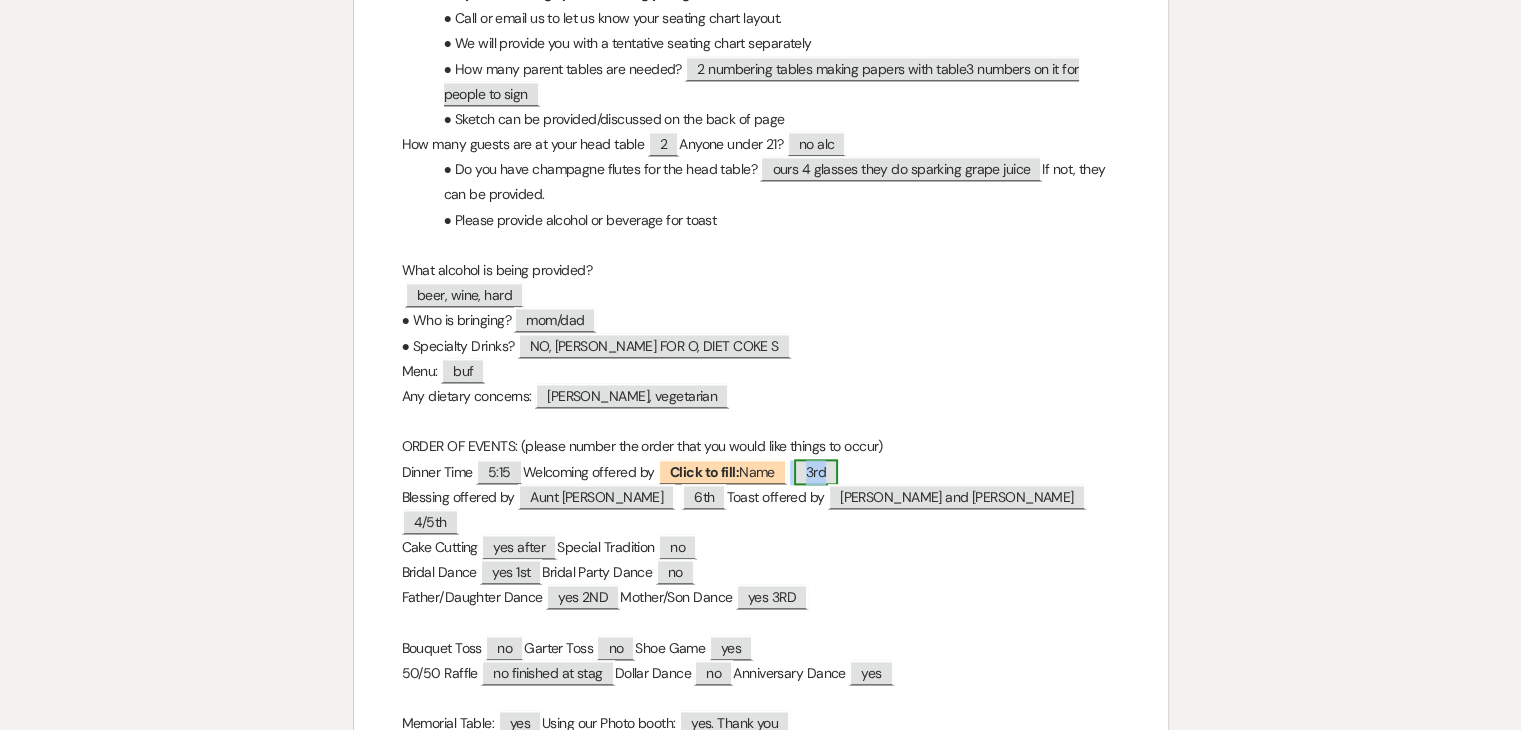 click on "3rd" at bounding box center [816, 472] 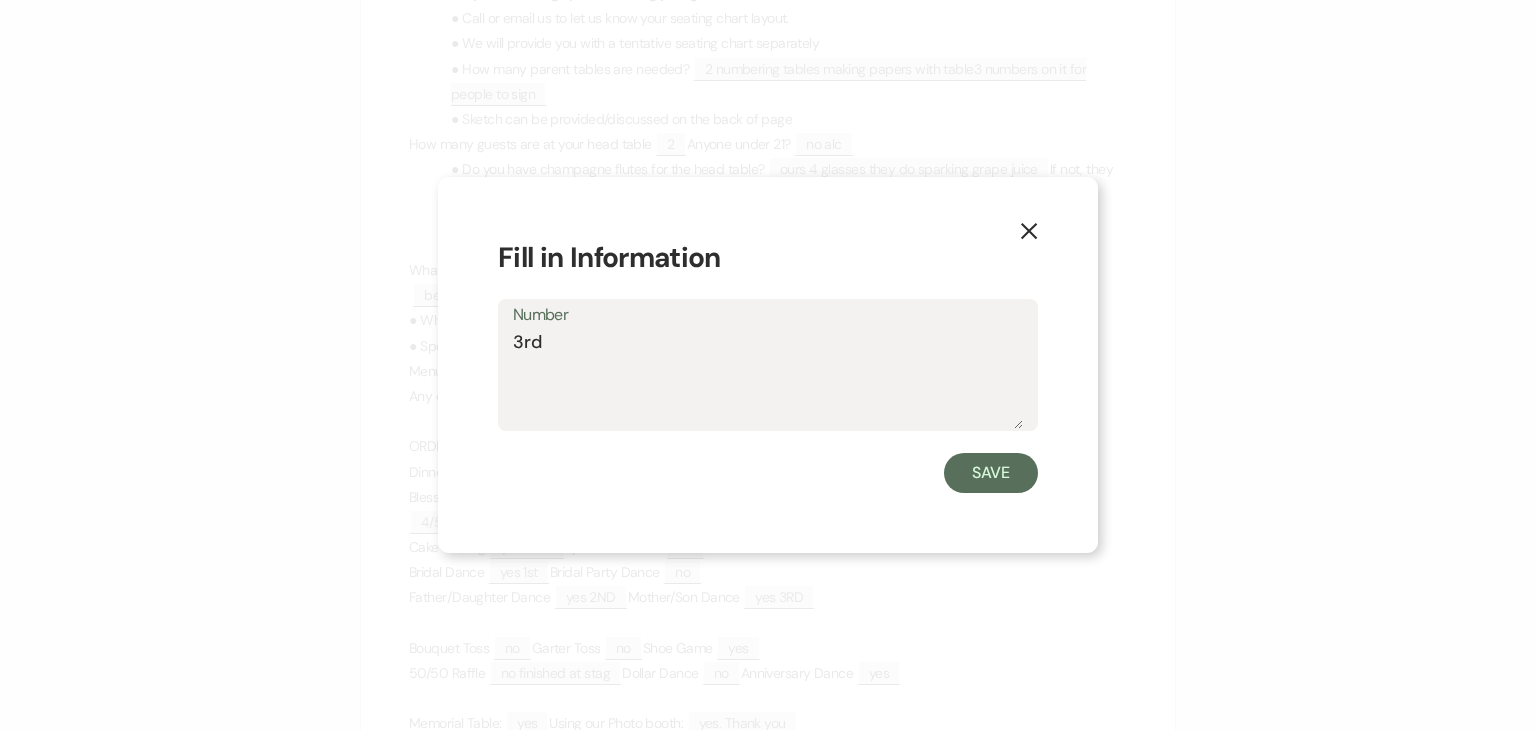 click on "3rd" at bounding box center (768, 379) 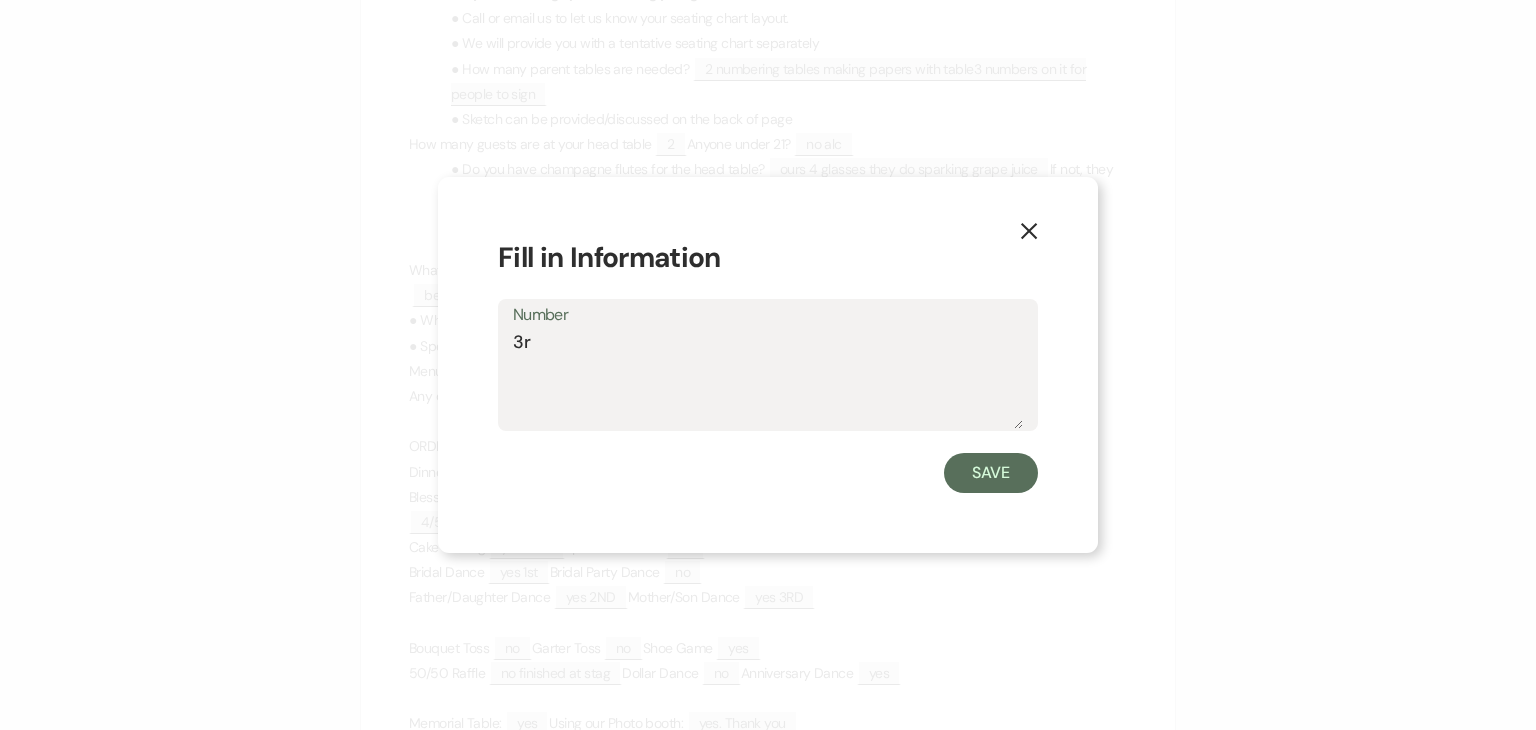 type on "3" 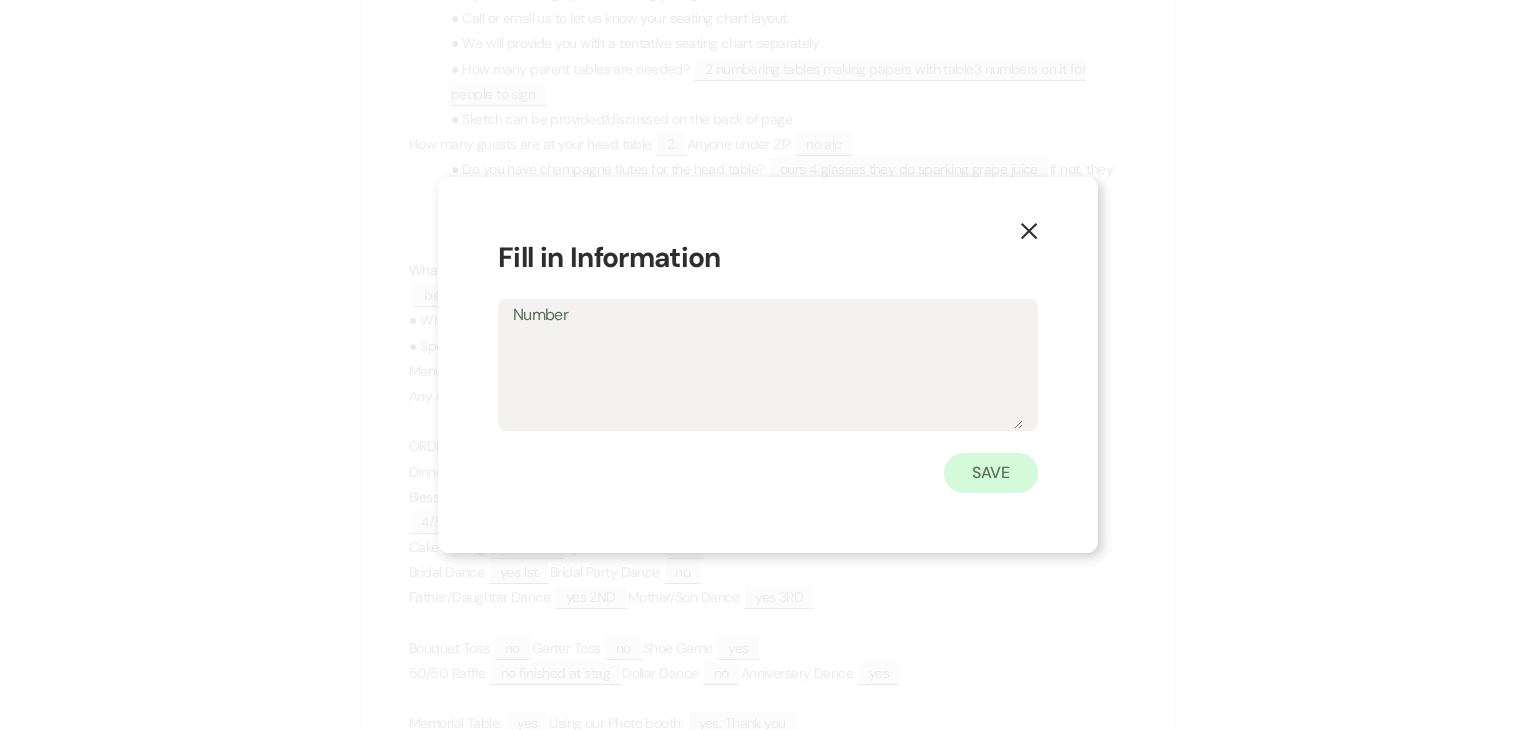 type 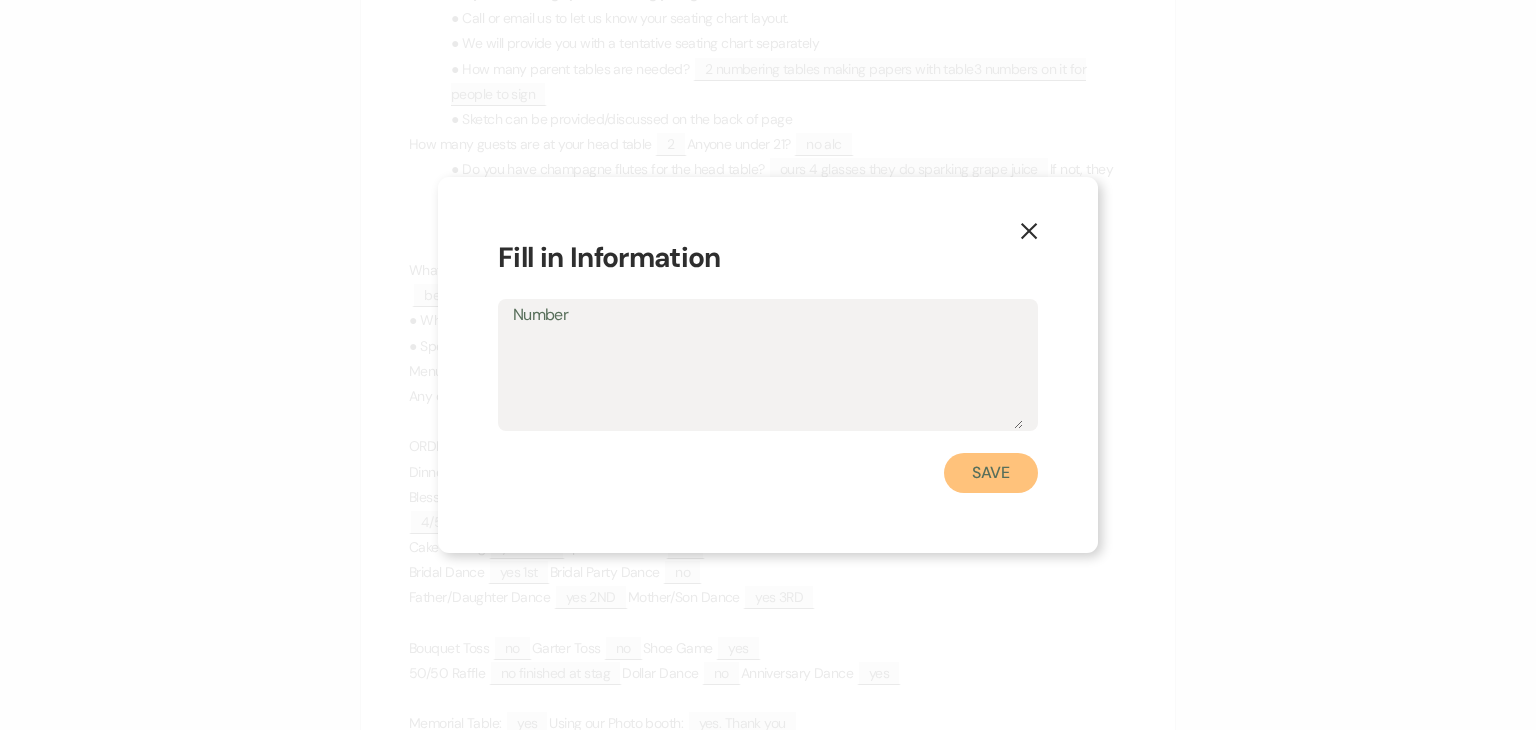 click on "Save" at bounding box center (991, 473) 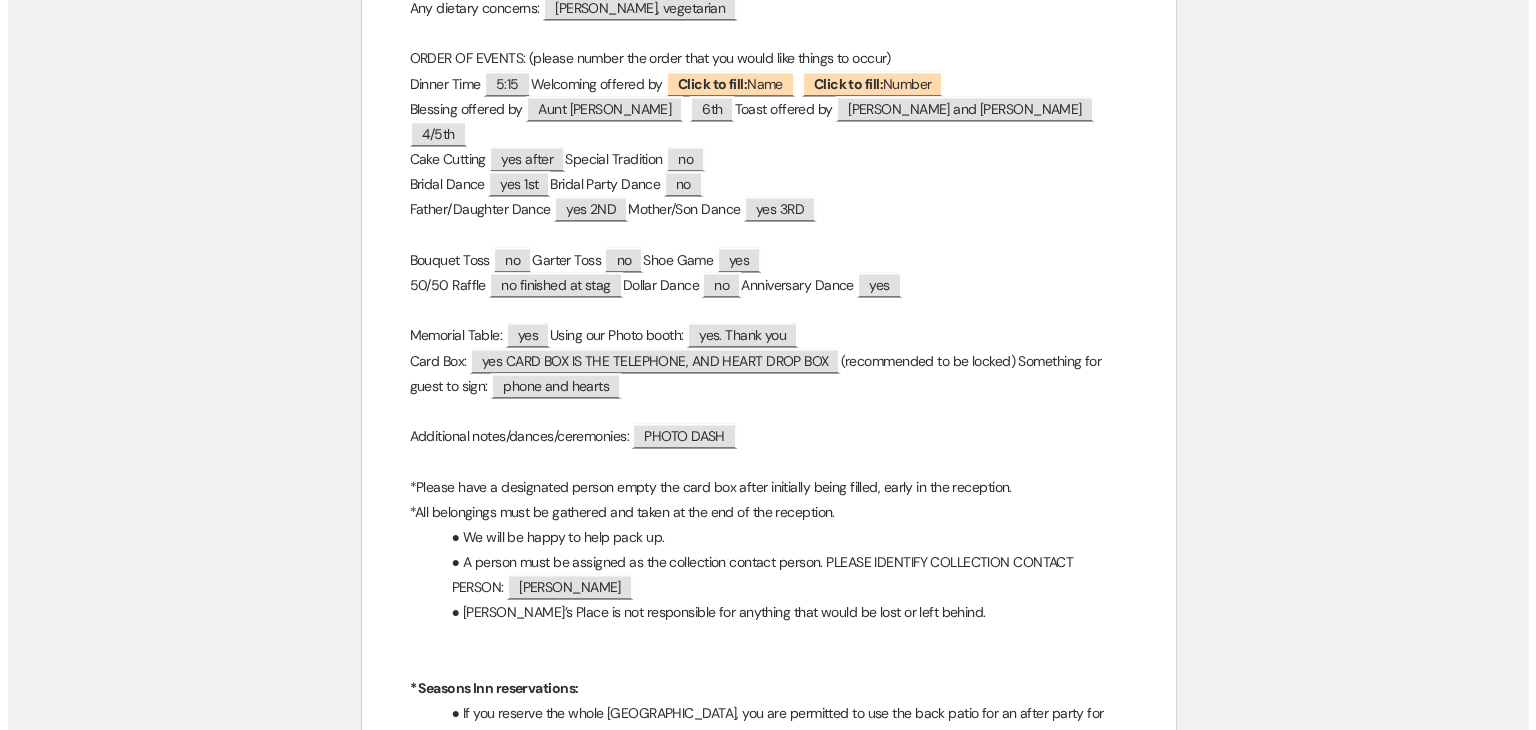scroll, scrollTop: 3432, scrollLeft: 0, axis: vertical 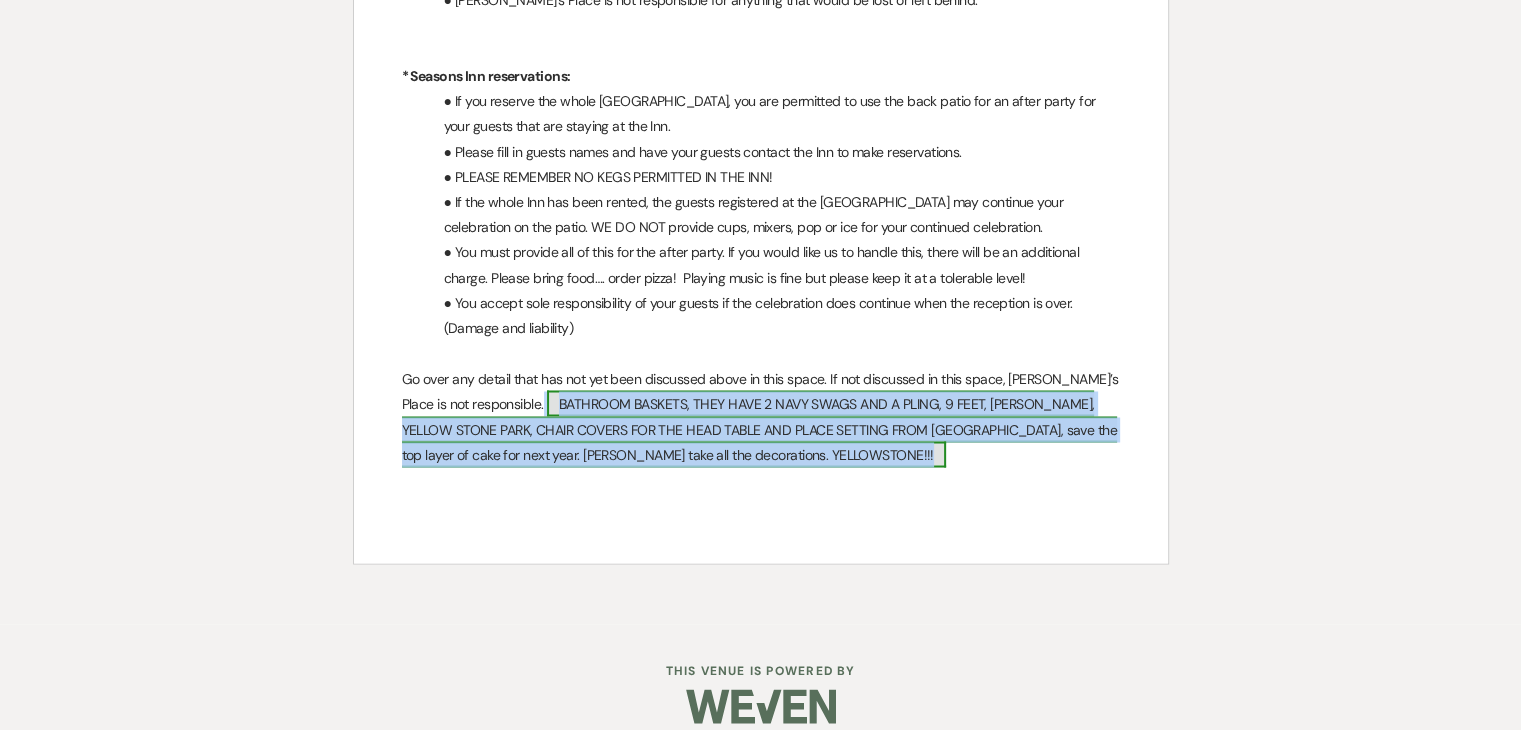 click on "BATHROOM BASKETS, THEY HAVE 2 NAVY SWAGS AND A PLING,  9 FEET, LING GARLAND, YELLOW STONE PARK, CHAIR COVERS FOR THE HEAD TABLE AND PLACE SETTING FROM GREAT GRANDMA, save the top layer of cake for next year.   Wendy take all the decorations.  YELLOWSTONE!!!" at bounding box center [759, 428] 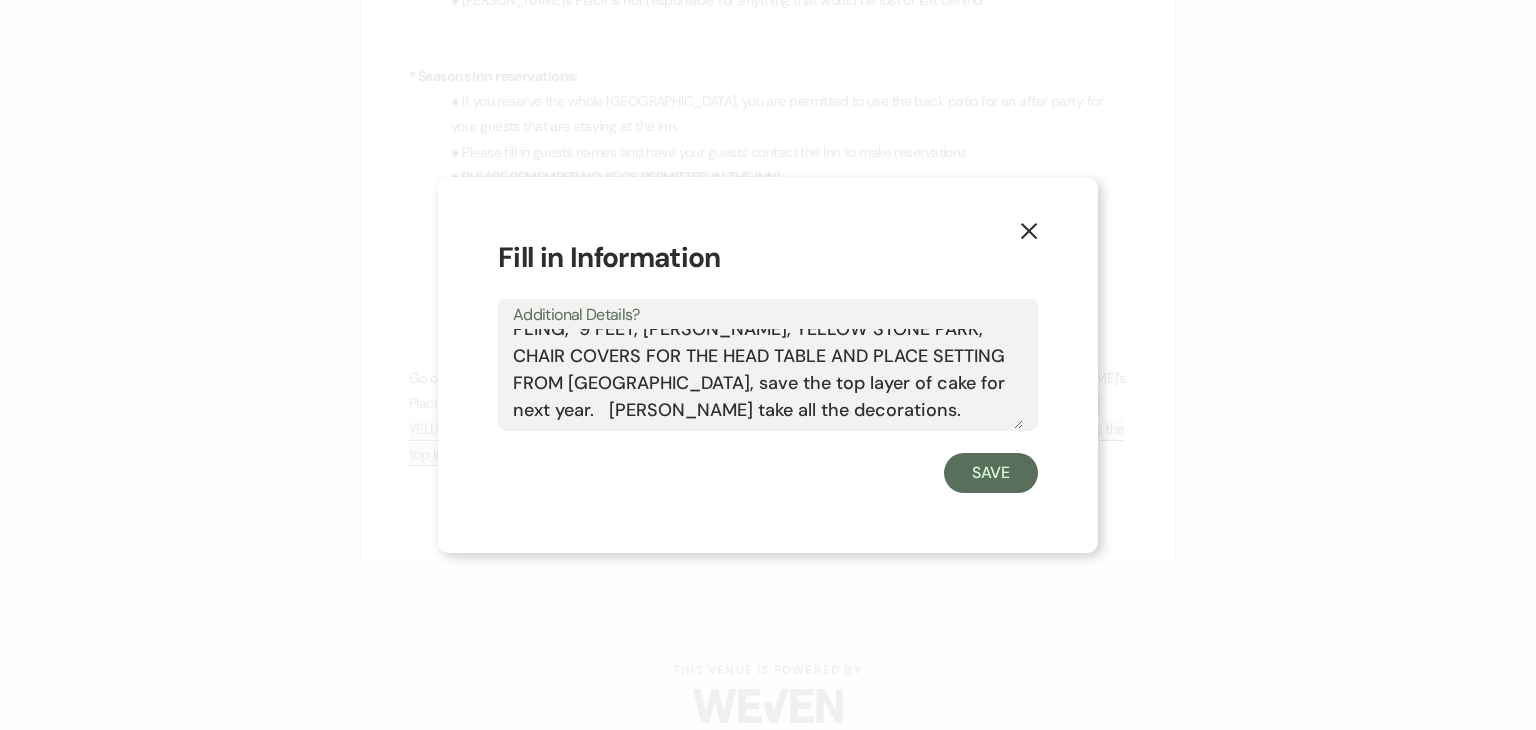 scroll, scrollTop: 61, scrollLeft: 0, axis: vertical 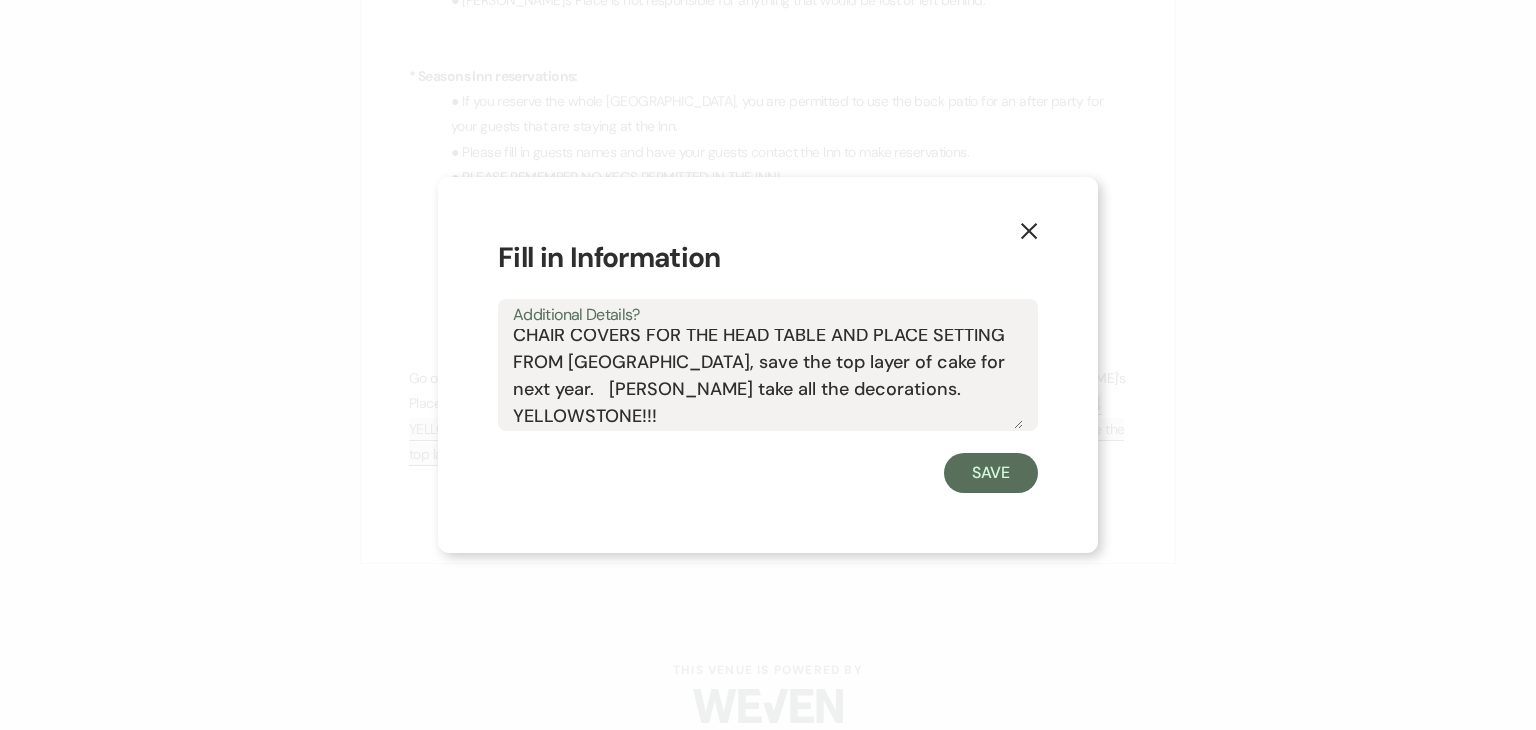 click on "BATHROOM BASKETS, THEY HAVE 2 NAVY SWAGS AND A PLING,  9 FEET, LING GARLAND, YELLOW STONE PARK, CHAIR COVERS FOR THE HEAD TABLE AND PLACE SETTING FROM GREAT GRANDMA, save the top layer of cake for next year.   Wendy take all the decorations.  YELLOWSTONE!!!" at bounding box center [768, 379] 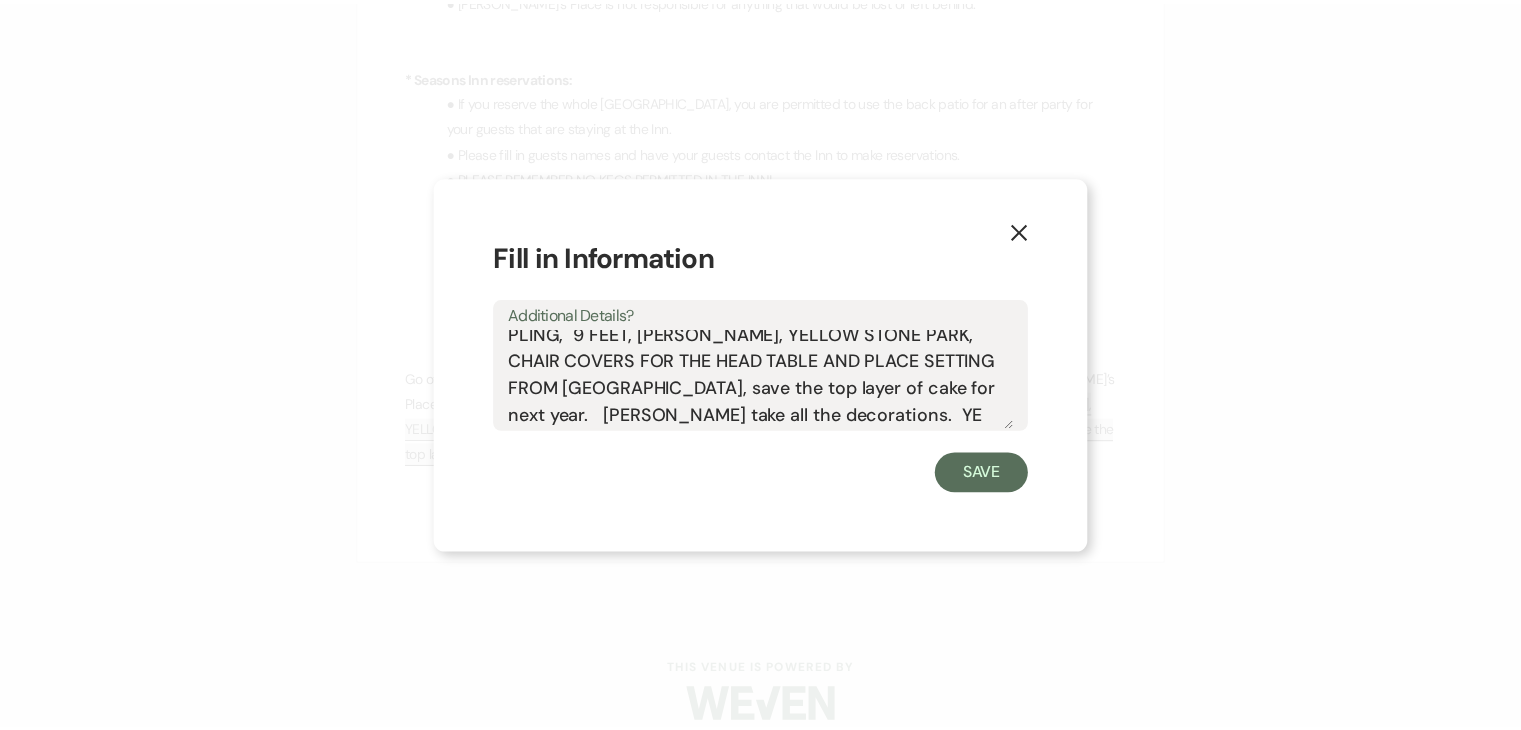 scroll, scrollTop: 35, scrollLeft: 0, axis: vertical 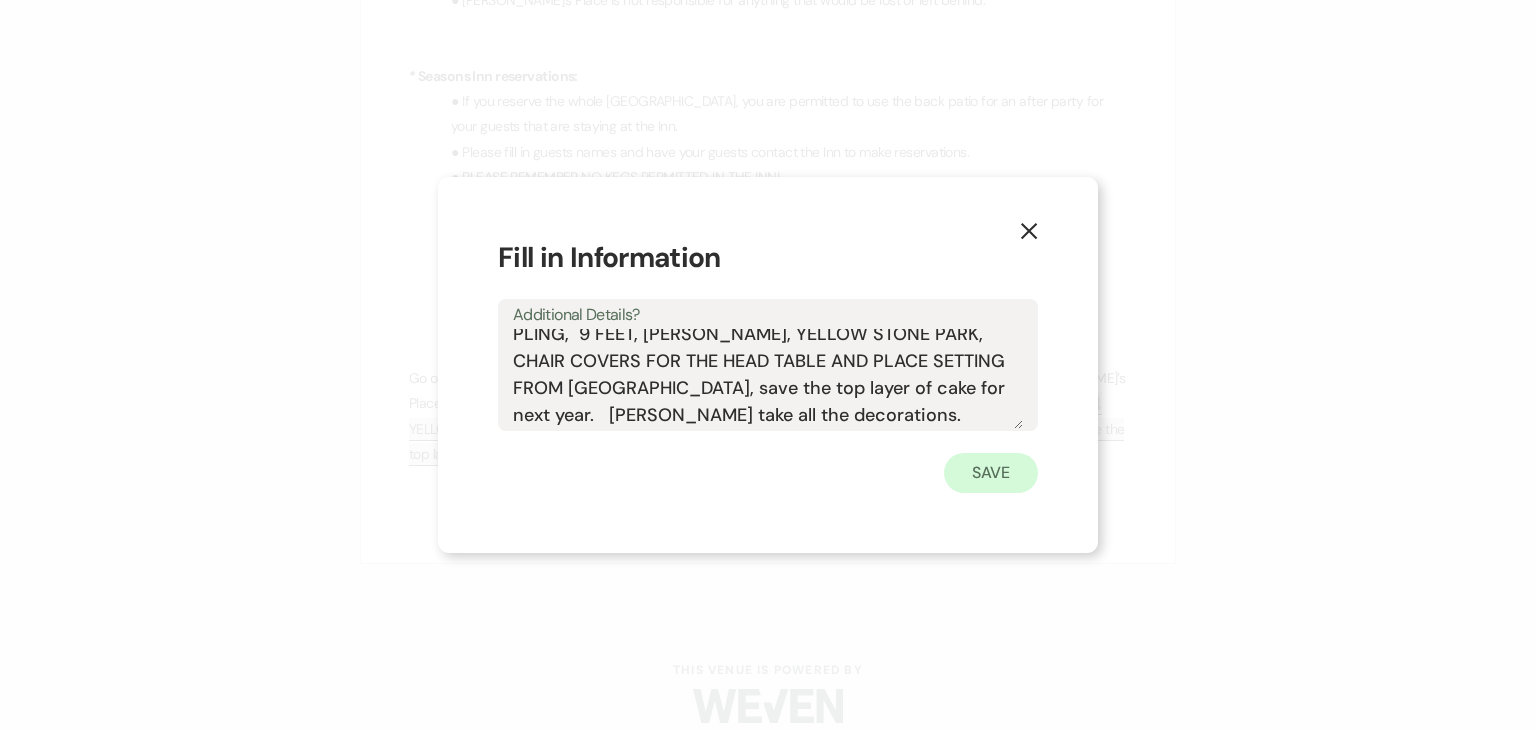 type on "BATHROOM BASKETS, THEY HAVE 2 NAVY SWAGS AND A PLING,  9 FEET, LING GARLAND, YELLOW STONE PARK, CHAIR COVERS FOR THE HEAD TABLE AND PLACE SETTING FROM GREAT GRANDMA, save the top layer of cake for next year.   Wendy take all the decorations." 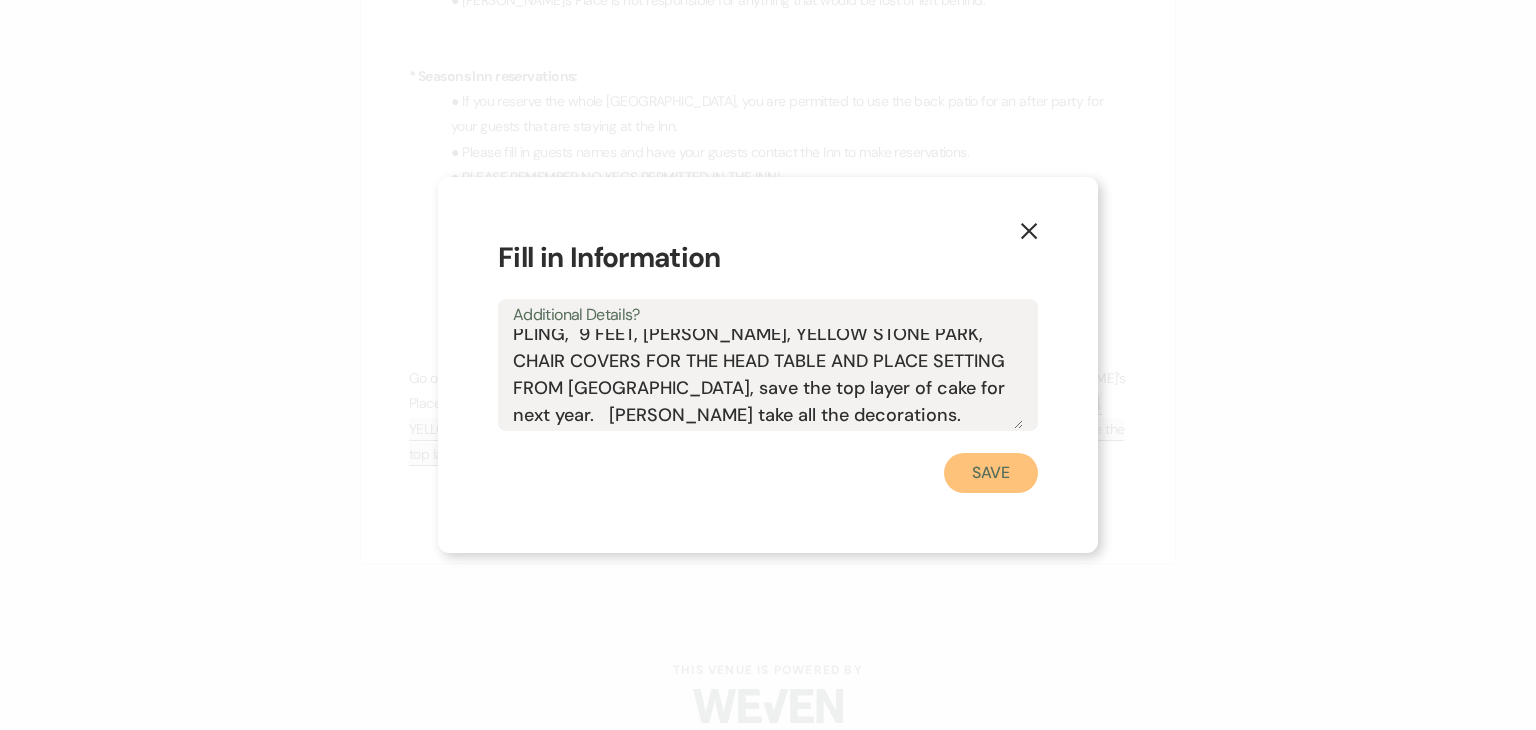 click on "Save" at bounding box center (991, 473) 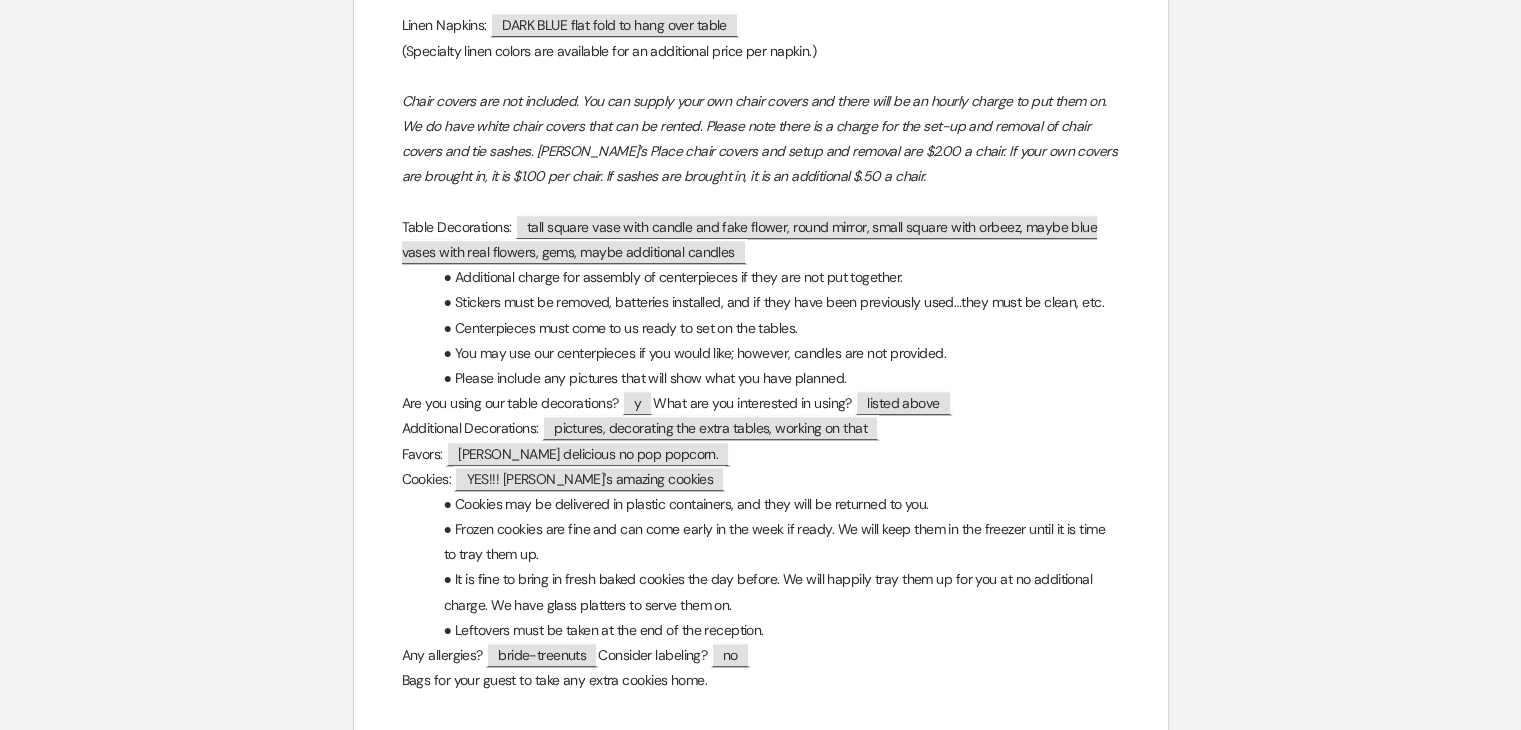 scroll, scrollTop: 1578, scrollLeft: 0, axis: vertical 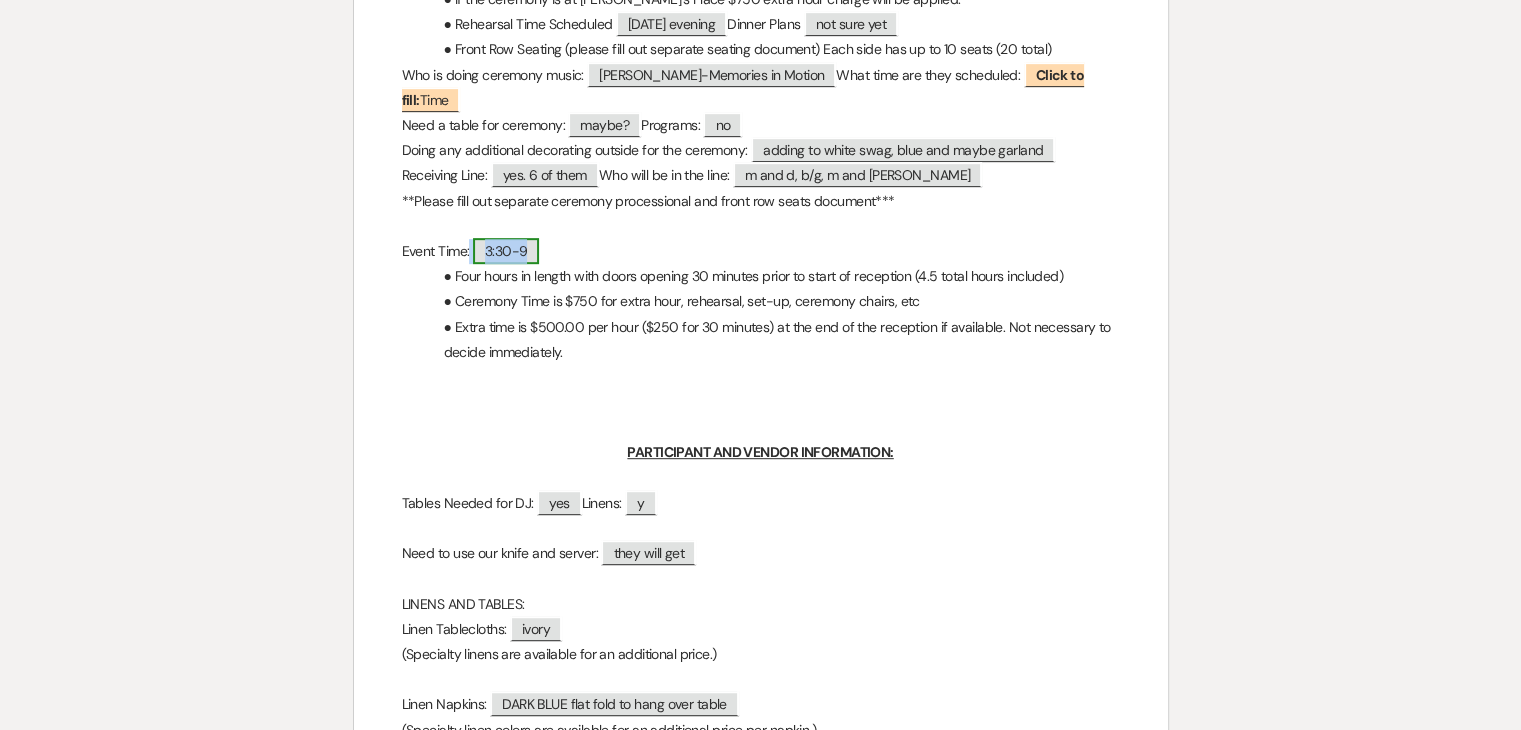 click on "3:30-9" at bounding box center (506, 251) 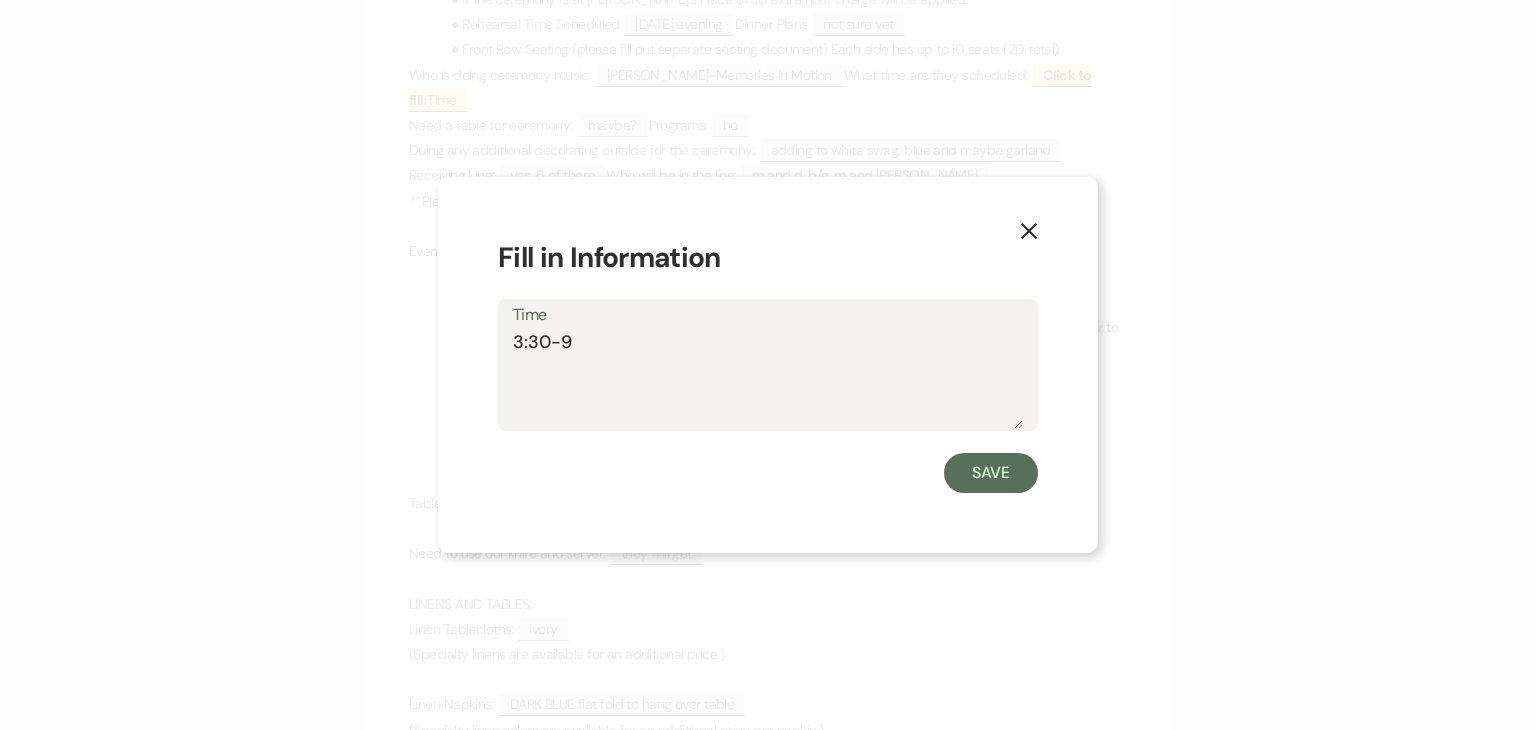click on "Time 3:30-9" at bounding box center (768, 365) 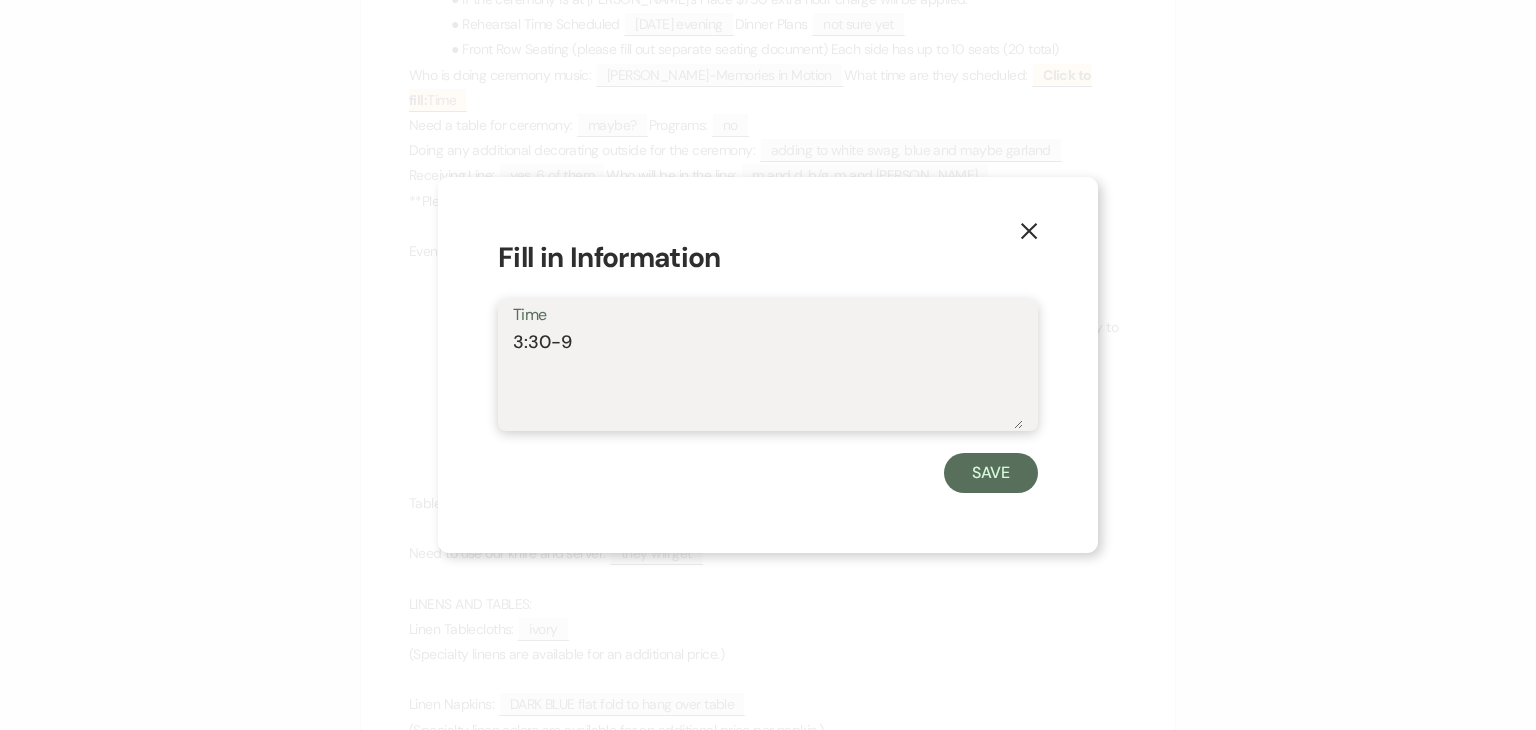 click on "3:30-9" at bounding box center (768, 379) 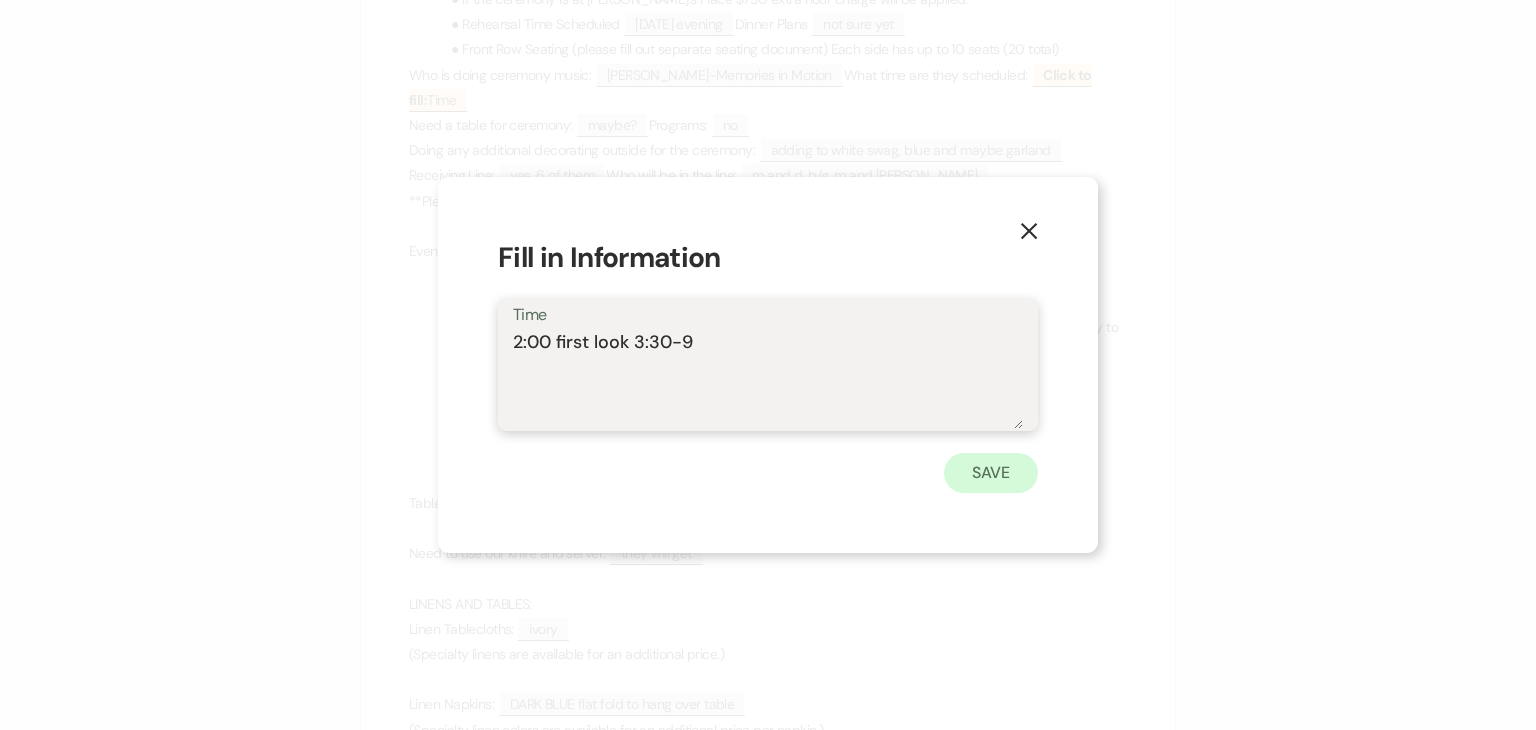 type on "2:00 first look 3:30-9" 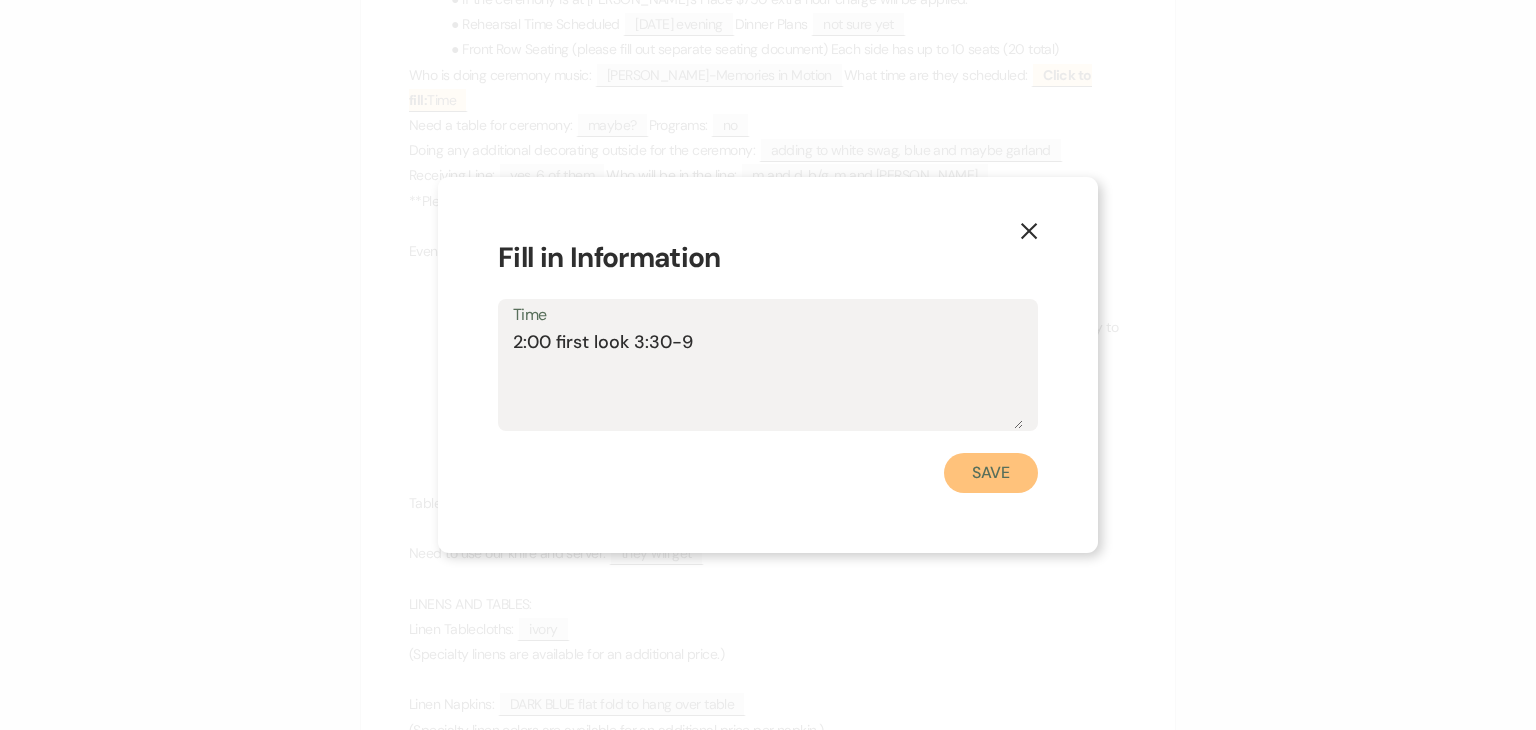 click on "Save" at bounding box center (991, 473) 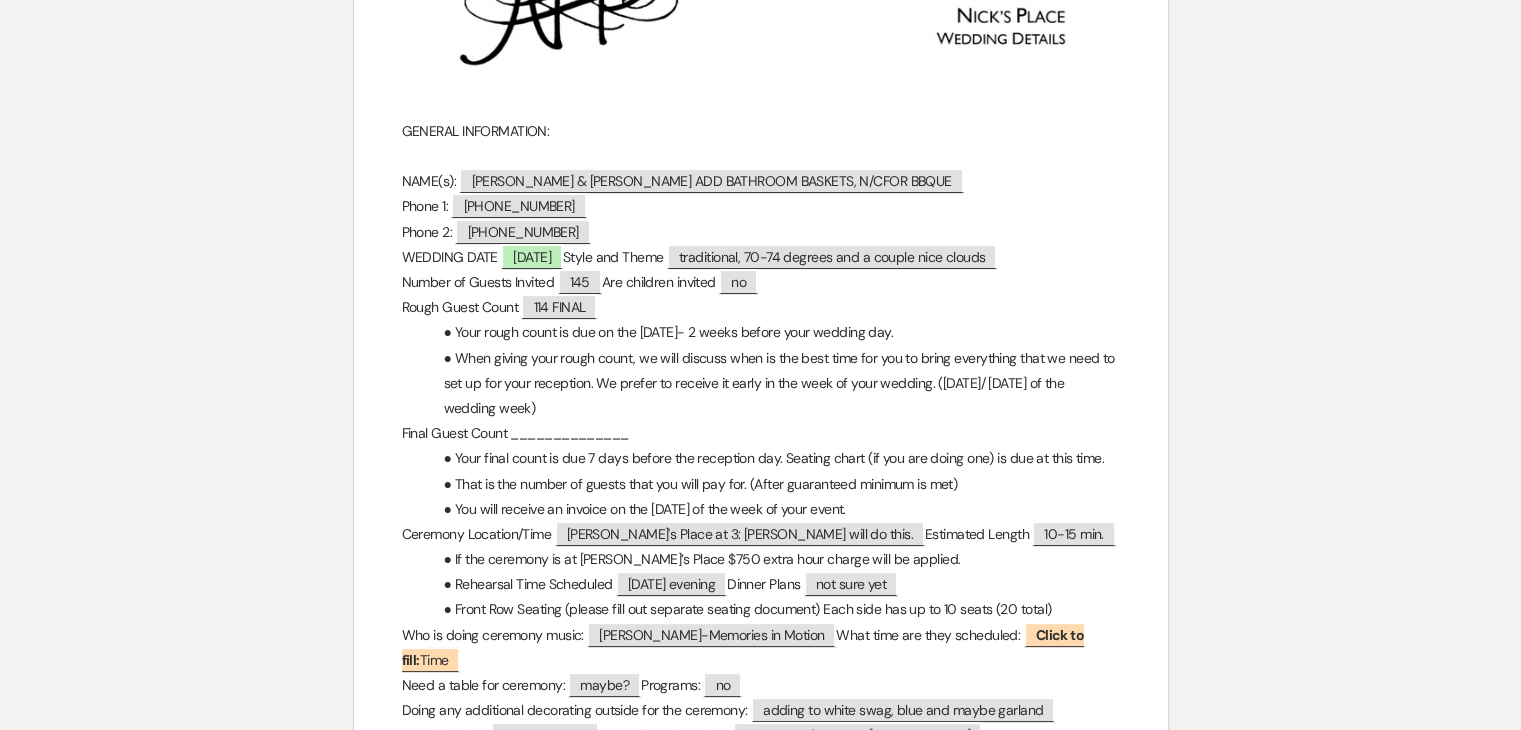 scroll, scrollTop: 325, scrollLeft: 0, axis: vertical 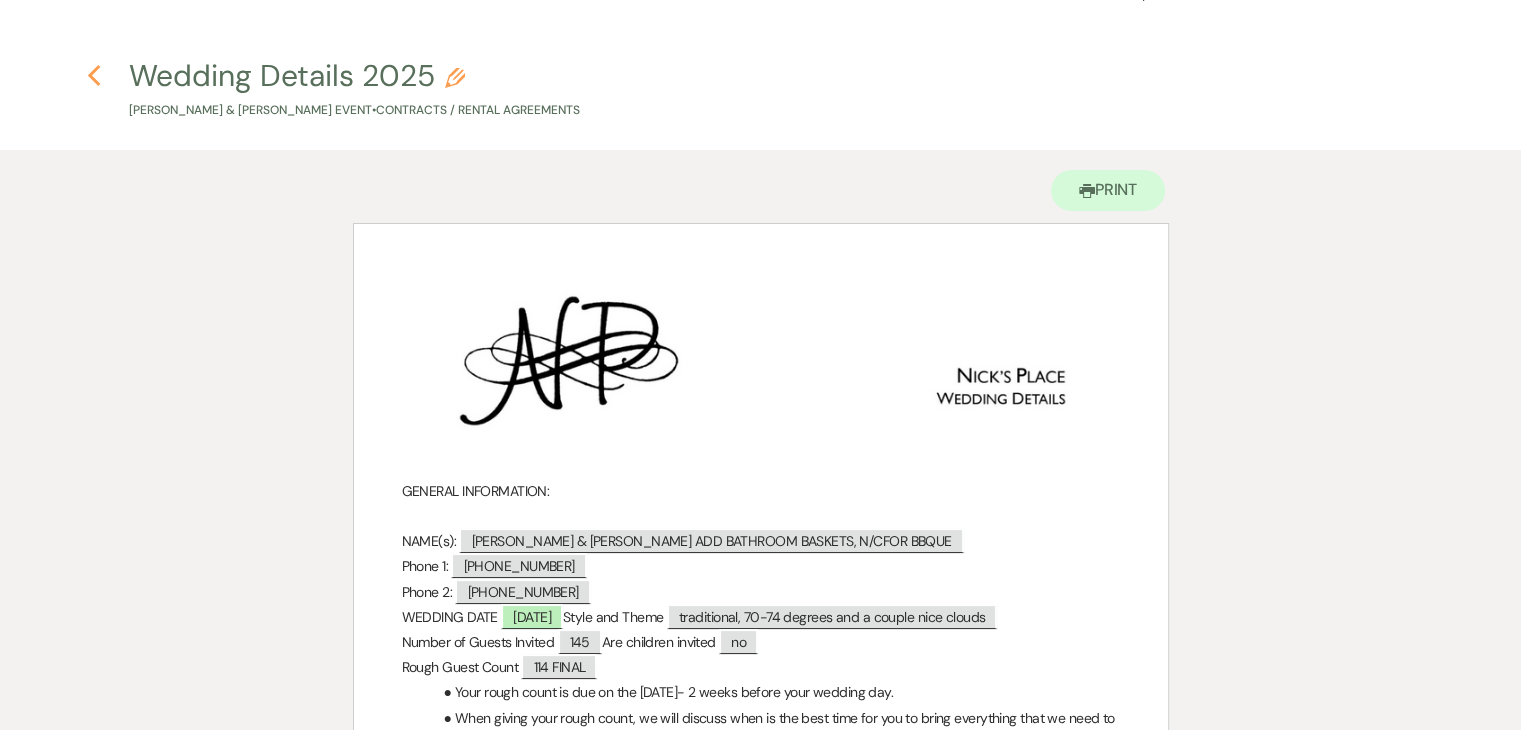 click on "Previous" 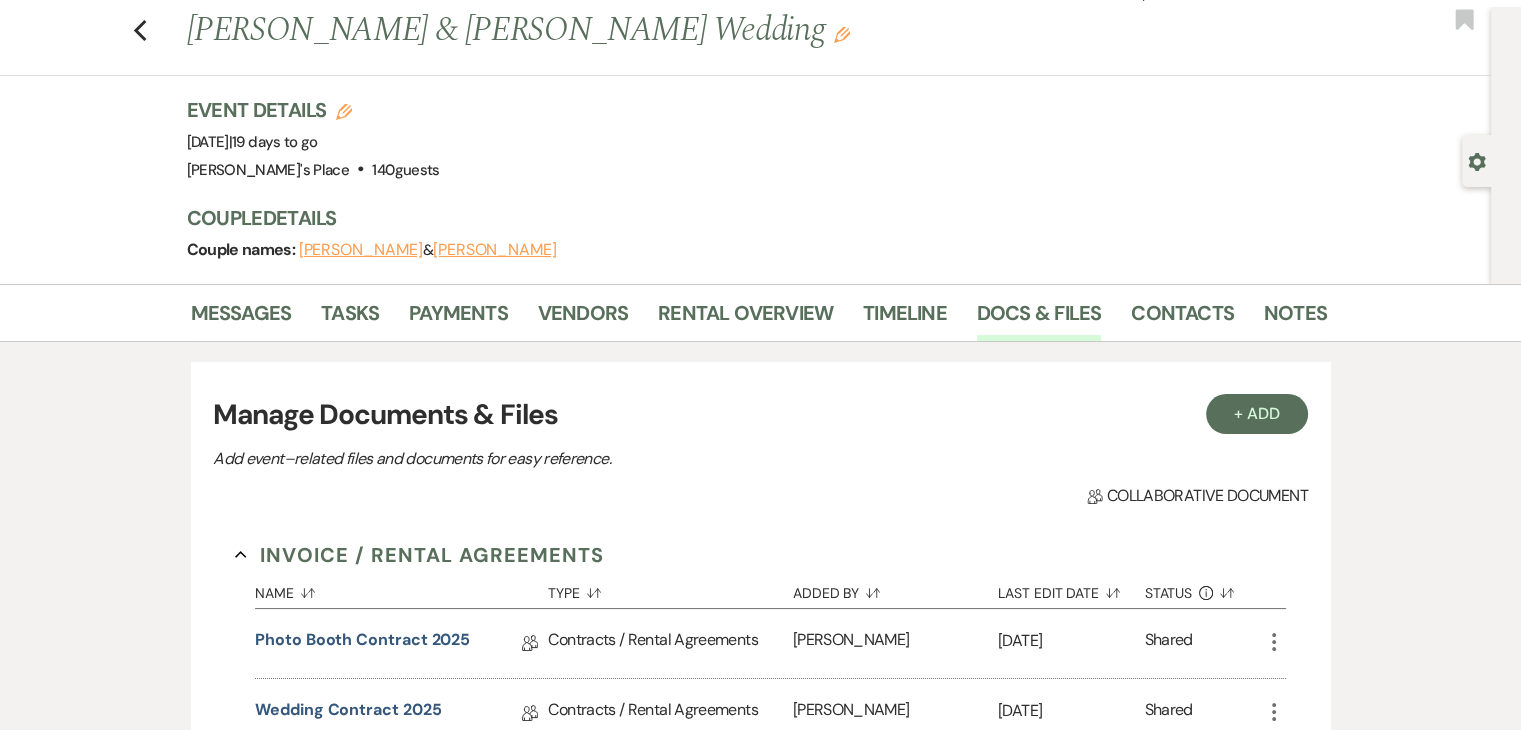scroll, scrollTop: 677, scrollLeft: 0, axis: vertical 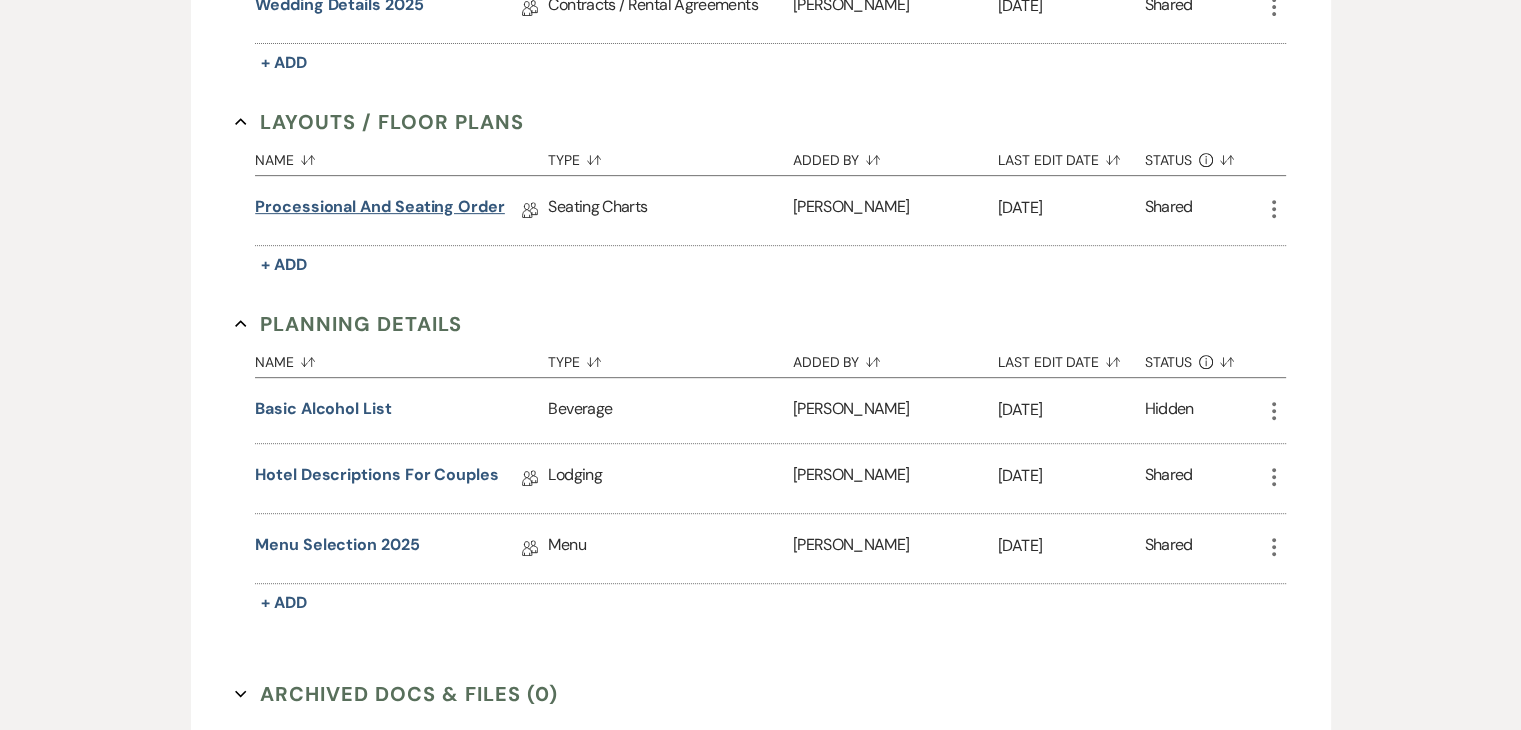 drag, startPoint x: 1532, startPoint y: 720, endPoint x: 377, endPoint y: 202, distance: 1265.8392 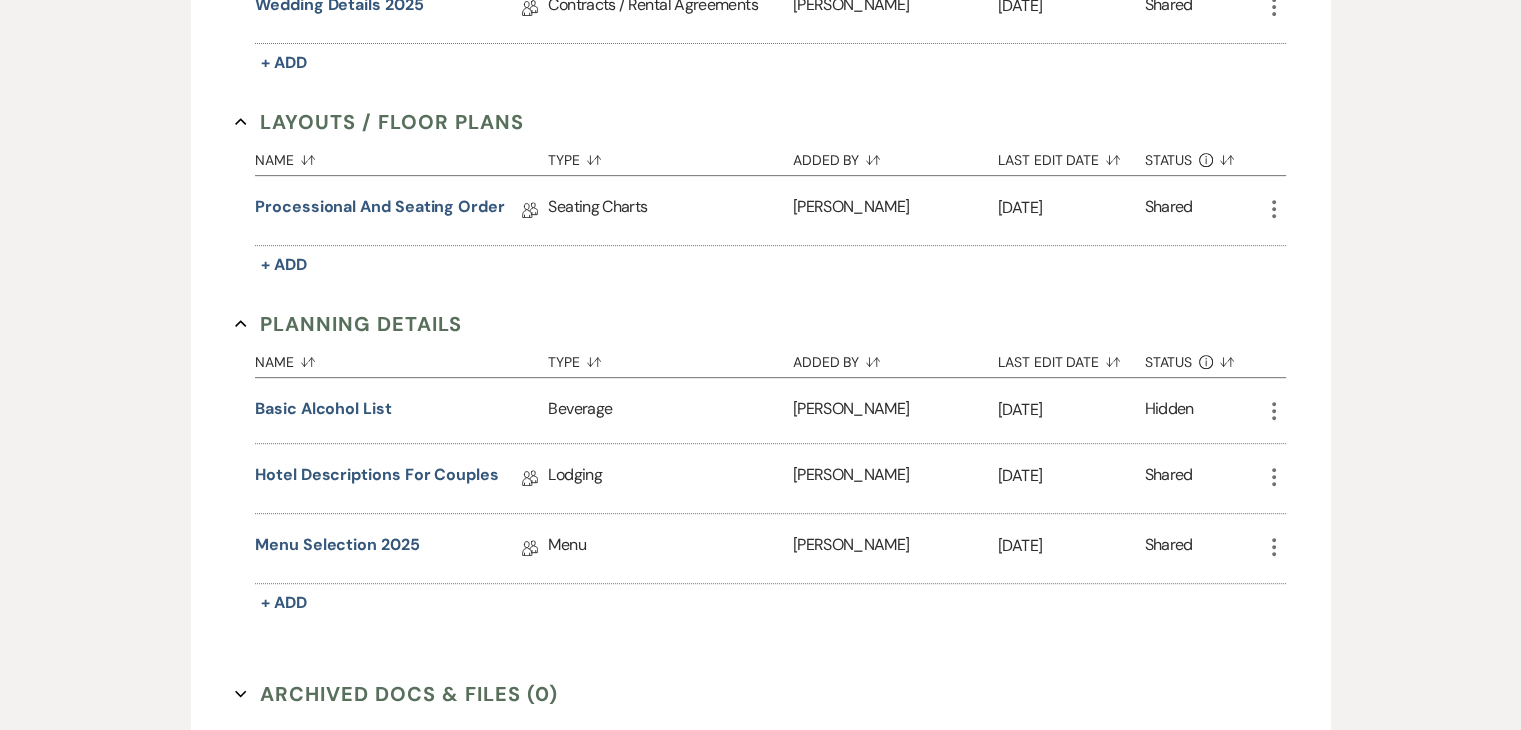 scroll, scrollTop: 0, scrollLeft: 0, axis: both 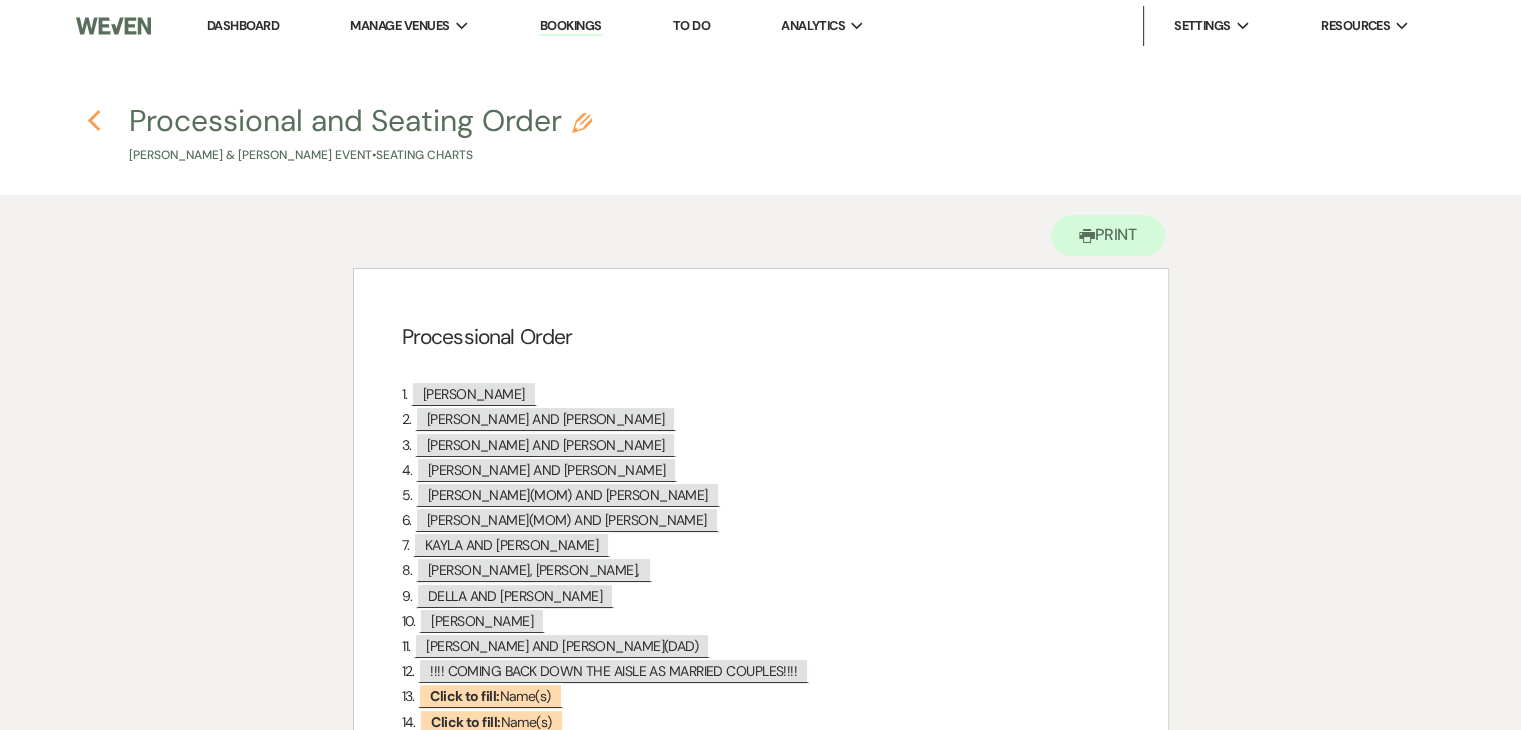 click 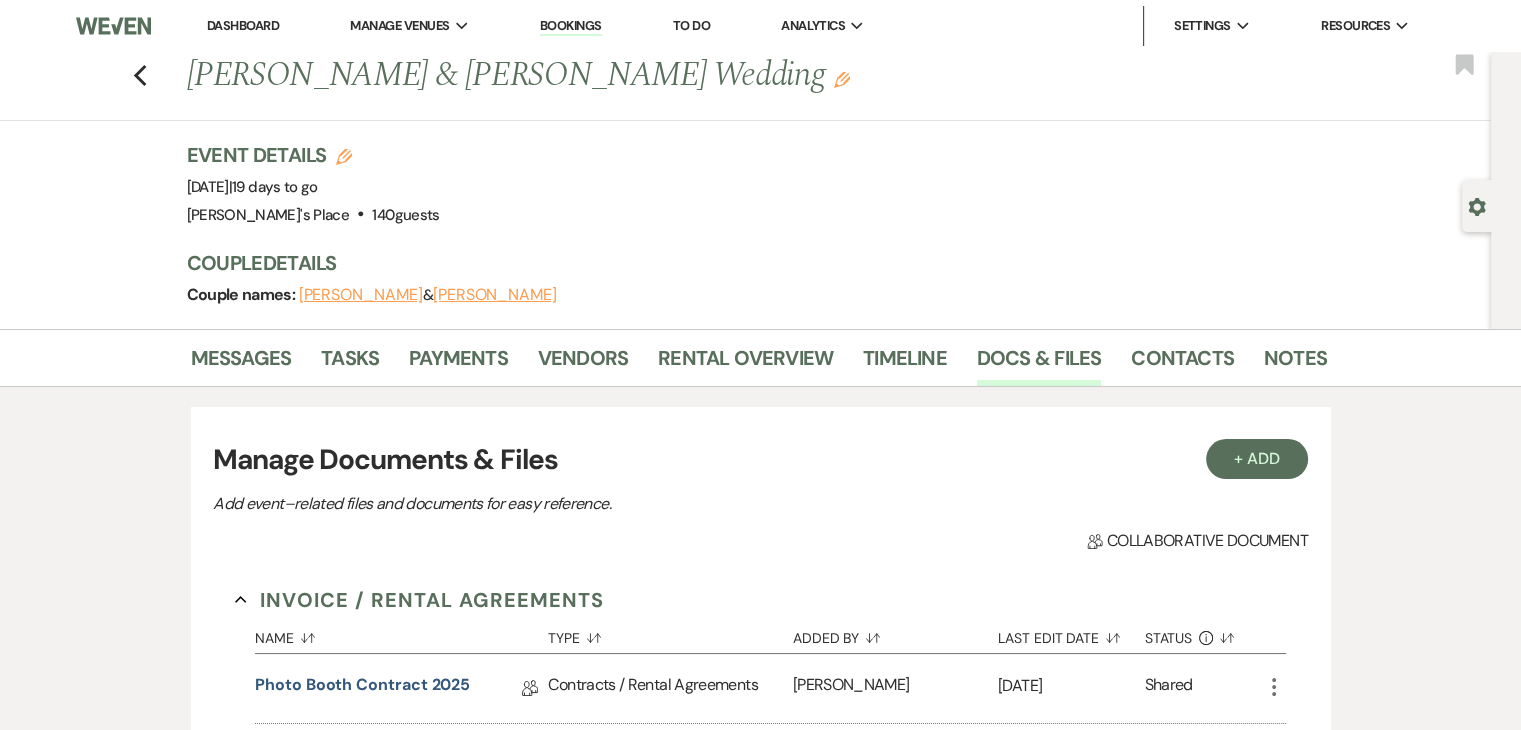 scroll, scrollTop: 890, scrollLeft: 0, axis: vertical 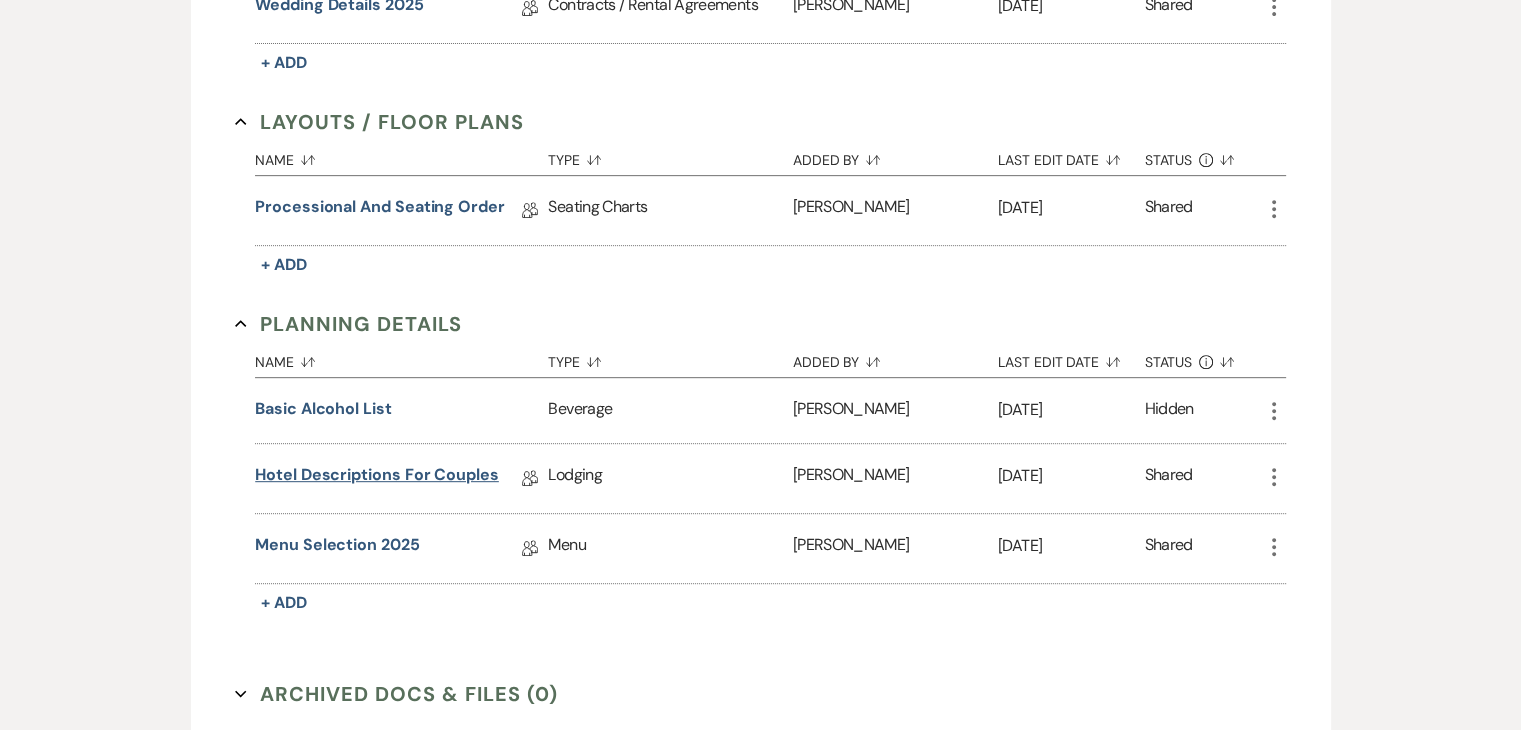 click on "Hotel Descriptions for Couples" at bounding box center [377, 478] 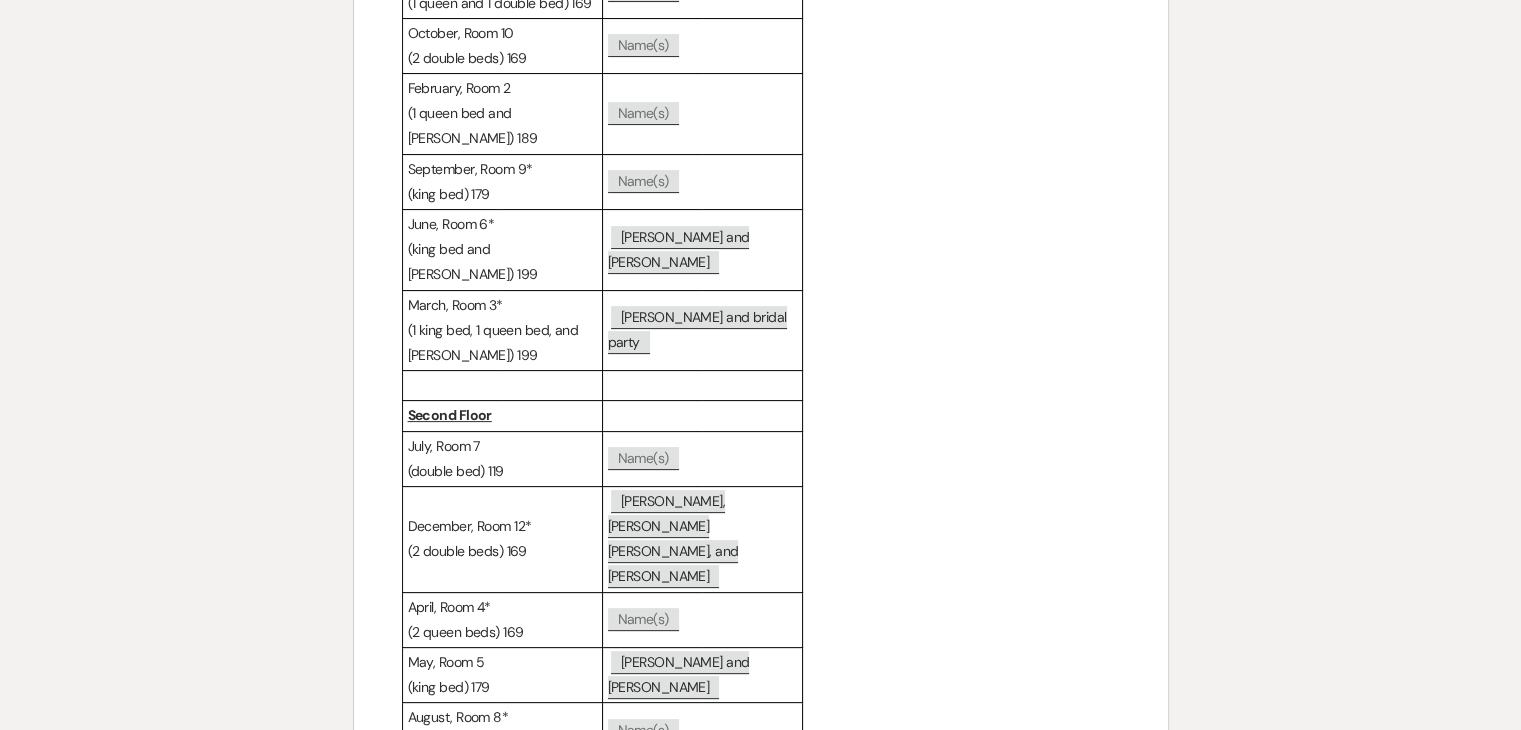 scroll, scrollTop: 485, scrollLeft: 0, axis: vertical 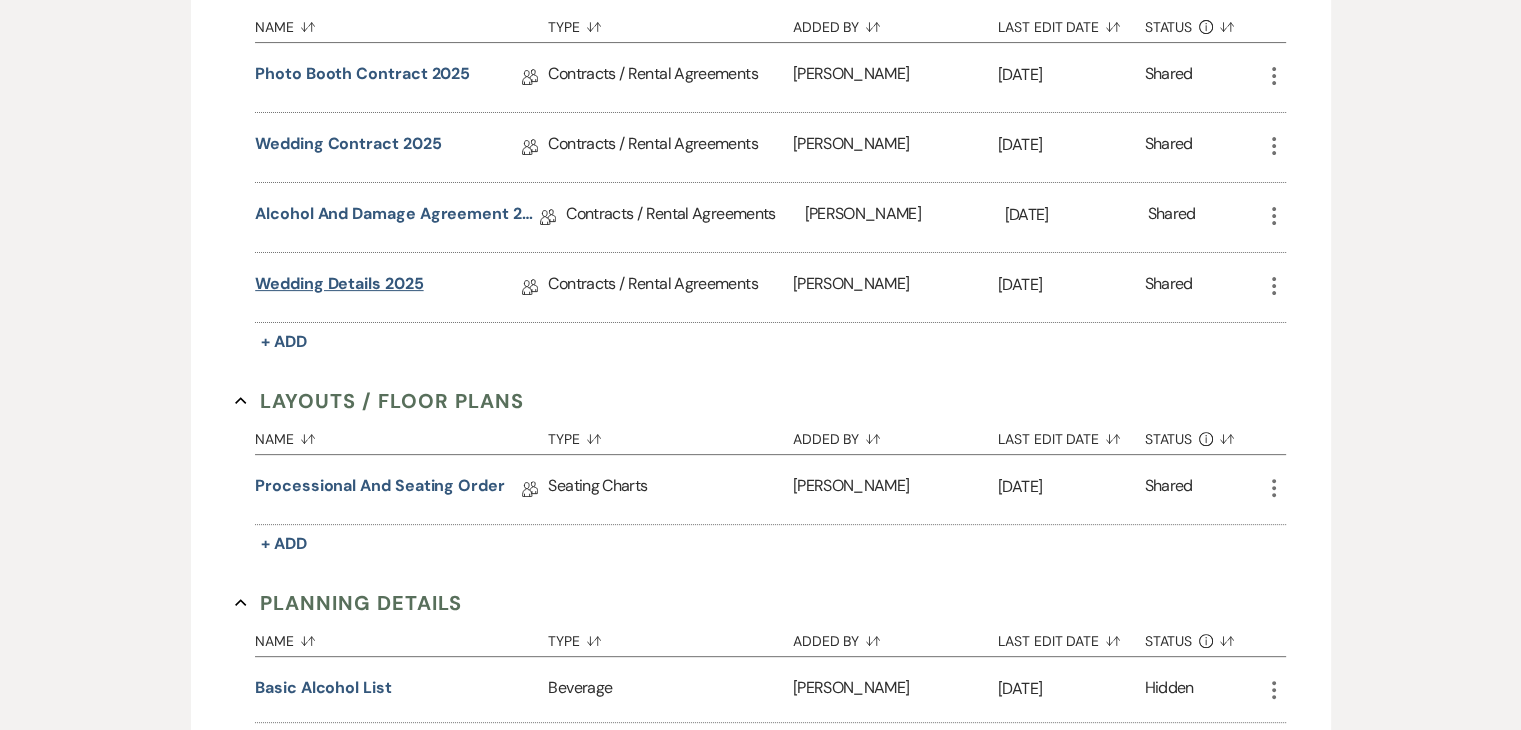 click on "Wedding Details 2025" at bounding box center [339, 287] 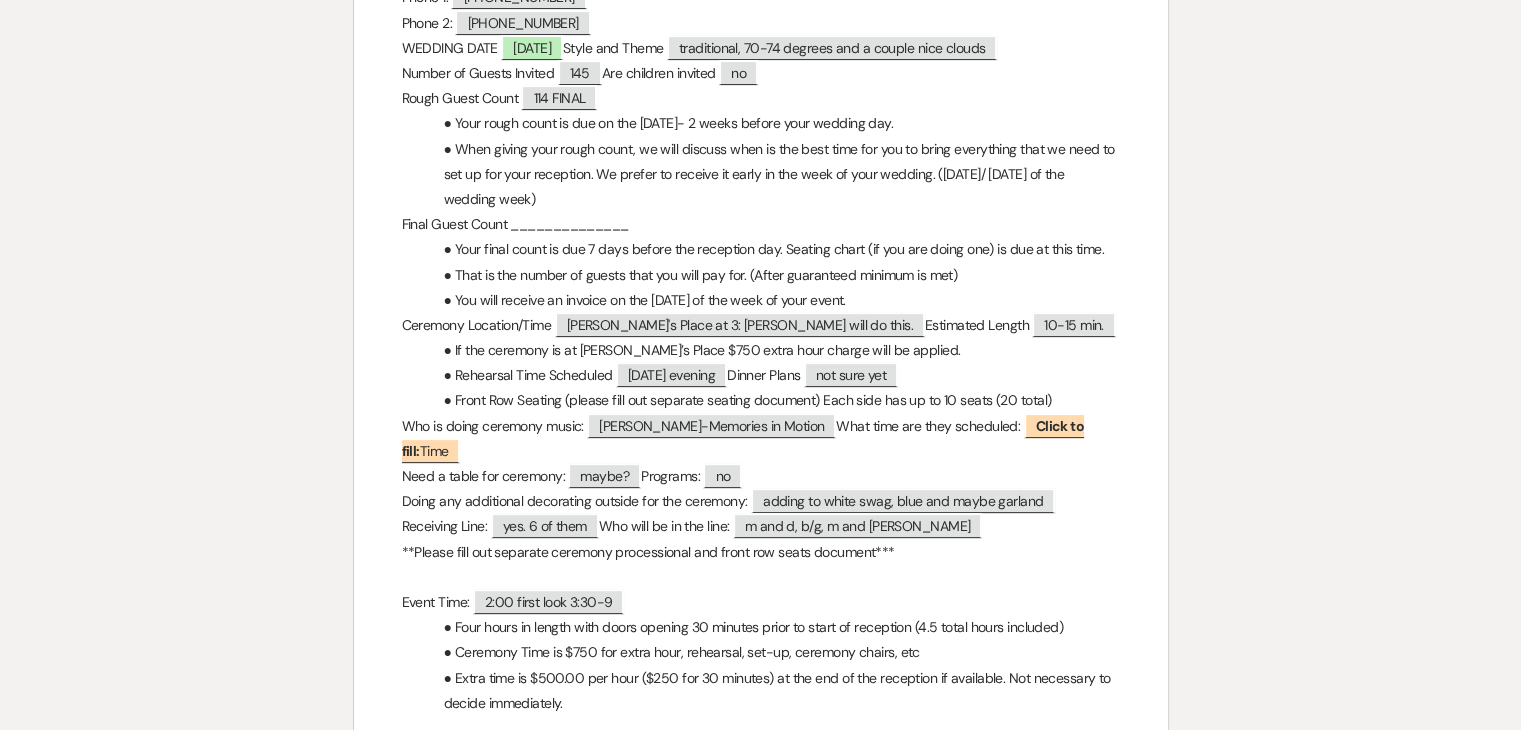 scroll, scrollTop: 700, scrollLeft: 0, axis: vertical 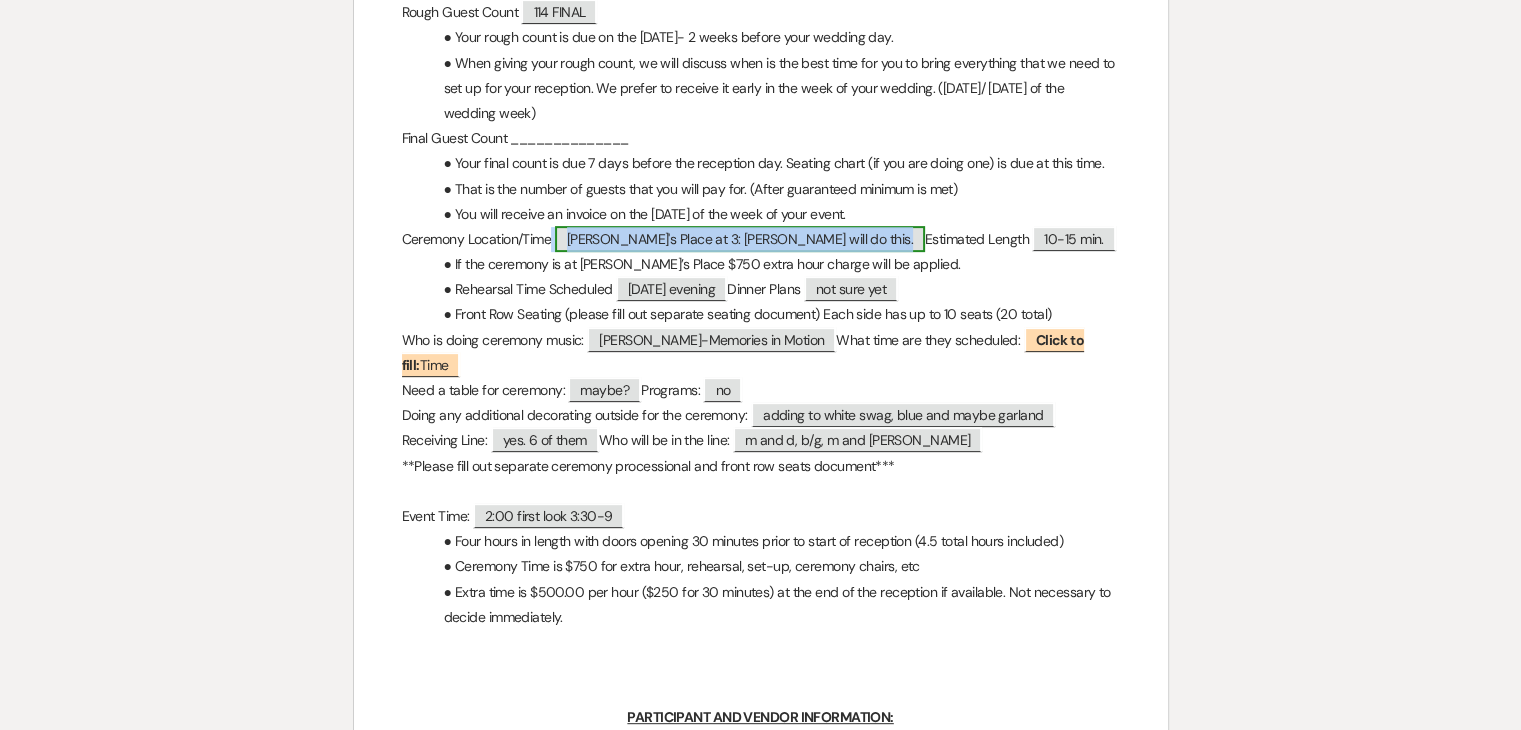 click on "Nick's Place at 3: Shawn will do this." at bounding box center [740, 239] 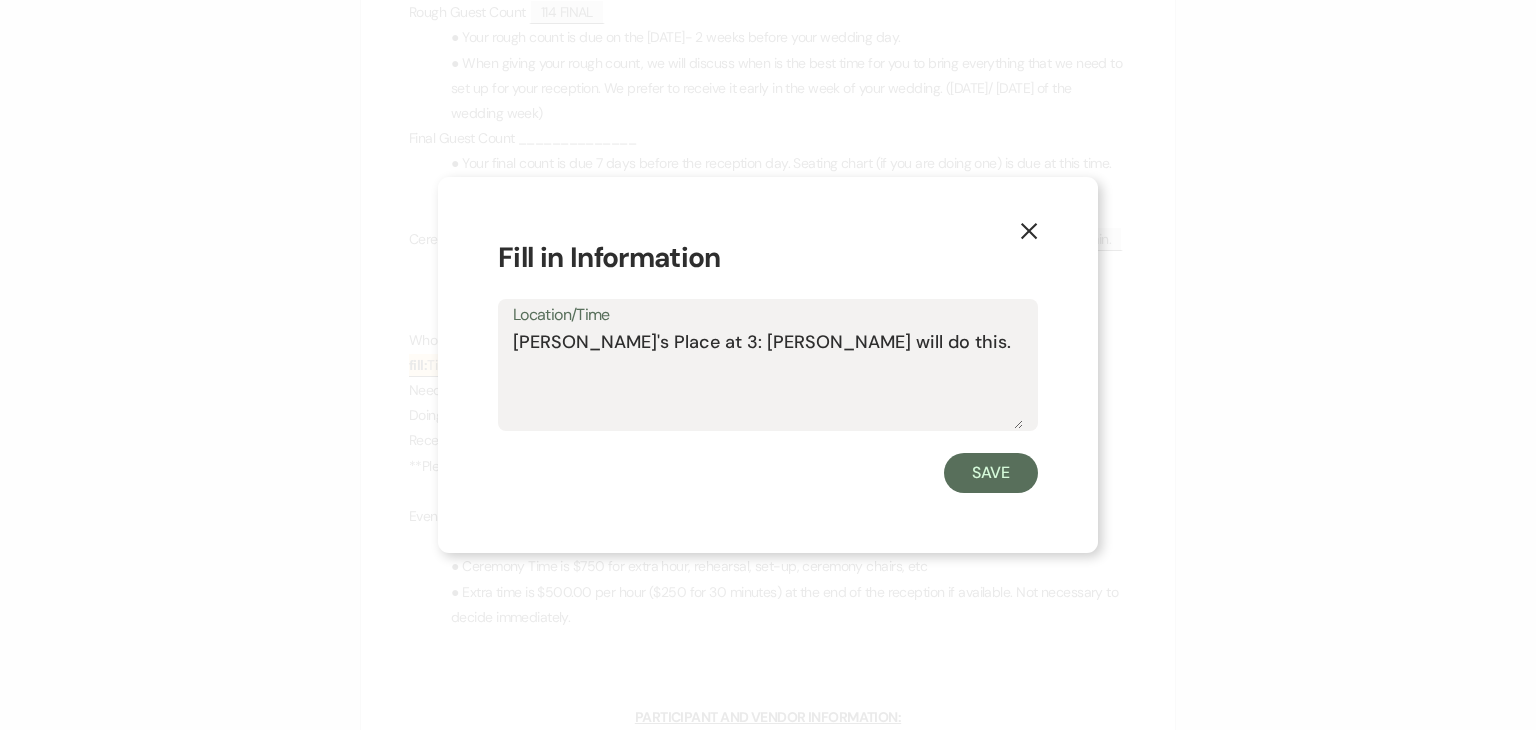 click on "Location/Time" at bounding box center [768, 315] 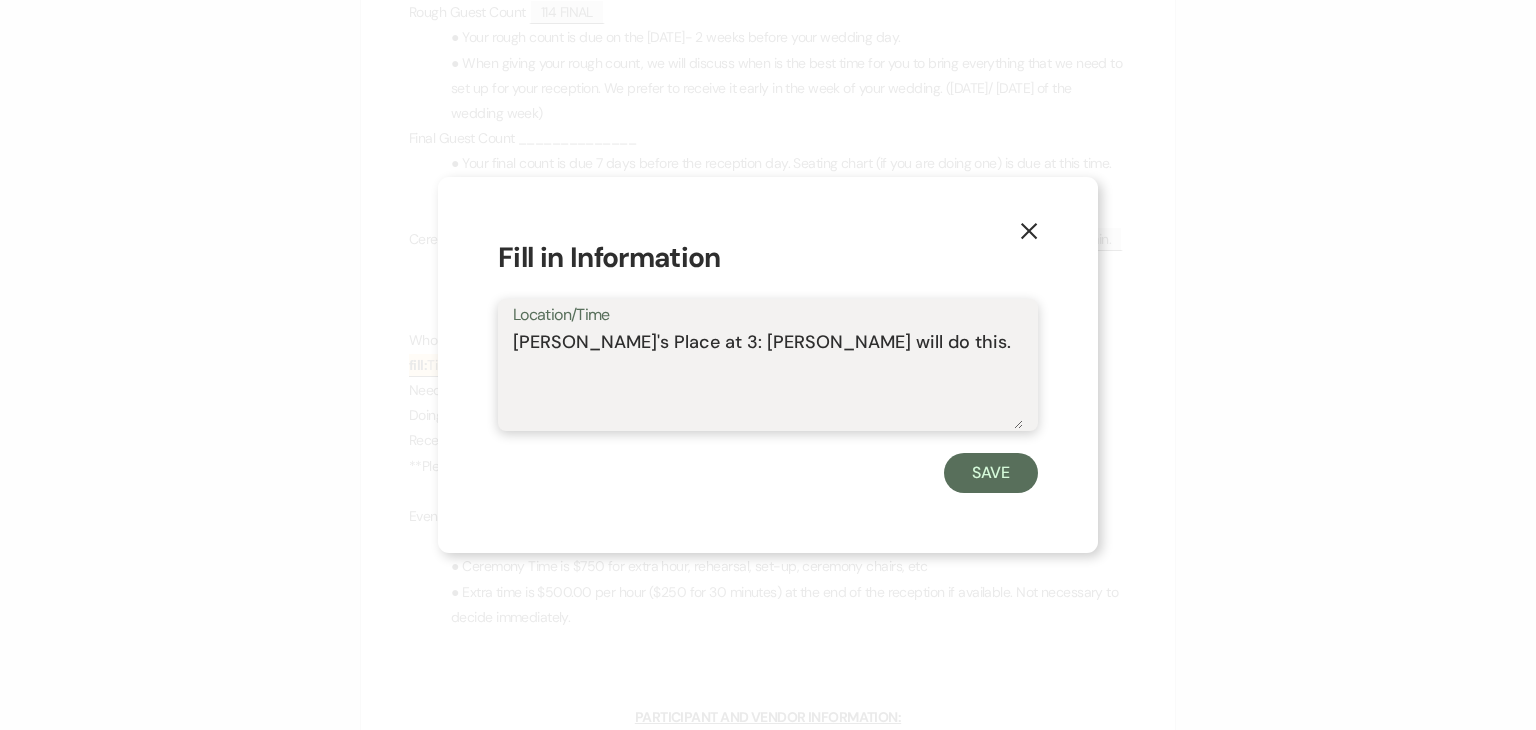 click on "Nick's Place at 3: Shawn will do this." at bounding box center [768, 379] 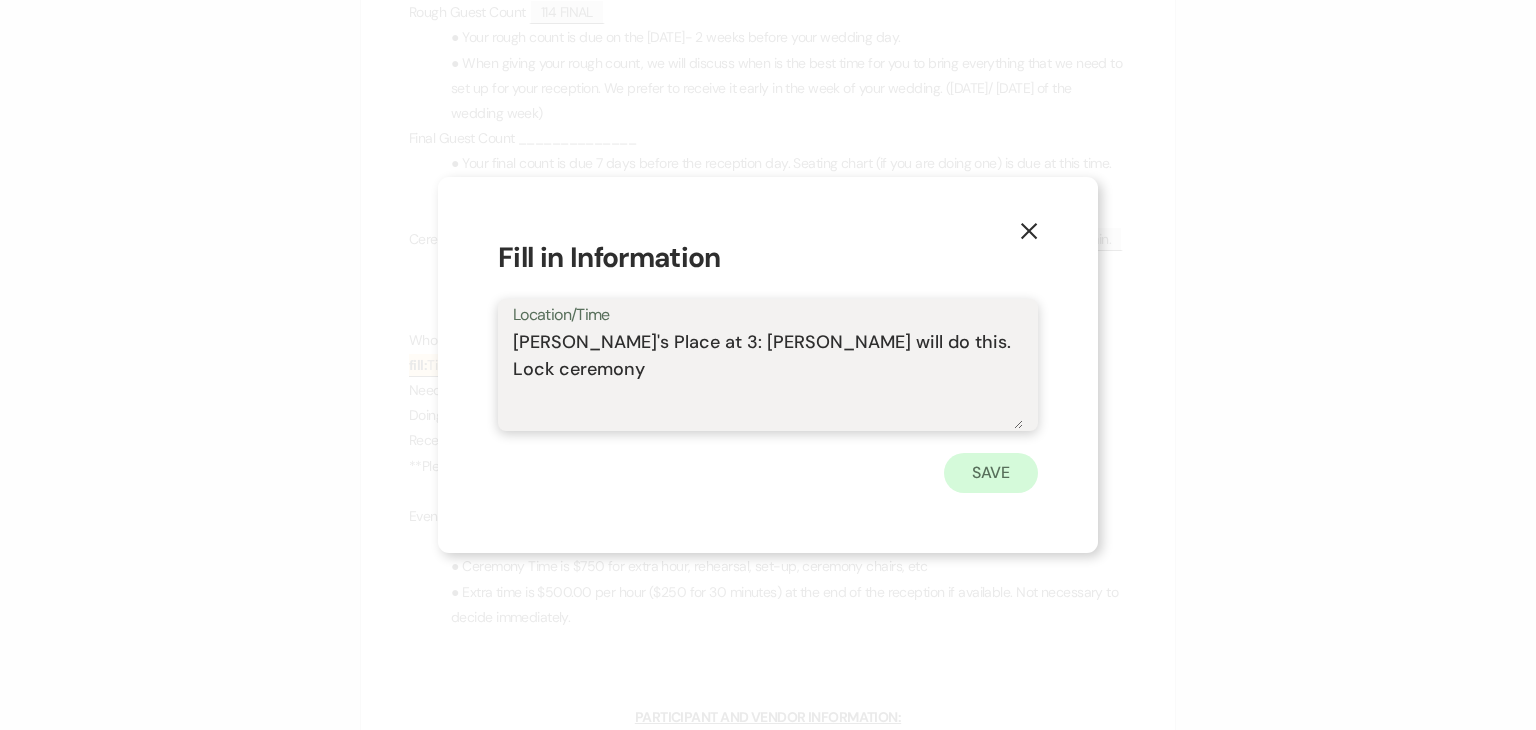 type on "Nick's Place at 3: Shawn will do this. Lock ceremony" 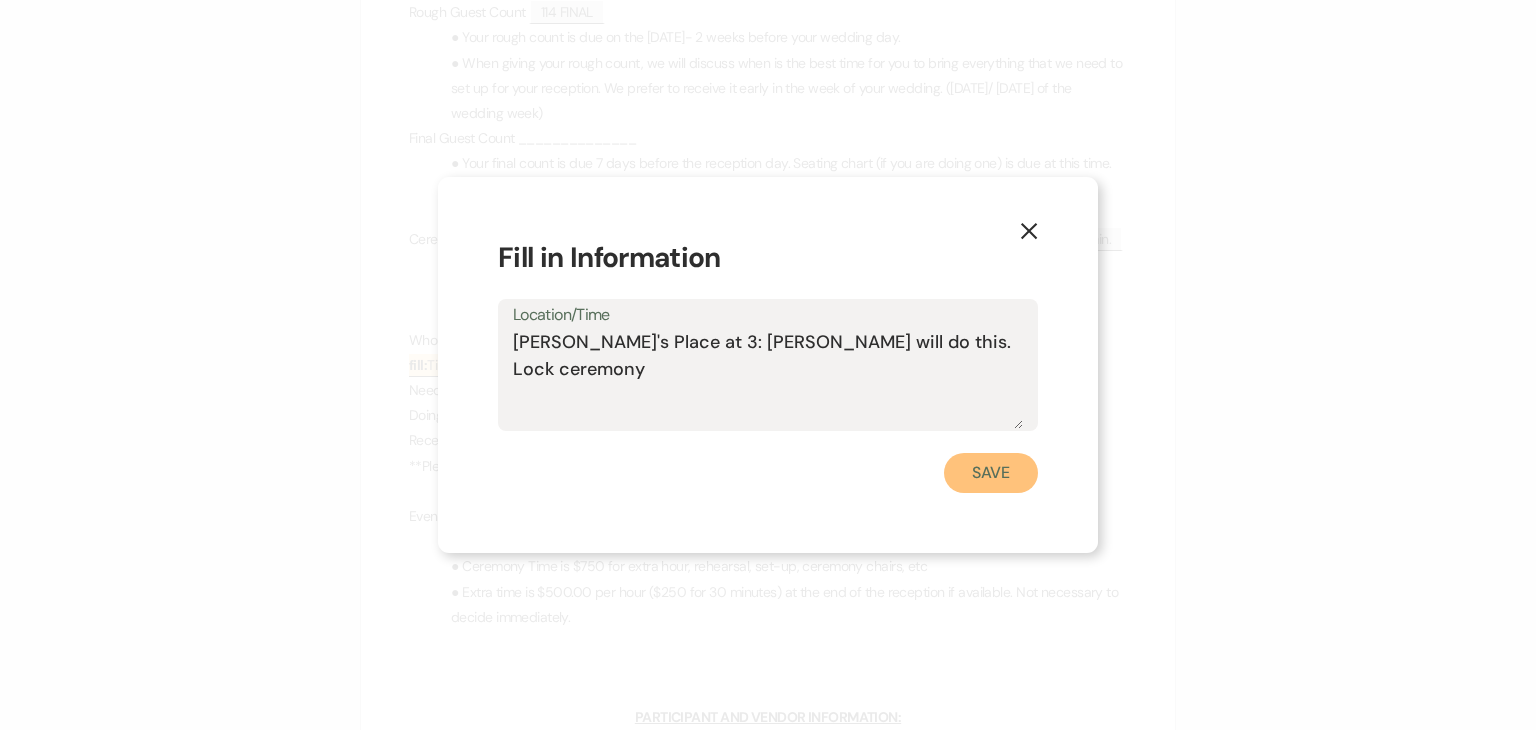 click on "Save" at bounding box center (991, 473) 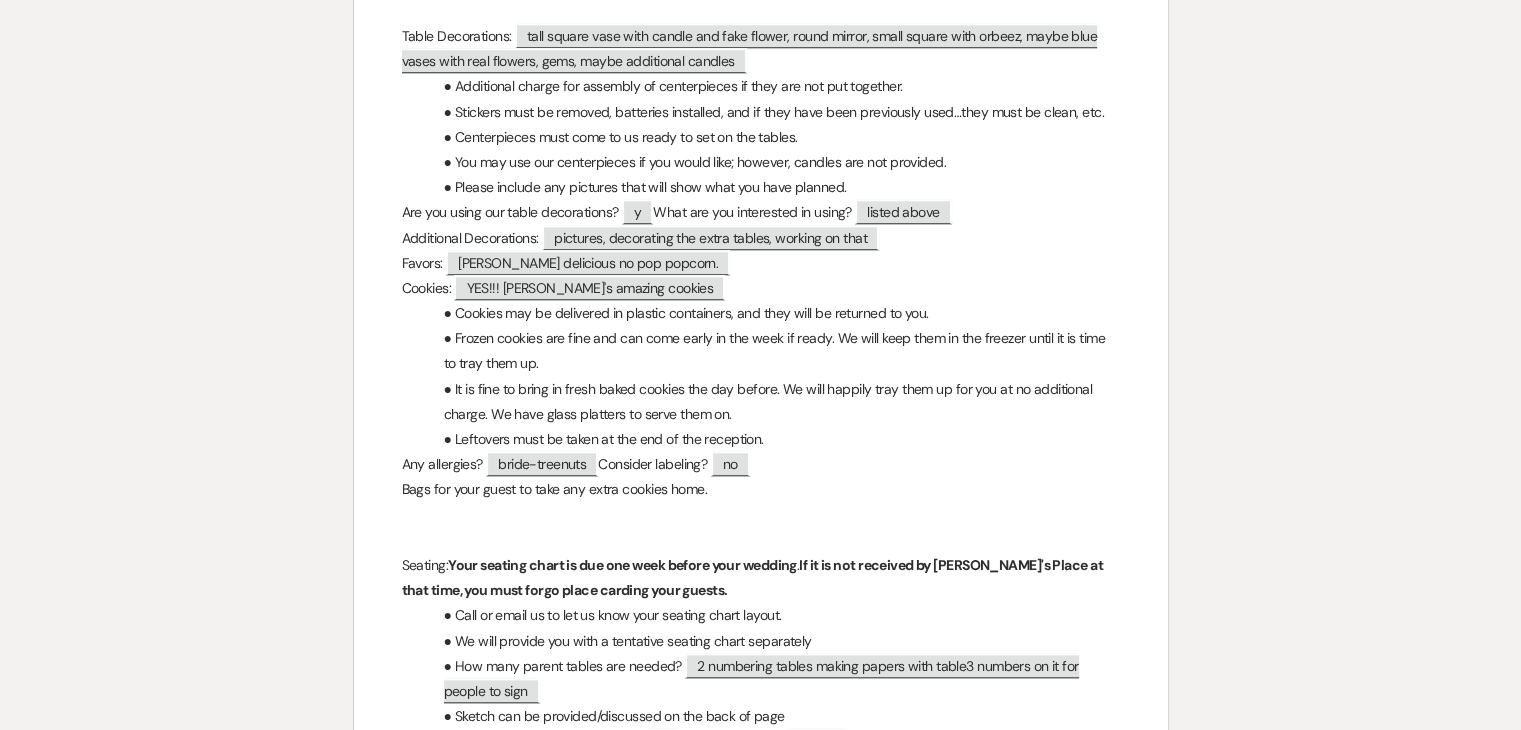scroll, scrollTop: 1980, scrollLeft: 0, axis: vertical 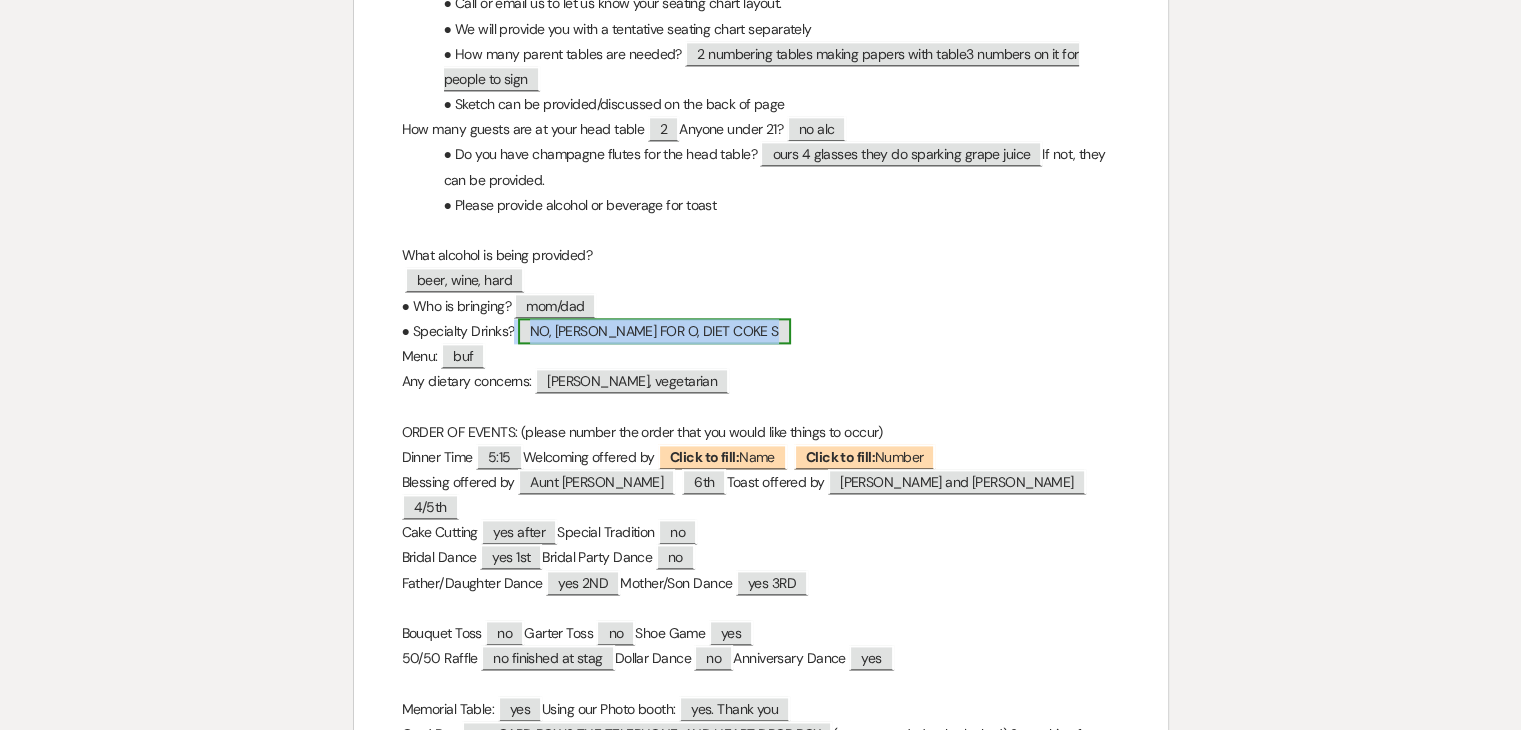 click on "NO, DR PEPPER FOR O, DIET COKE S" at bounding box center [654, 331] 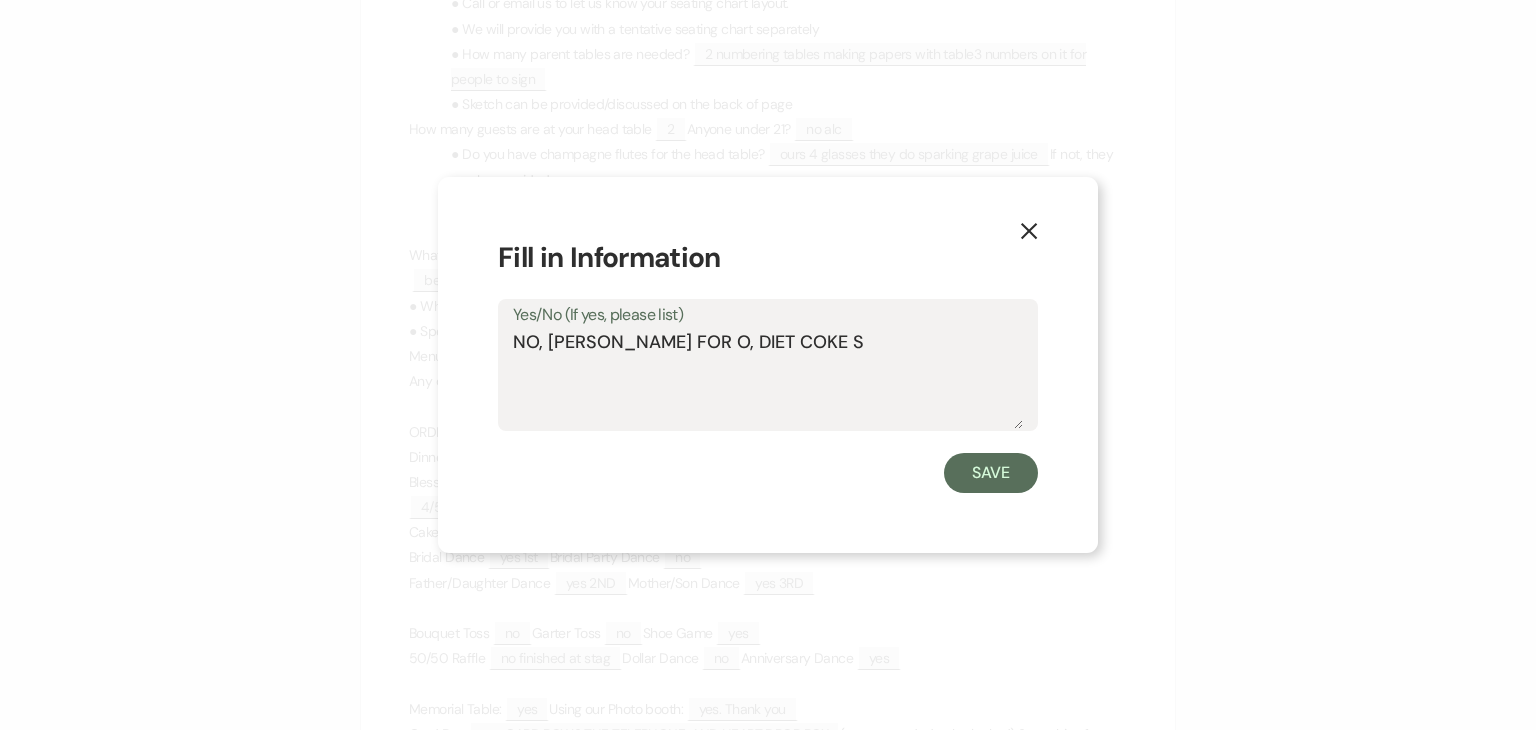 click on "NO, DR PEPPER FOR O, DIET COKE S" at bounding box center (768, 379) 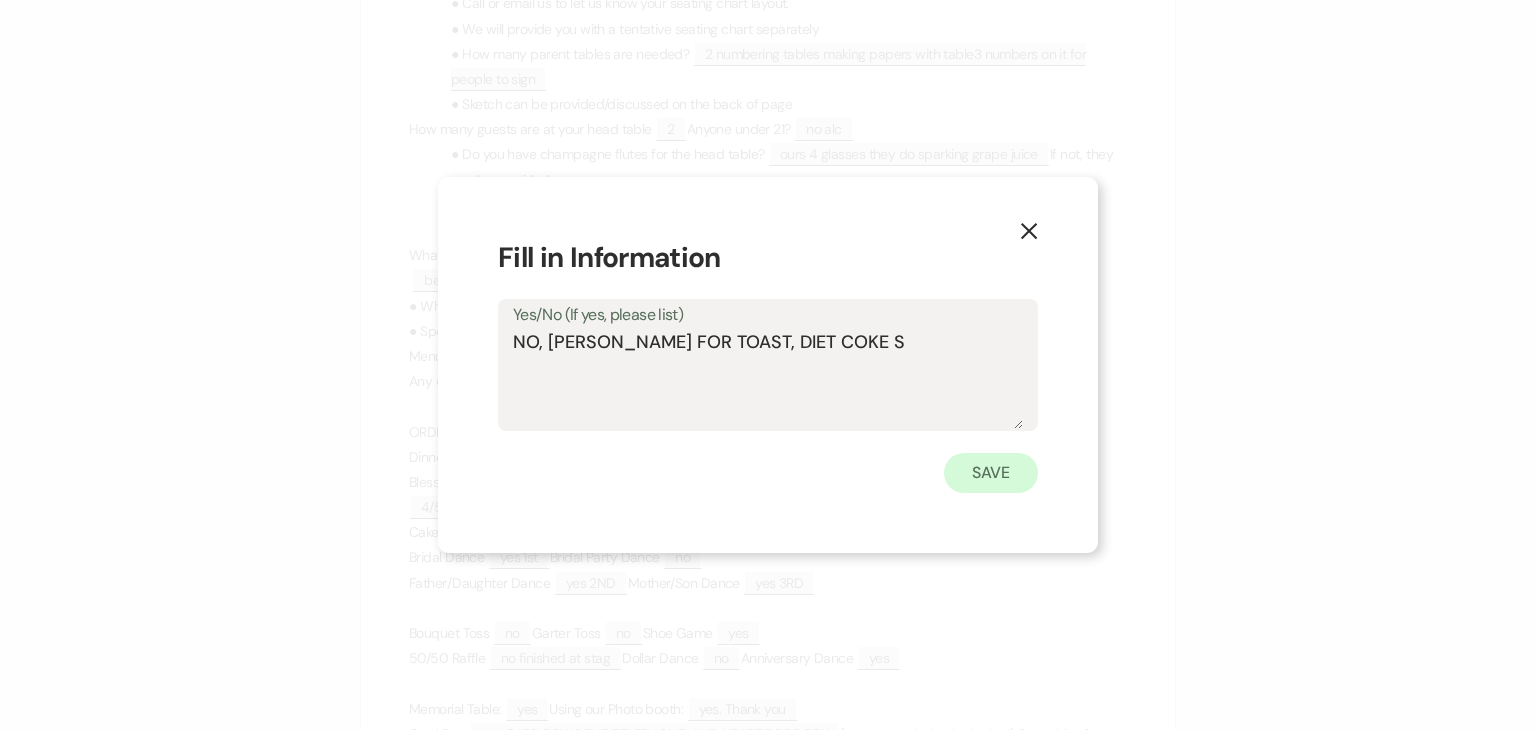 type on "NO, DR PEPPER FOR TOAST, DIET COKE S" 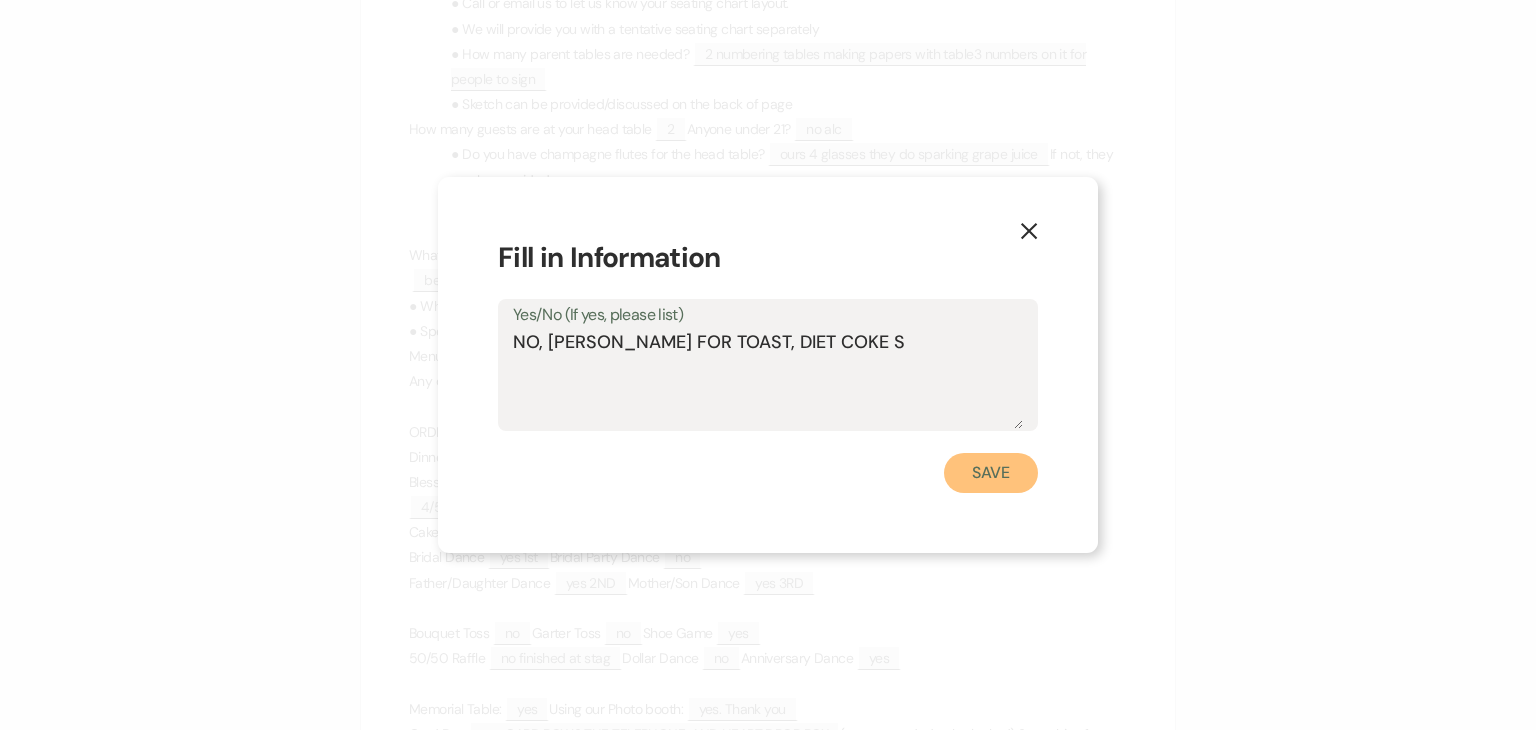 click on "Save" at bounding box center [991, 473] 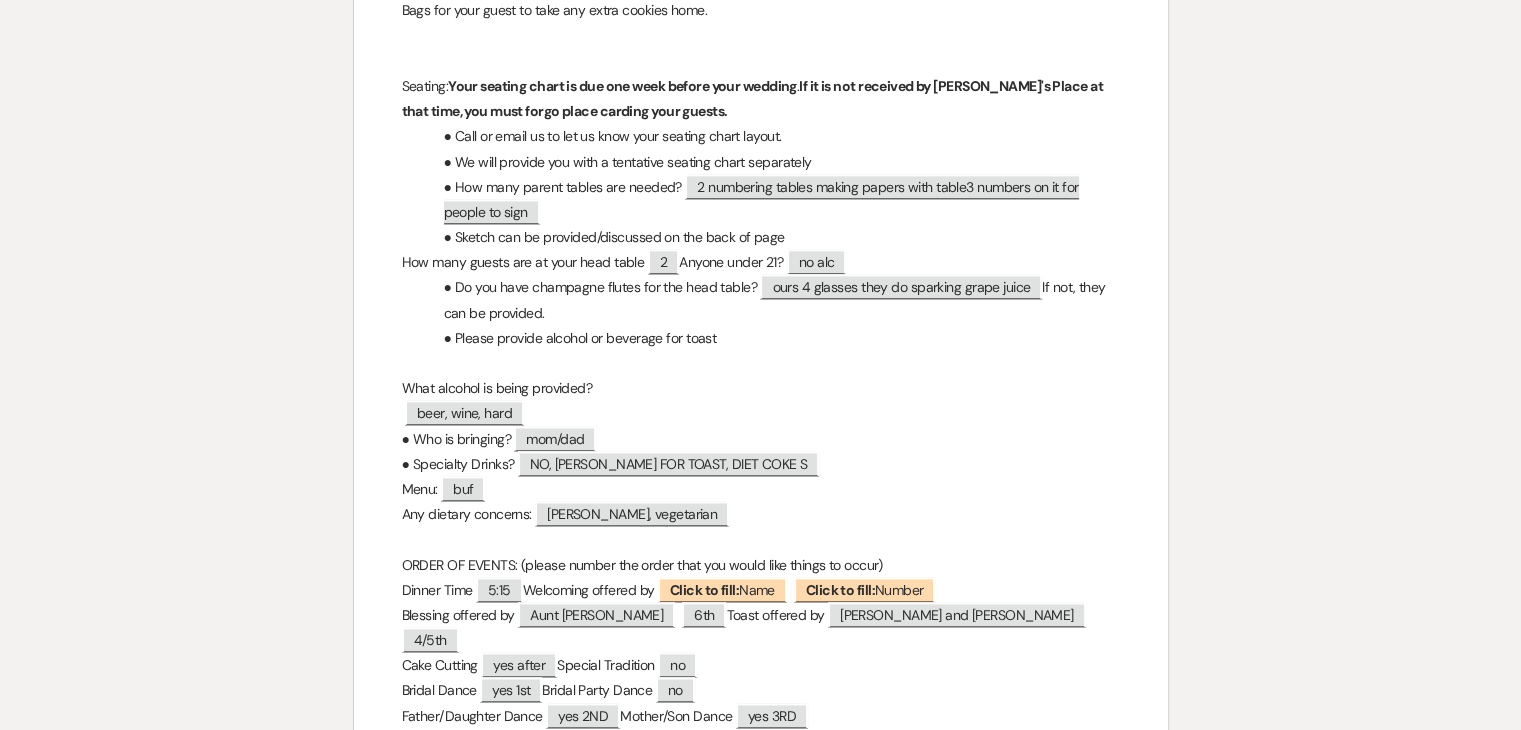scroll, scrollTop: 2285, scrollLeft: 0, axis: vertical 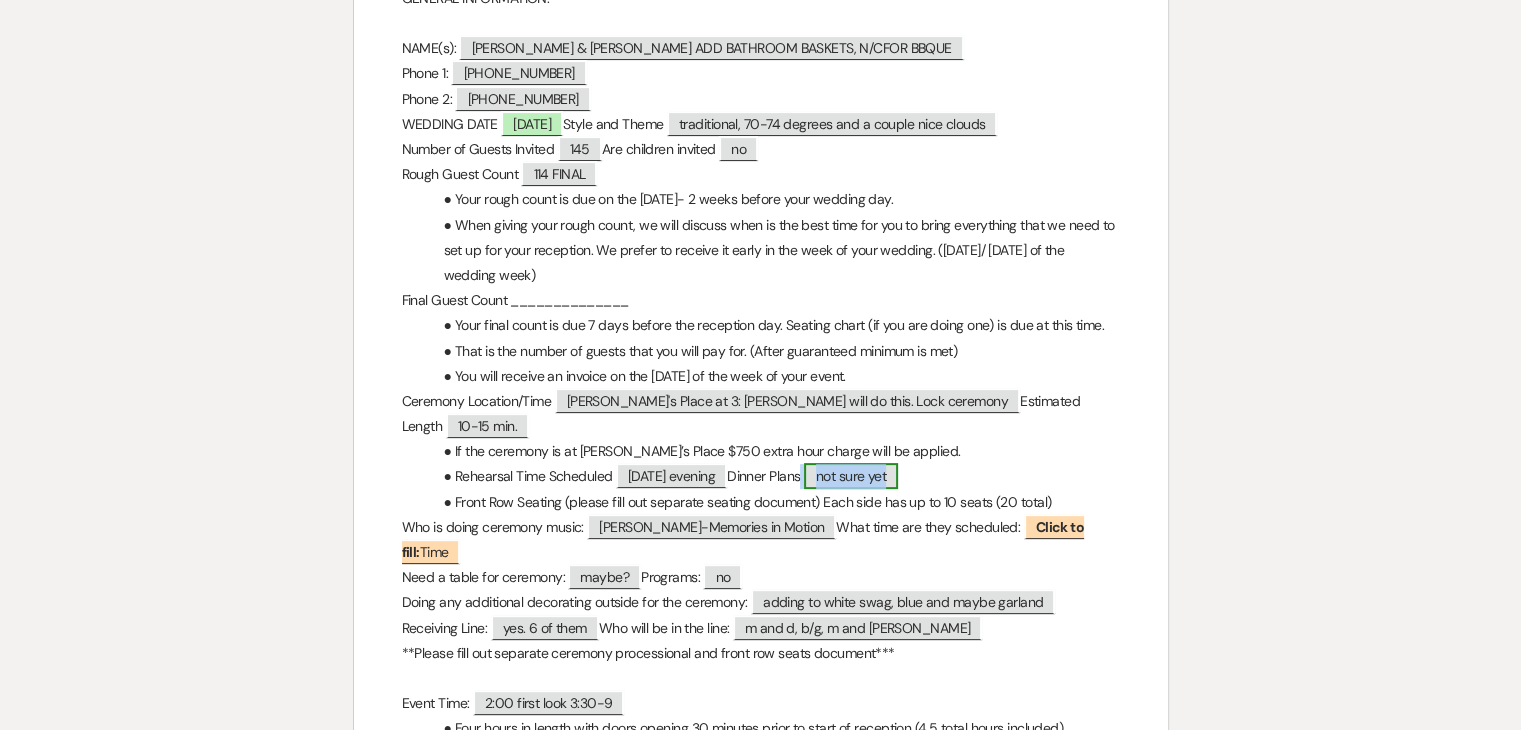 click on "not sure yet" at bounding box center [851, 476] 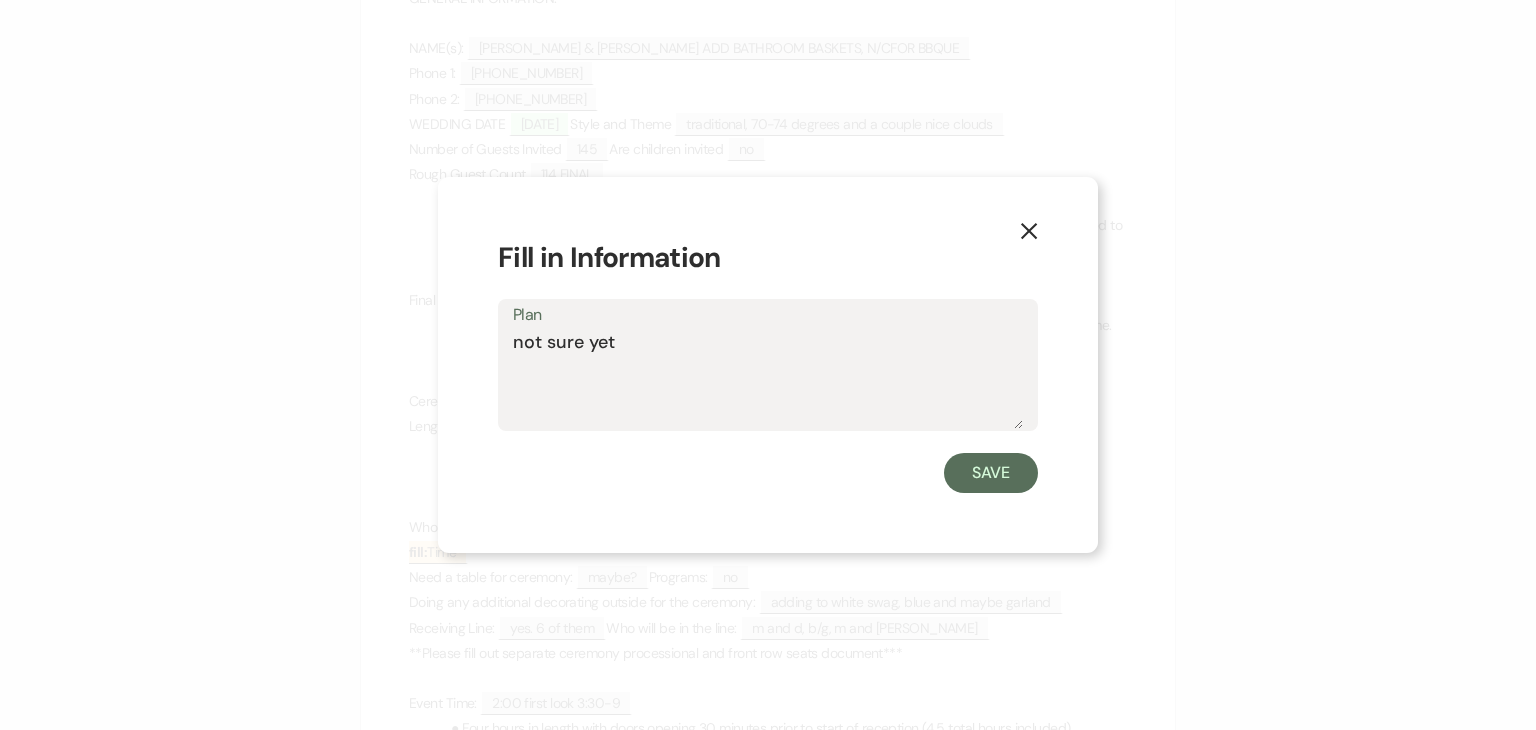 click on "not sure yet" at bounding box center [768, 379] 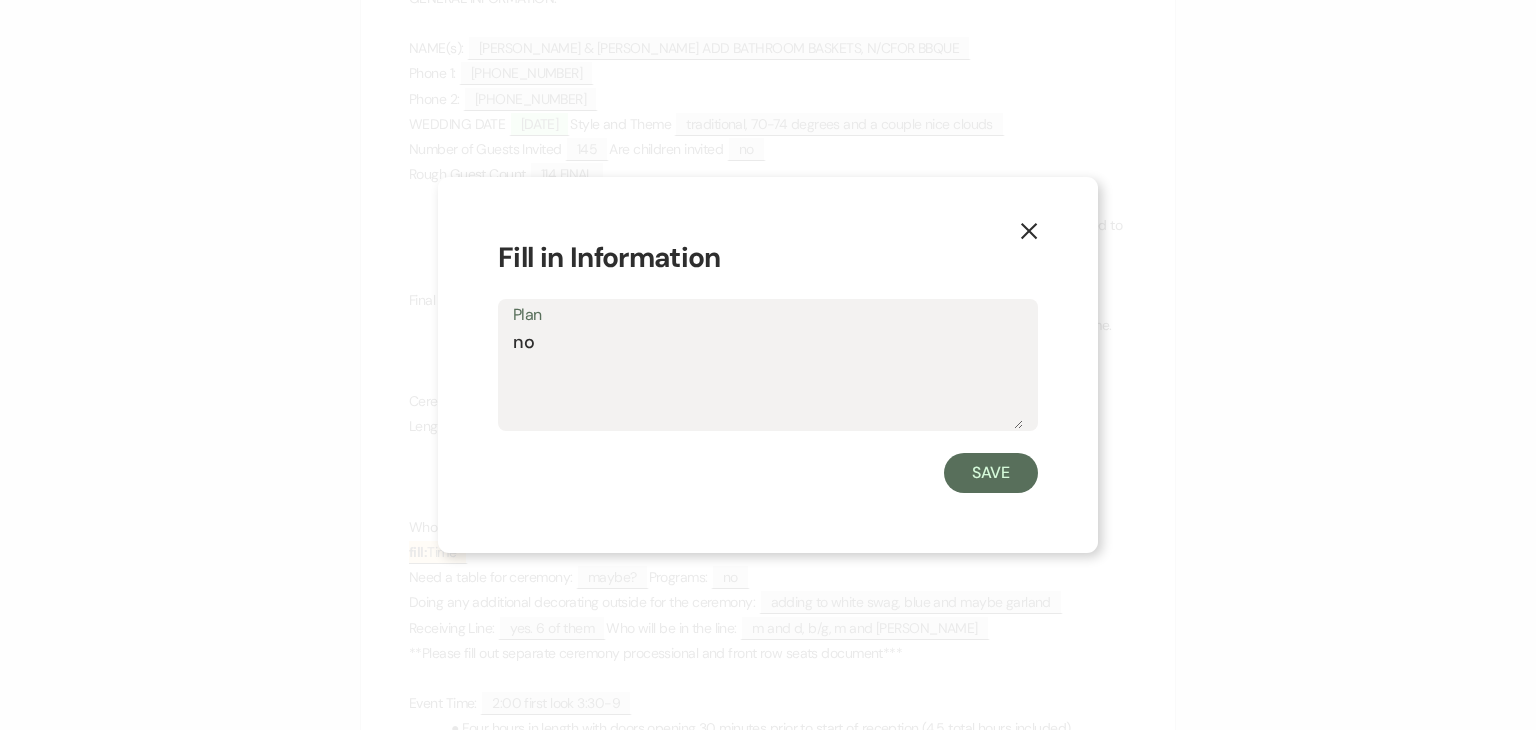 type on "n" 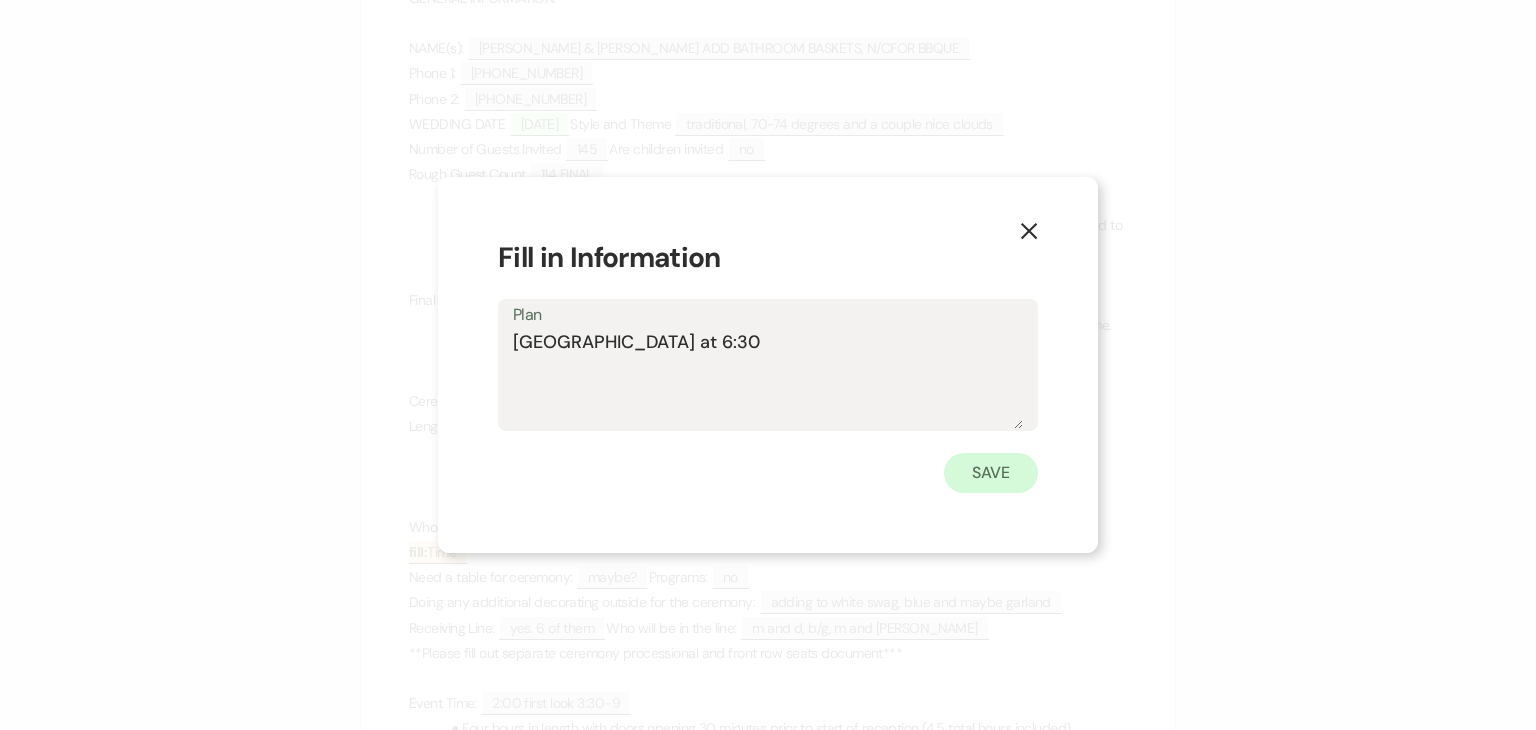 type on "Venango Valley at 6:30" 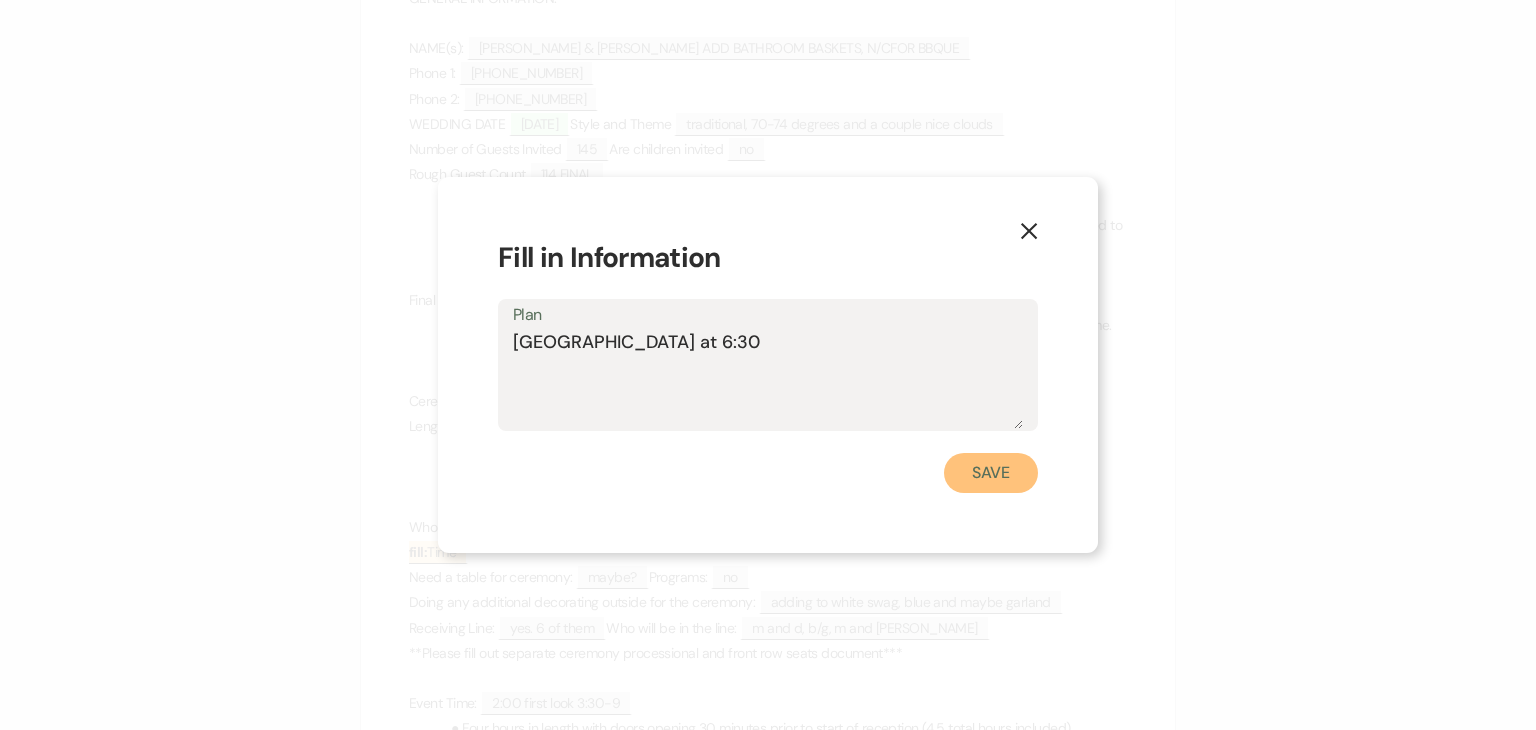 click on "Save" at bounding box center [991, 473] 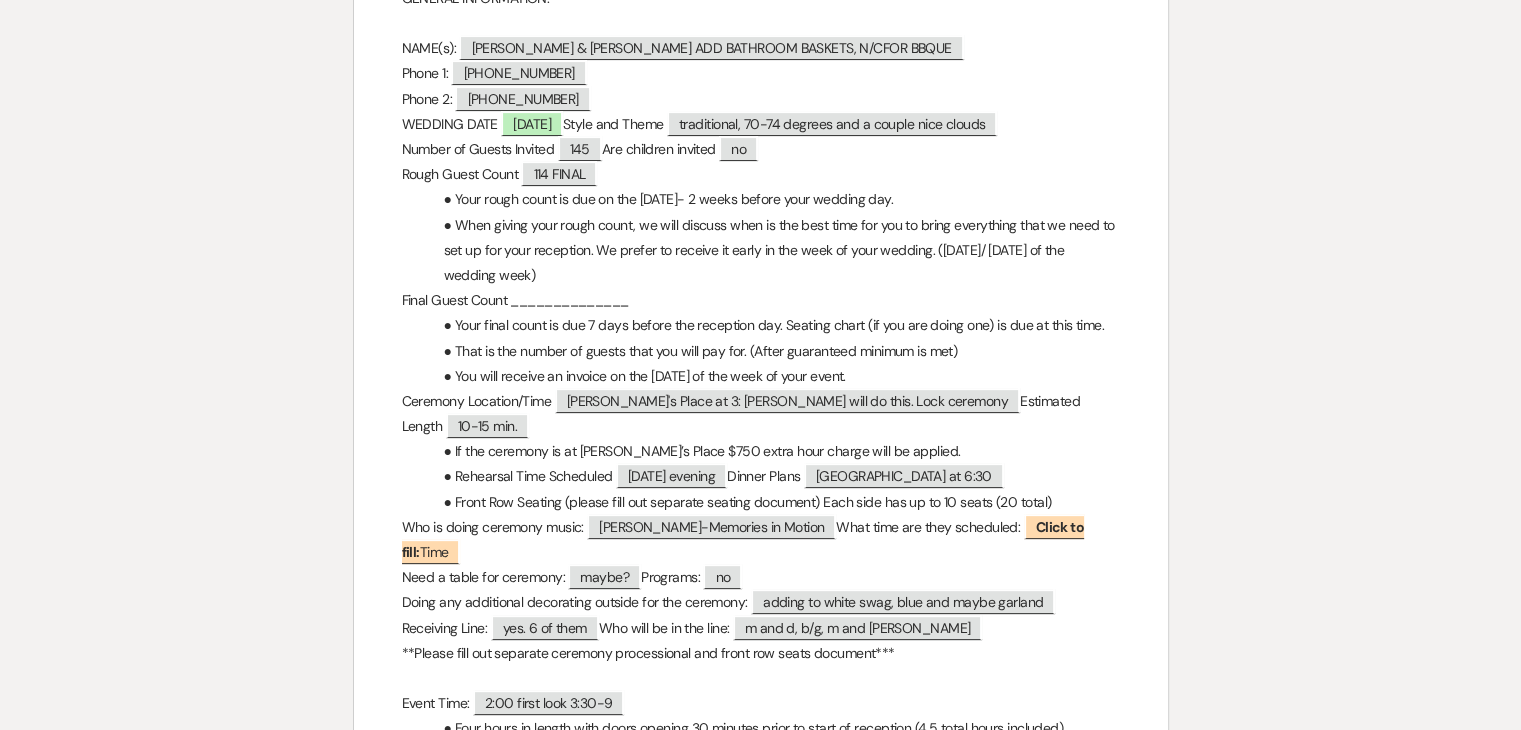 scroll, scrollTop: 611, scrollLeft: 0, axis: vertical 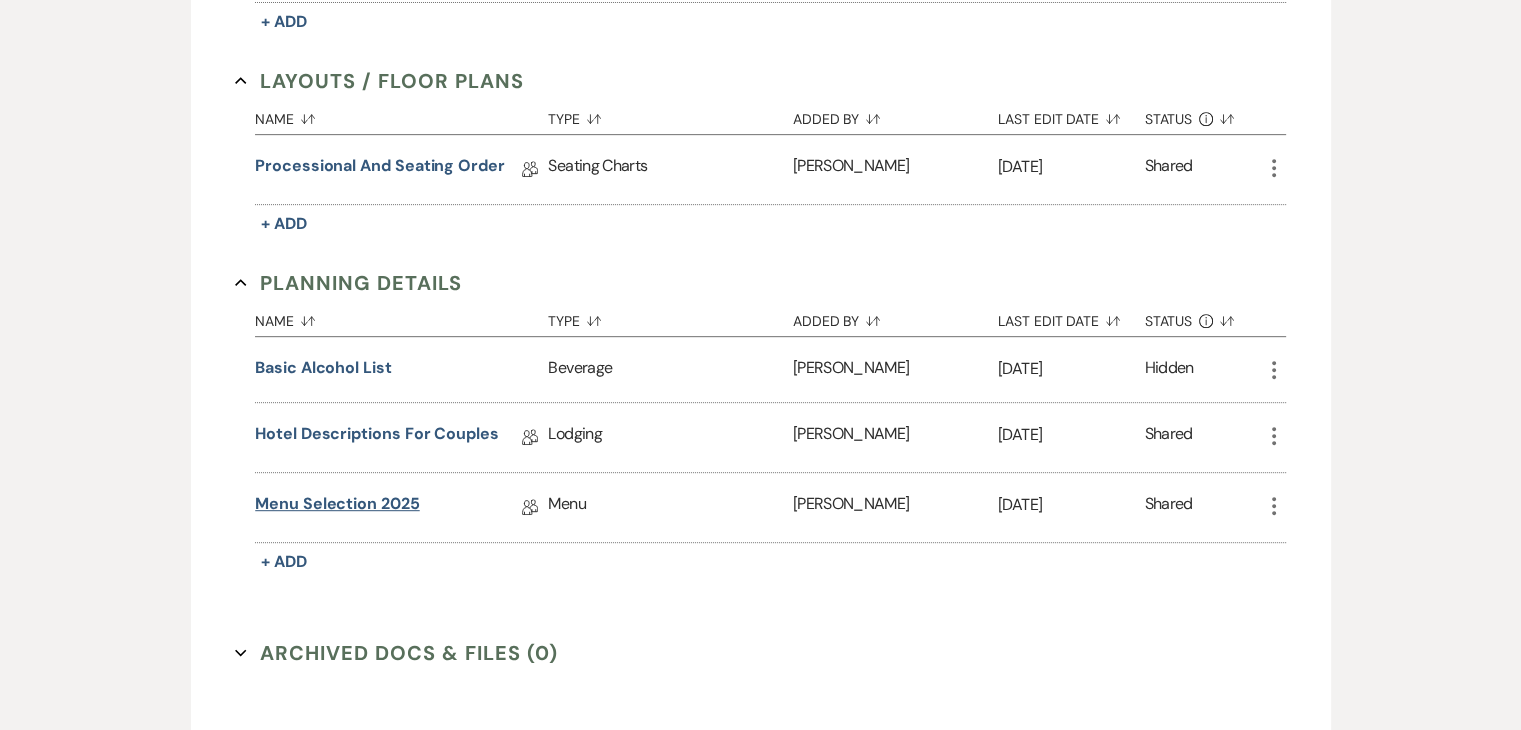 drag, startPoint x: 1535, startPoint y: 719, endPoint x: 322, endPoint y: 505, distance: 1231.7325 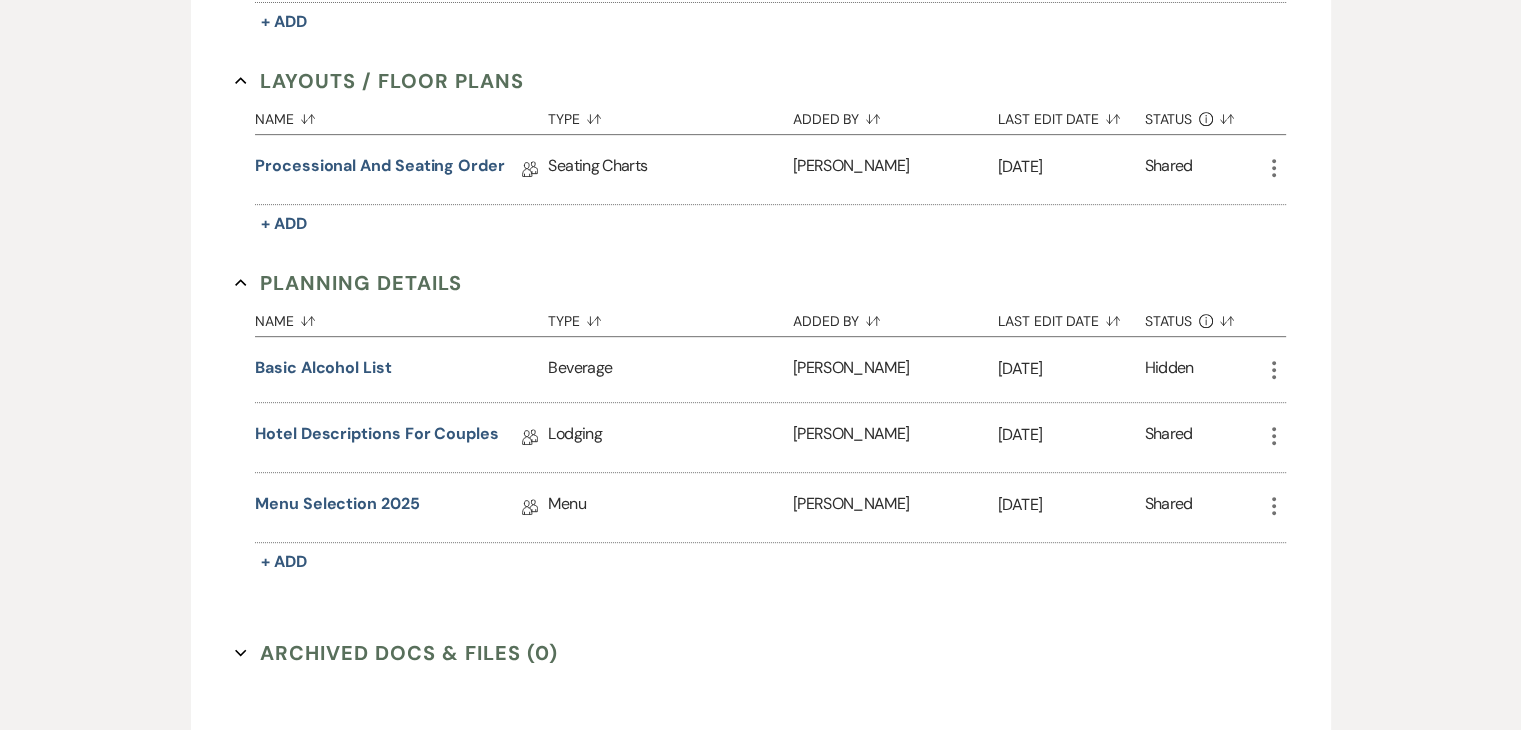 scroll, scrollTop: 0, scrollLeft: 0, axis: both 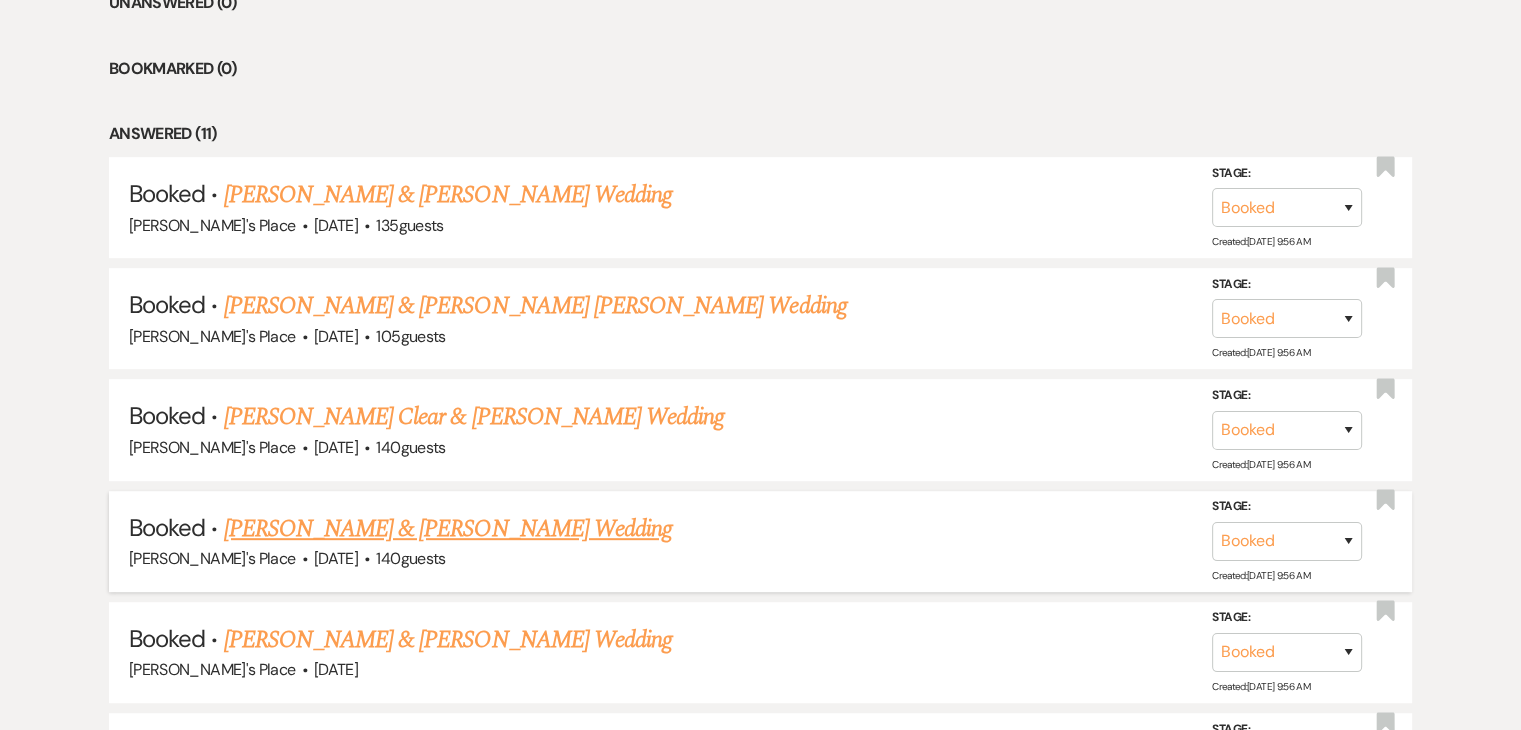 click on "[PERSON_NAME] & [PERSON_NAME] Wedding" at bounding box center [448, 529] 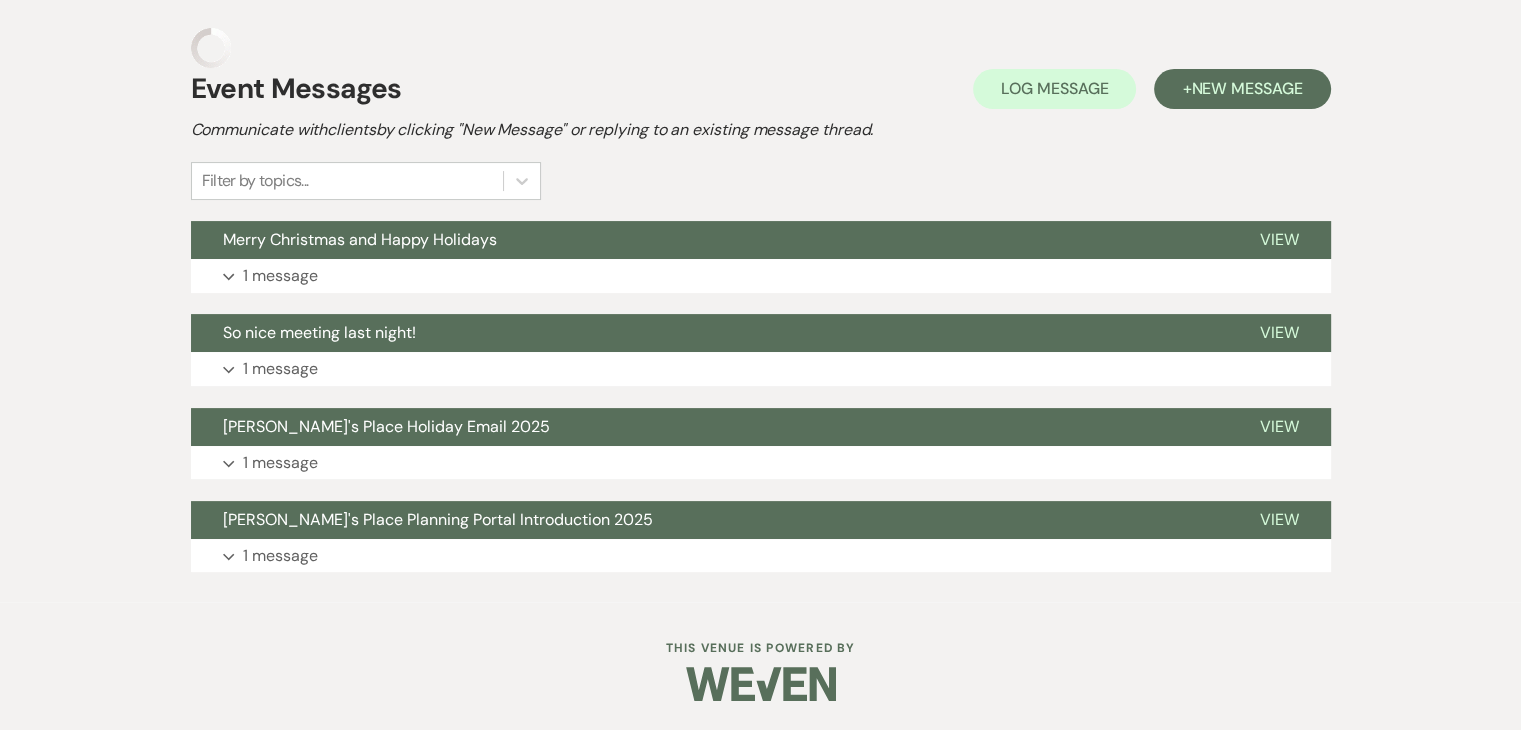 scroll, scrollTop: 349, scrollLeft: 0, axis: vertical 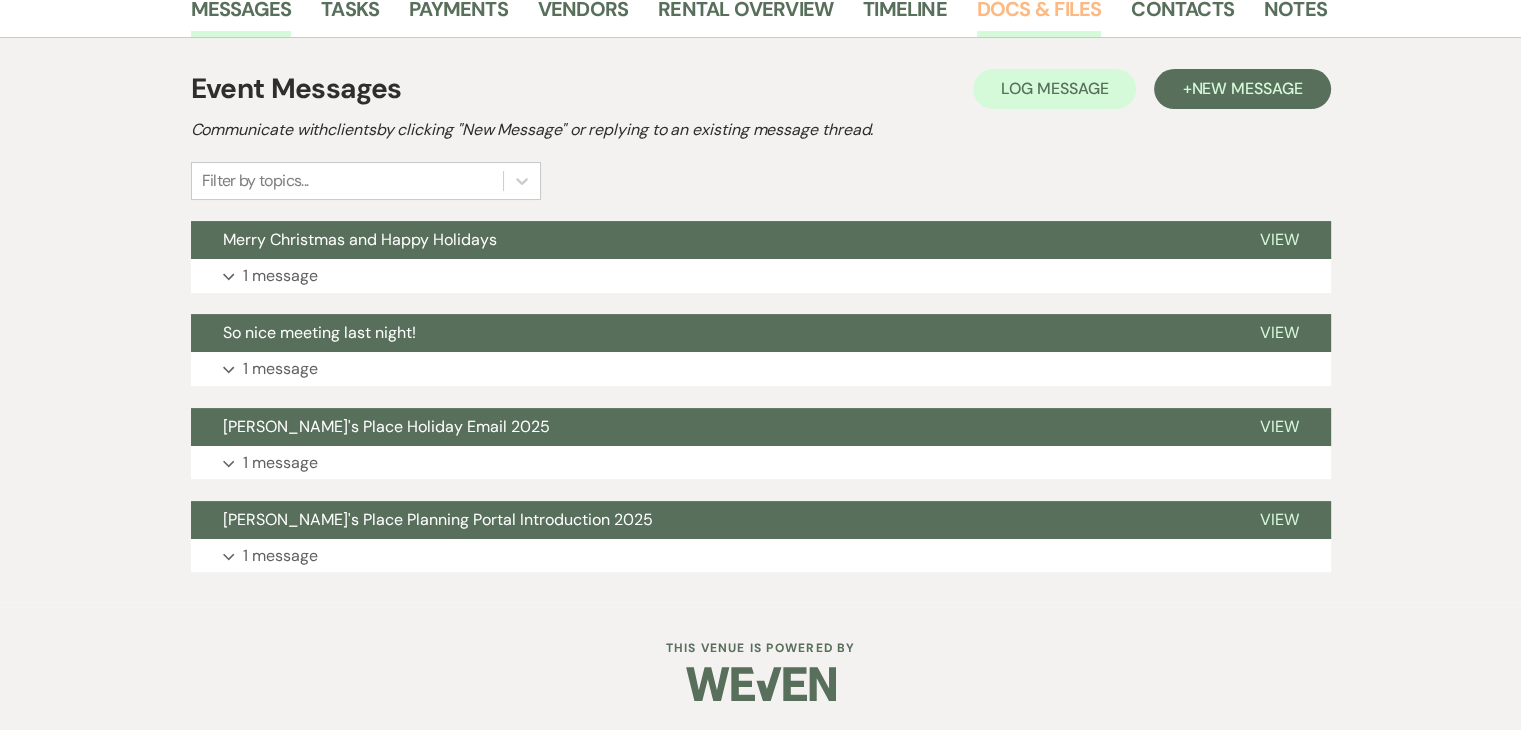 click on "Docs & Files" at bounding box center (1039, 15) 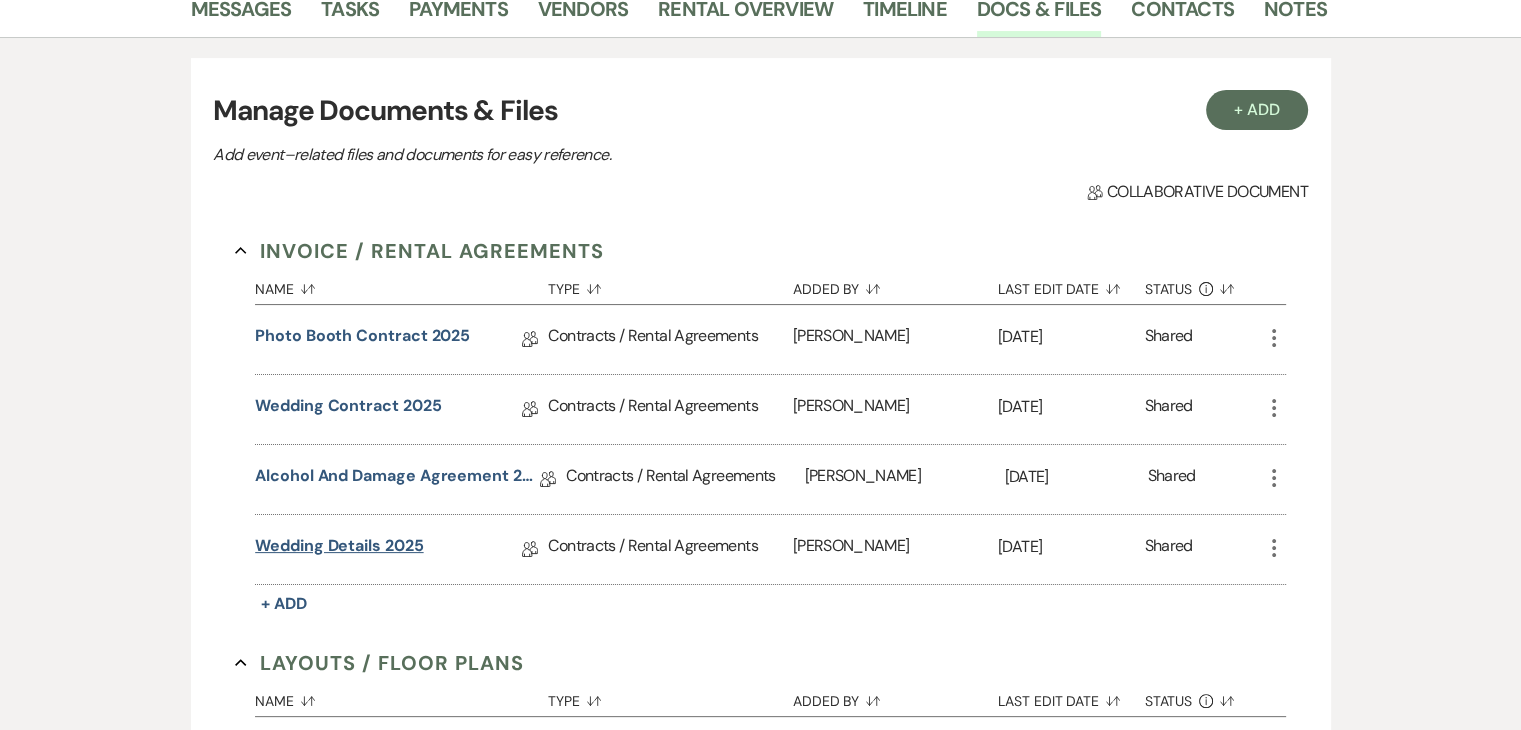 click on "Wedding Details 2025" at bounding box center (339, 549) 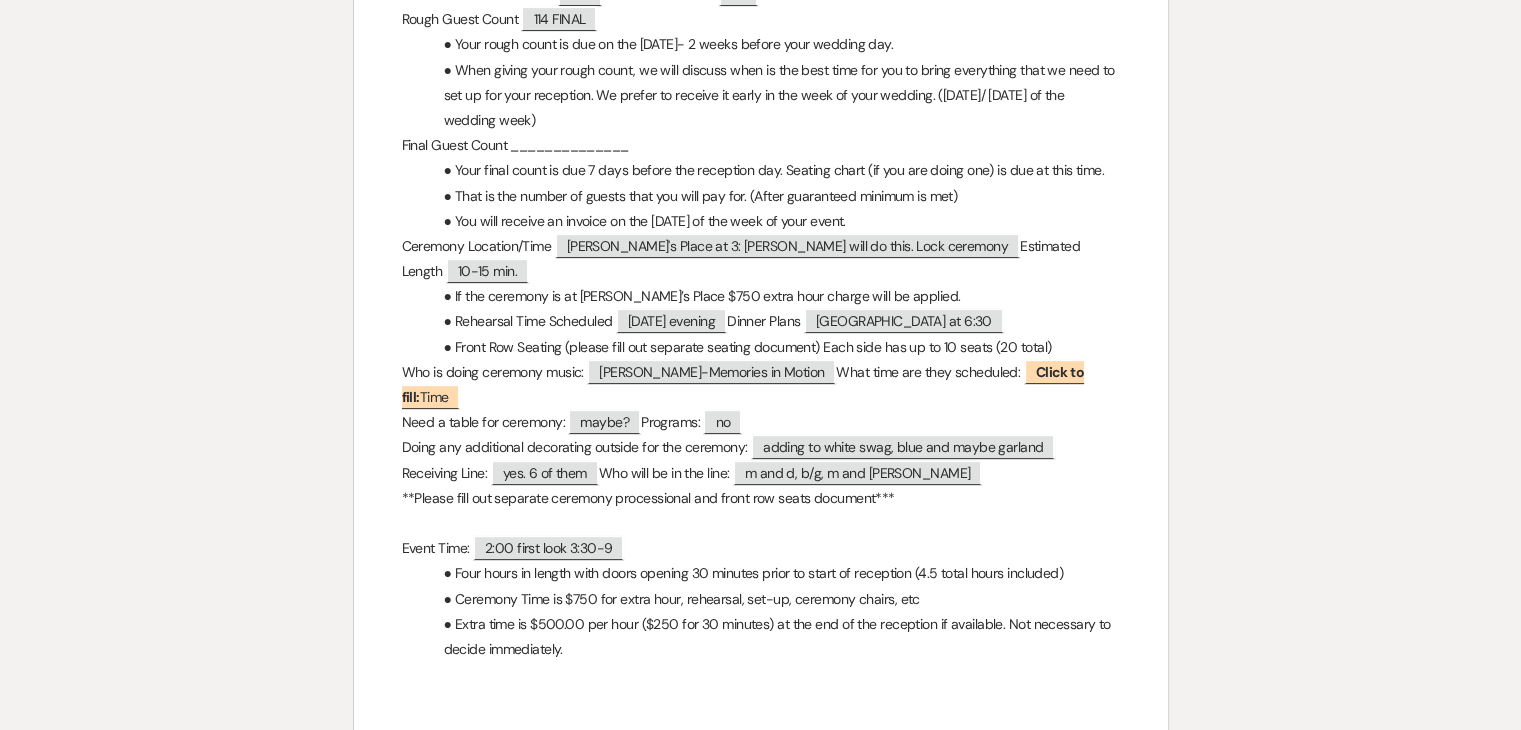 scroll, scrollTop: 733, scrollLeft: 0, axis: vertical 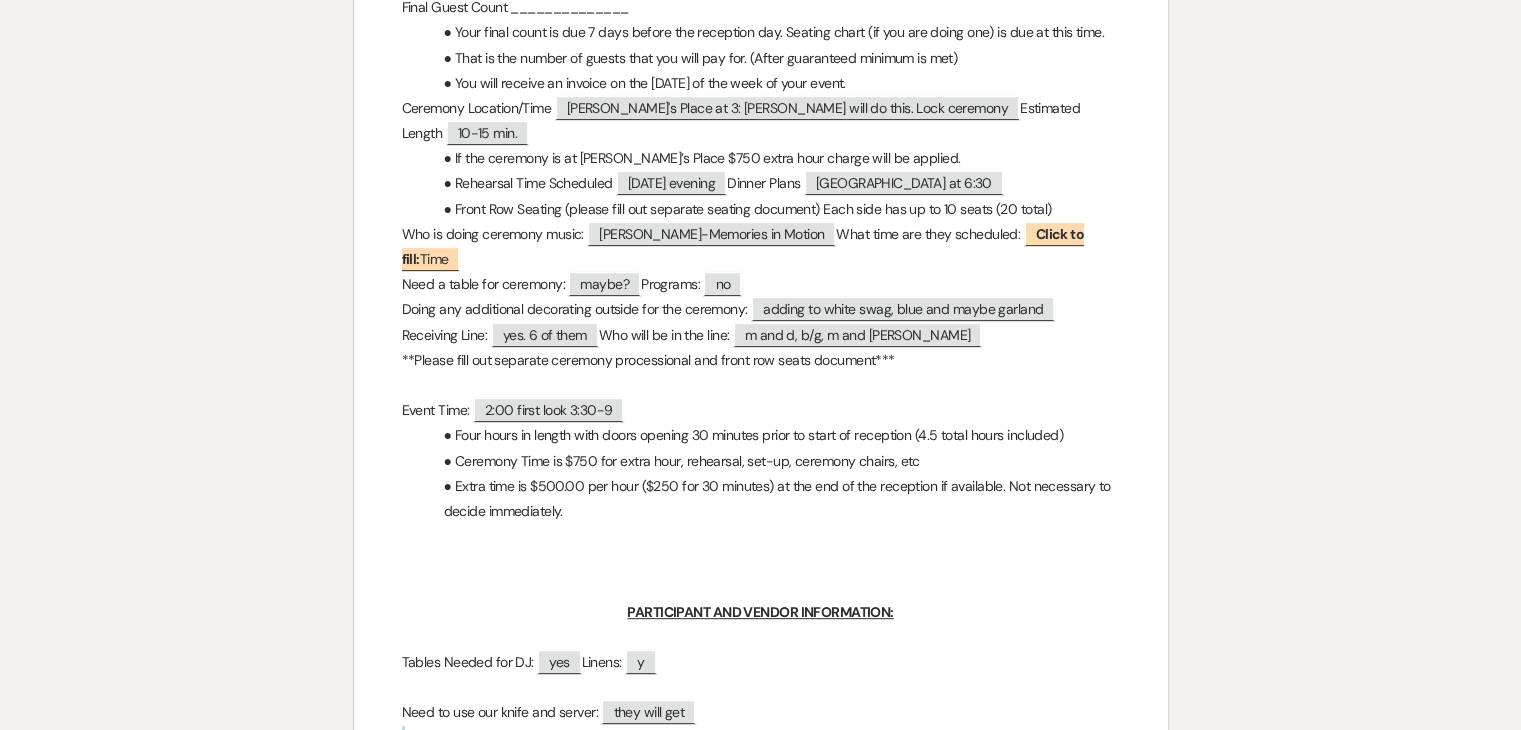 drag, startPoint x: 1520, startPoint y: 723, endPoint x: 1525, endPoint y: 700, distance: 23.537205 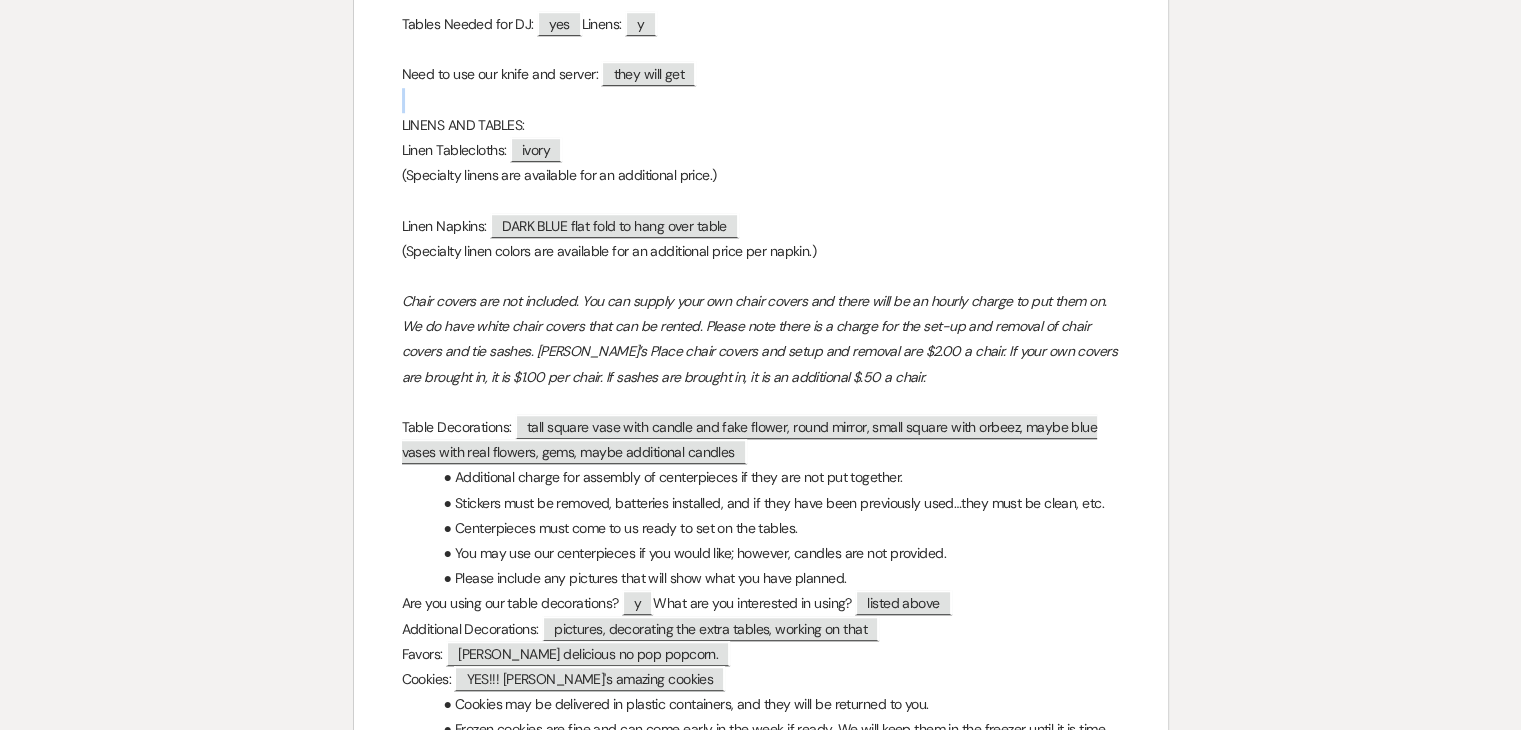 scroll, scrollTop: 2747, scrollLeft: 0, axis: vertical 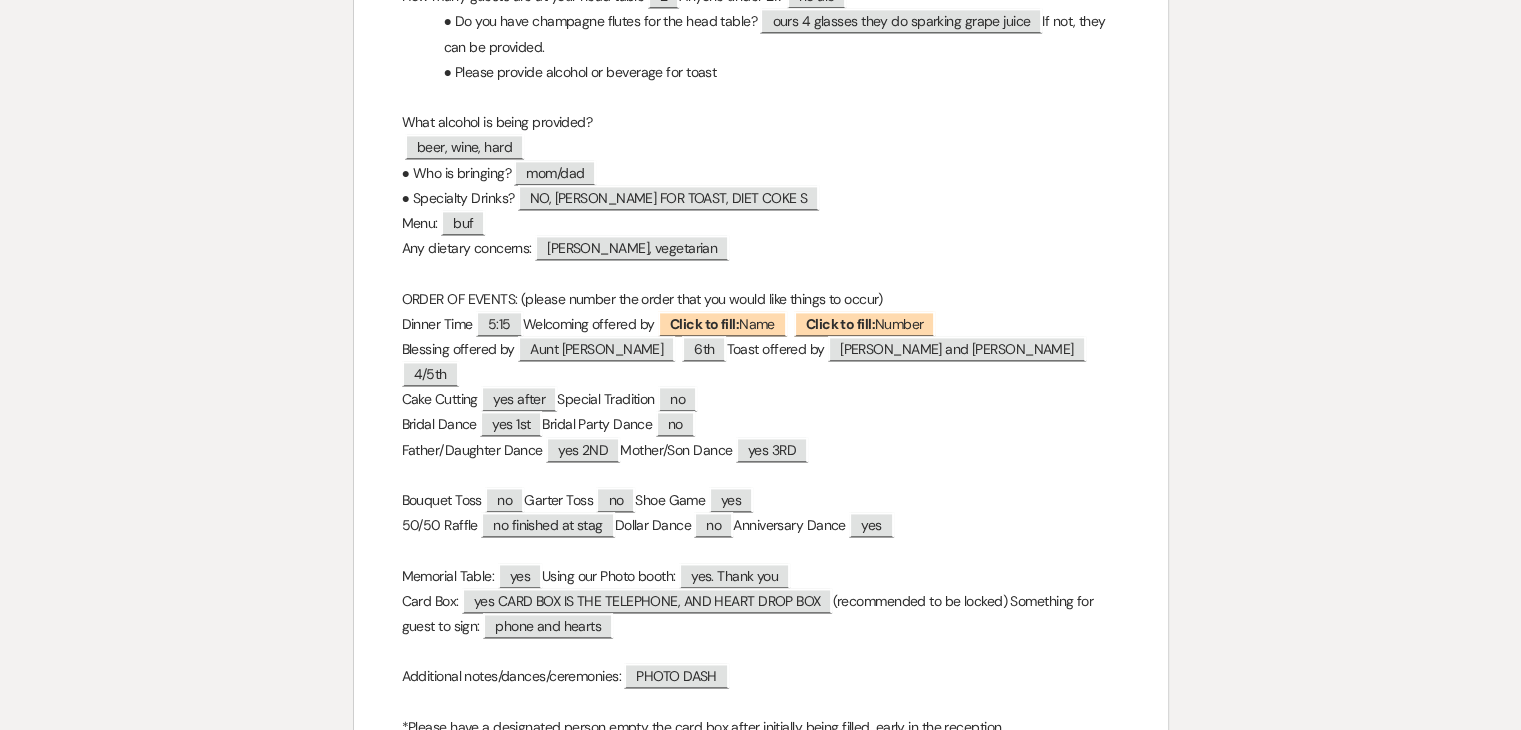 click on "Printer  Print                                                                                                                                                                                                                                                                                               Add Photo +  Insert Field Expand Standard Field Smart Field Signature Field Initial Field Info +  Insert Table ﻿ ﻿   GENERAL INFORMATION: NAME(s):  ﻿
Olivia Hodapp & Samuel Petkac      ADD BATHROOM BASKETS, N/CFOR BBQUE
﻿   Phone 1:  ﻿
814-923-1362
﻿   Phone 2:  ﻿
814-844-7947
﻿   WEDDING DATE  ﻿
08/09/2025
﻿   Style and Theme  ﻿
traditional, 70-74 degrees and a couple nice clouds
﻿   Number of Guests Invited  ﻿
145
﻿   Are children invited  ﻿
no
﻿   Rough Guest Count  ﻿" at bounding box center [760, -467] 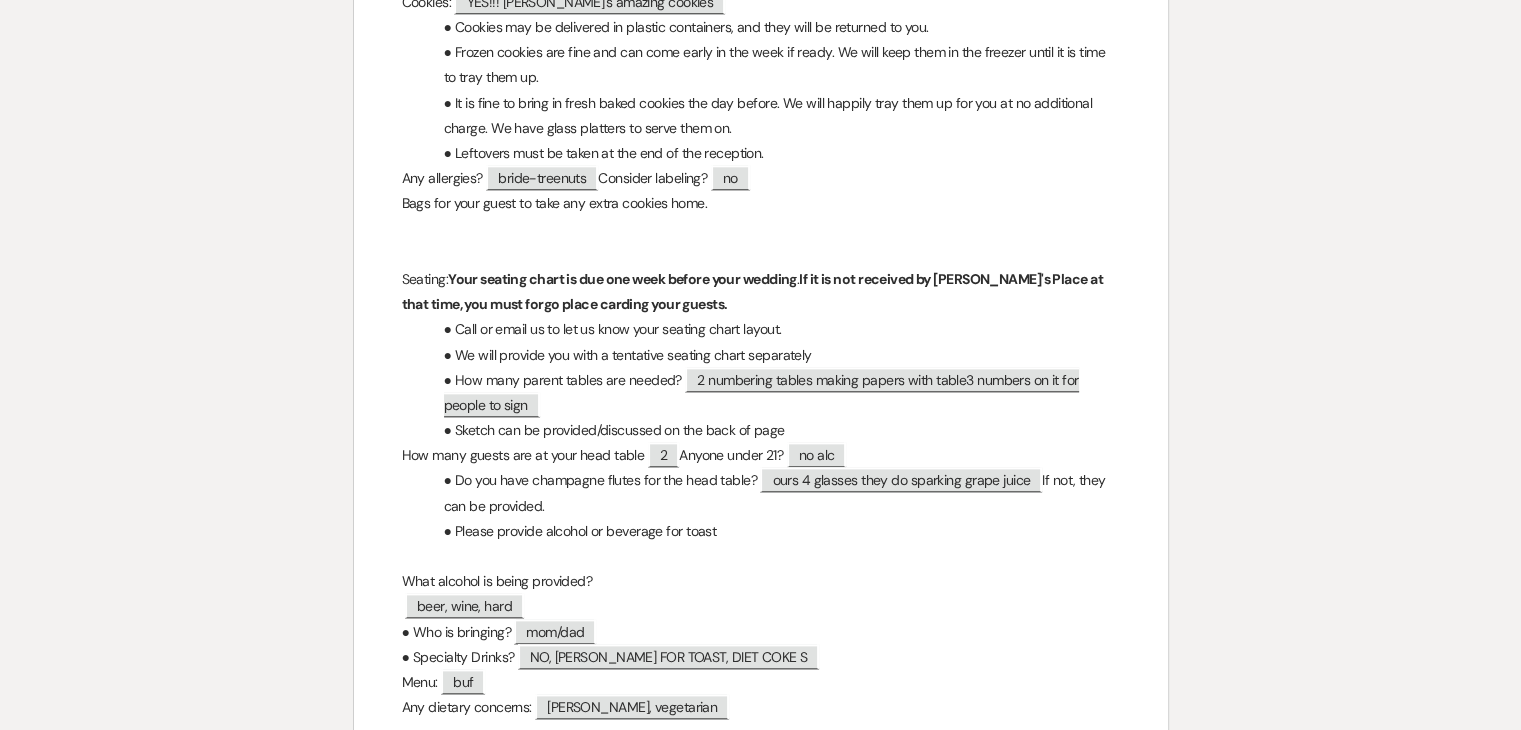 scroll, scrollTop: 2080, scrollLeft: 0, axis: vertical 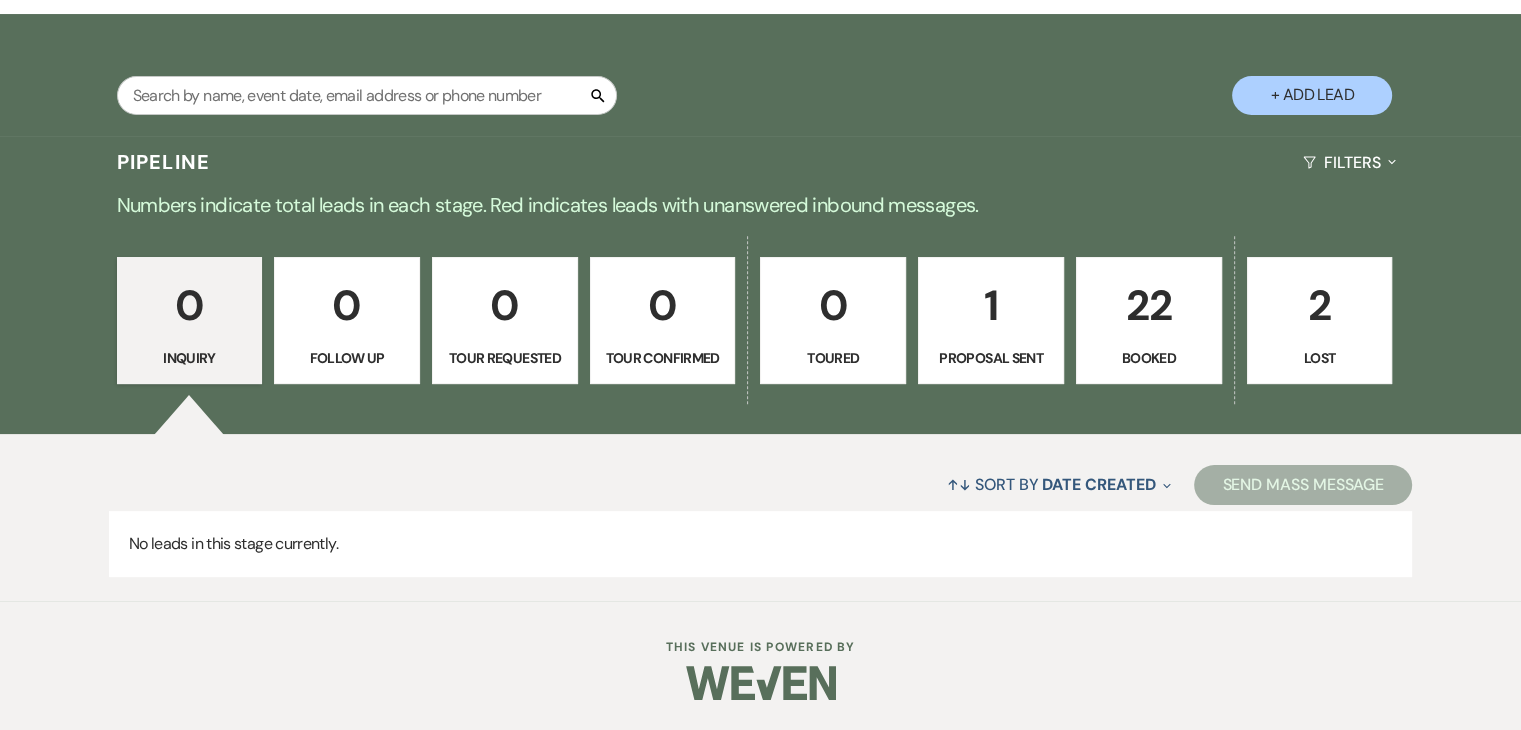 click on "Booked" at bounding box center (1149, 358) 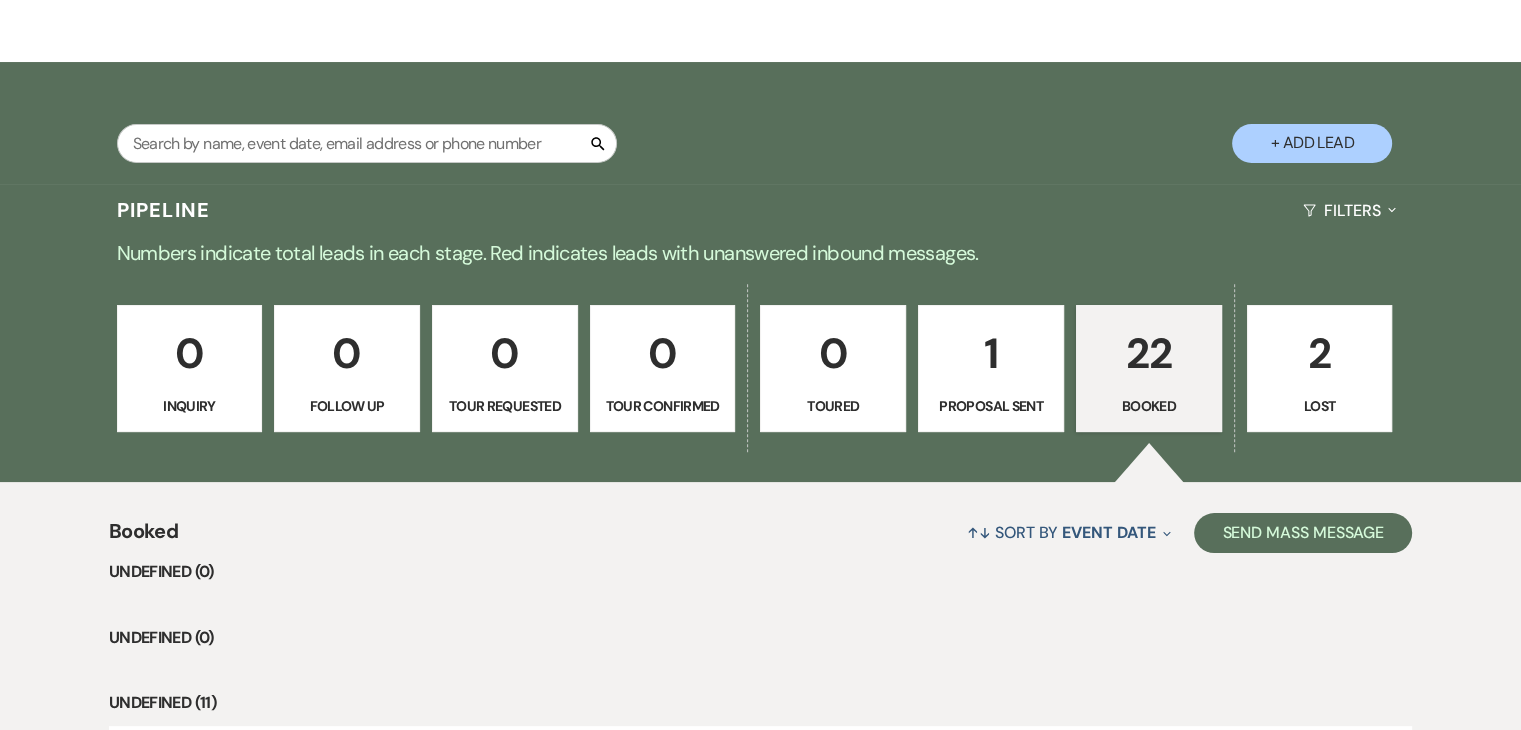 scroll, scrollTop: 344, scrollLeft: 0, axis: vertical 